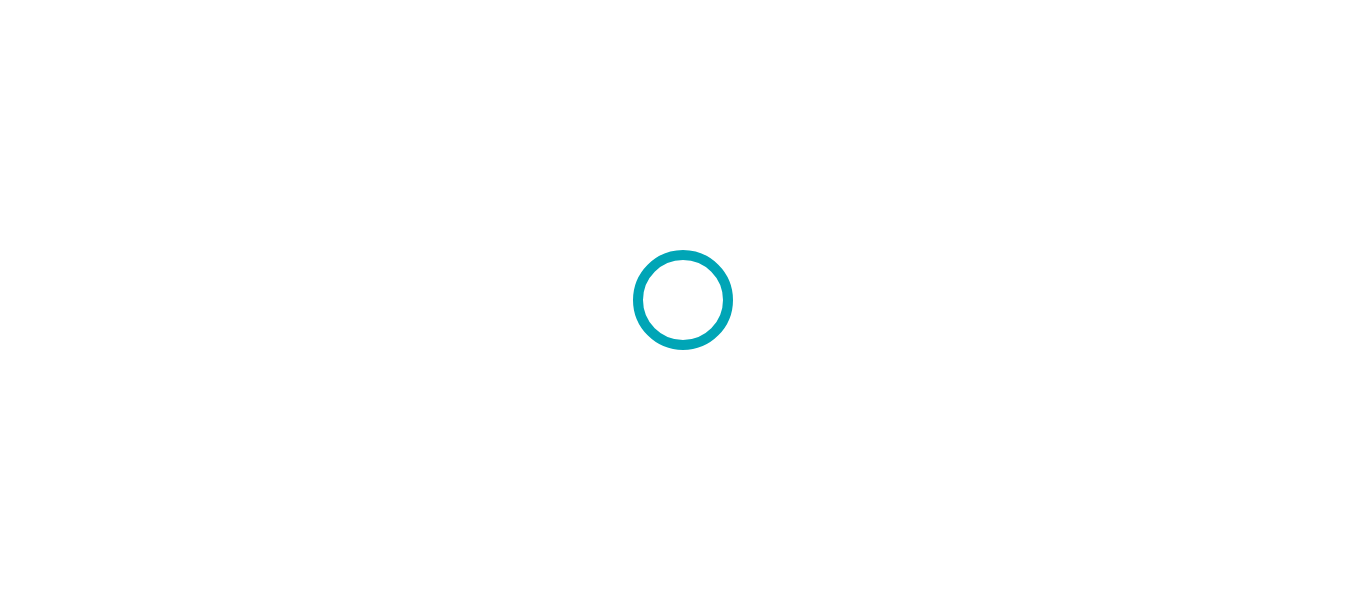 scroll, scrollTop: 0, scrollLeft: 0, axis: both 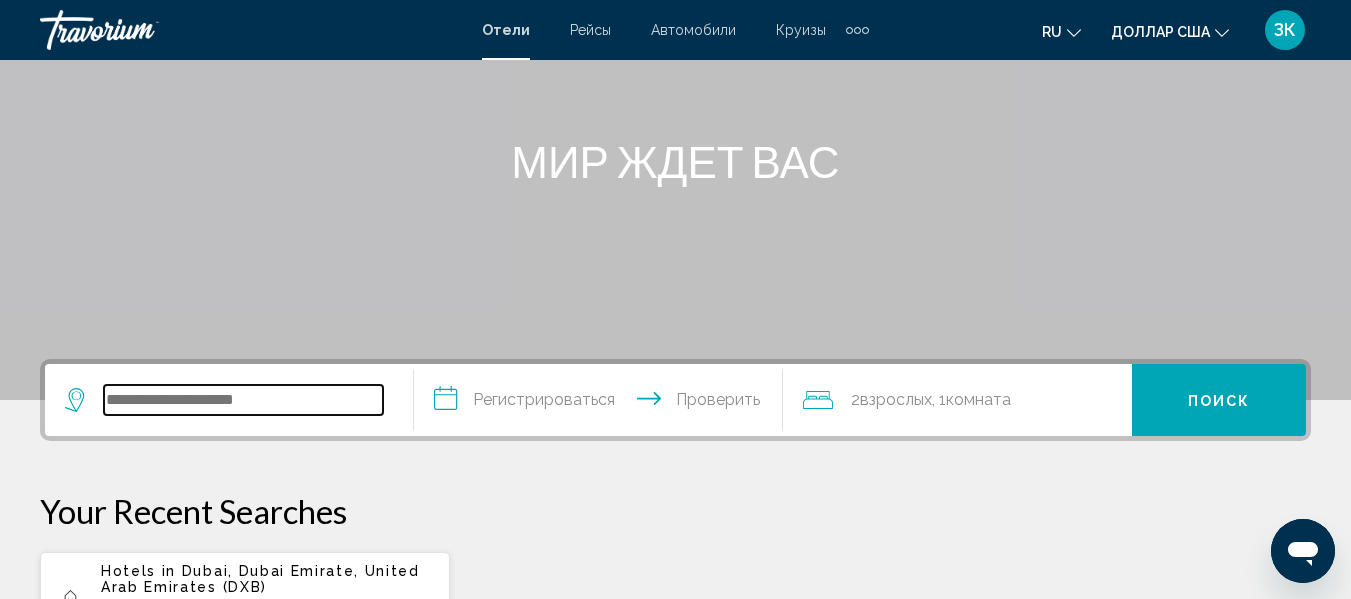 click at bounding box center [243, 400] 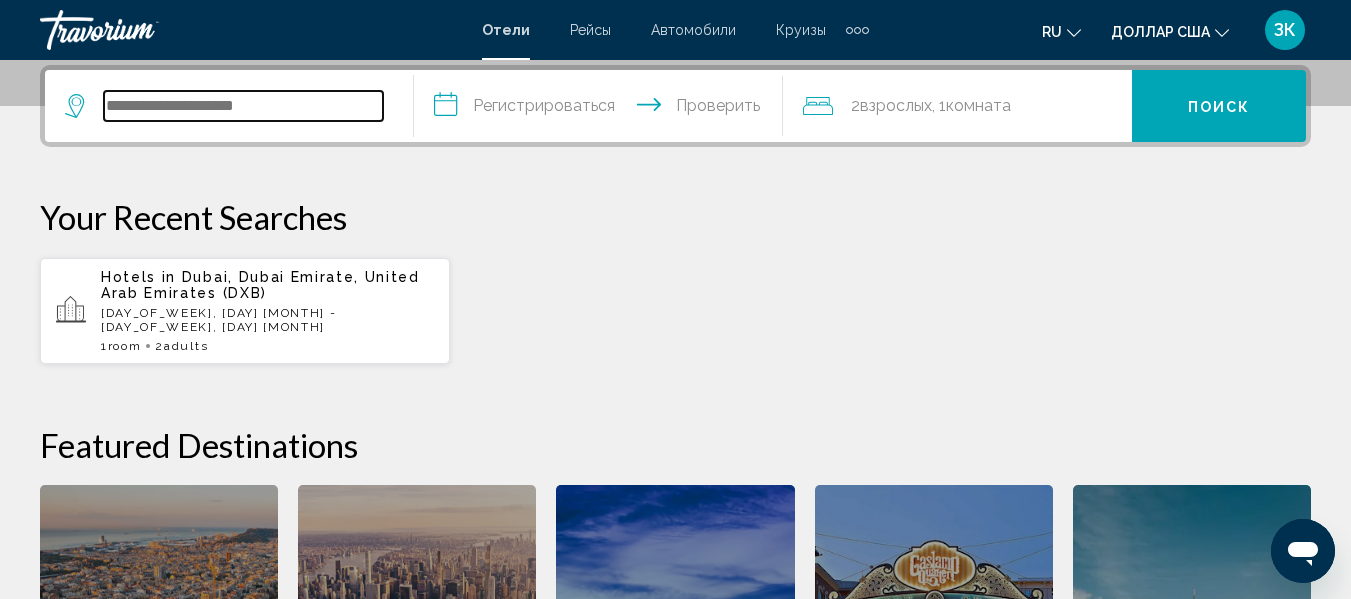 click at bounding box center [243, 106] 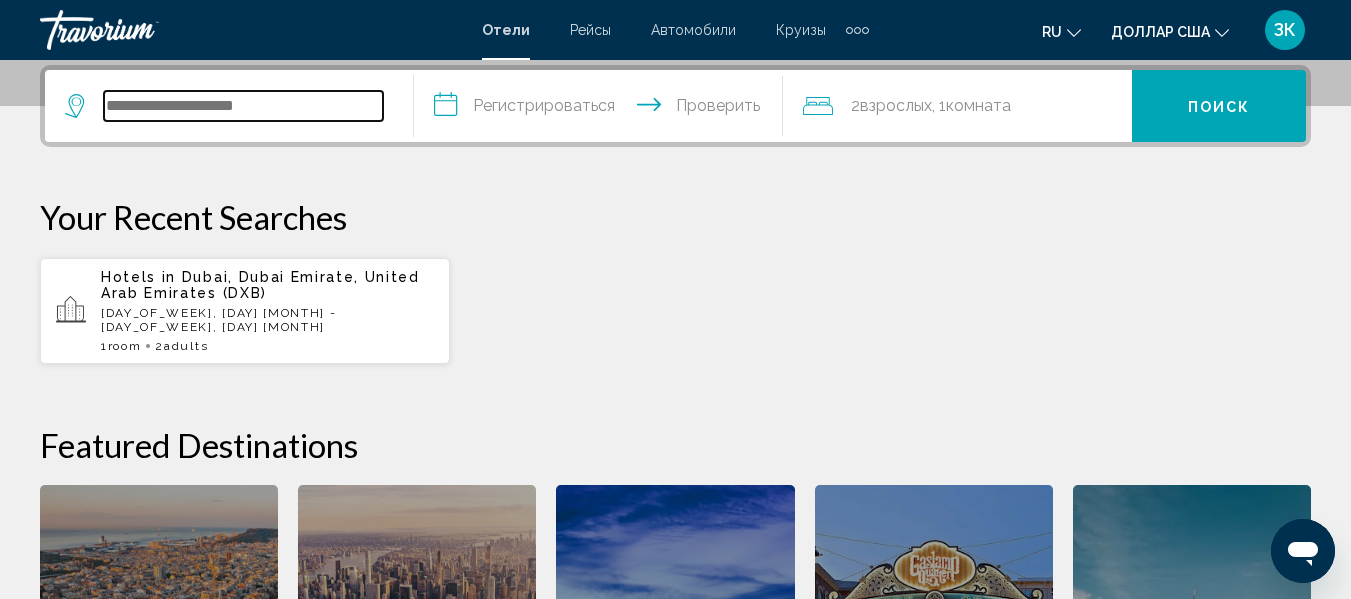 paste on "**********" 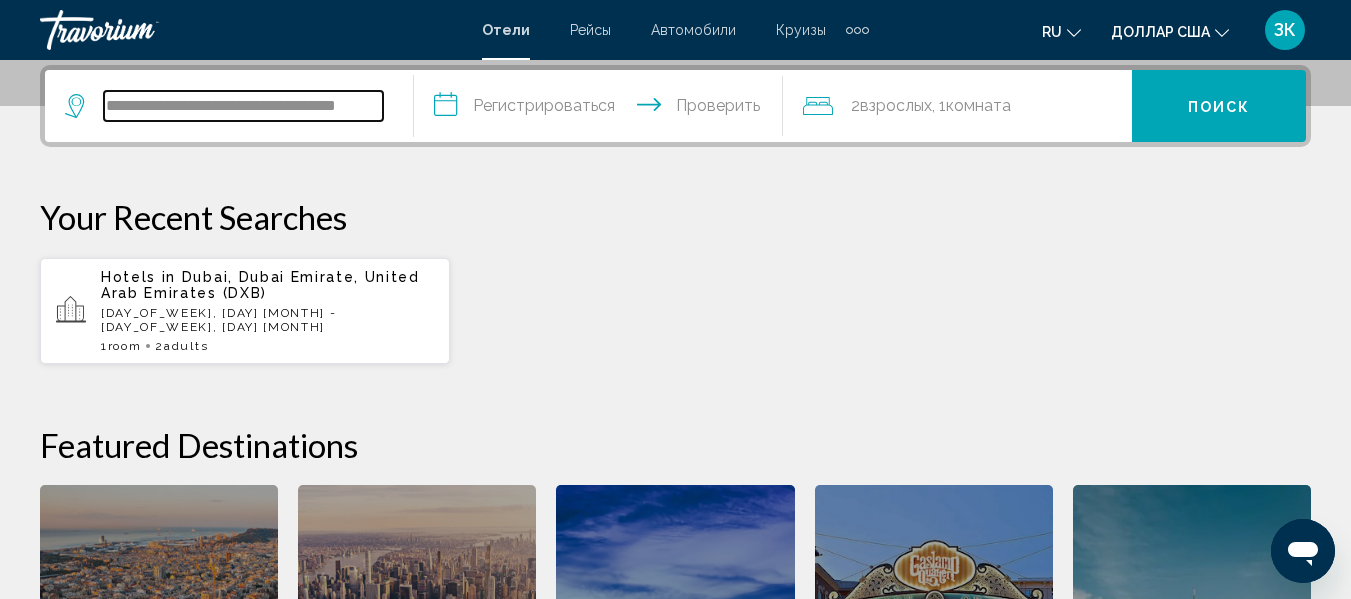 scroll, scrollTop: 0, scrollLeft: 24, axis: horizontal 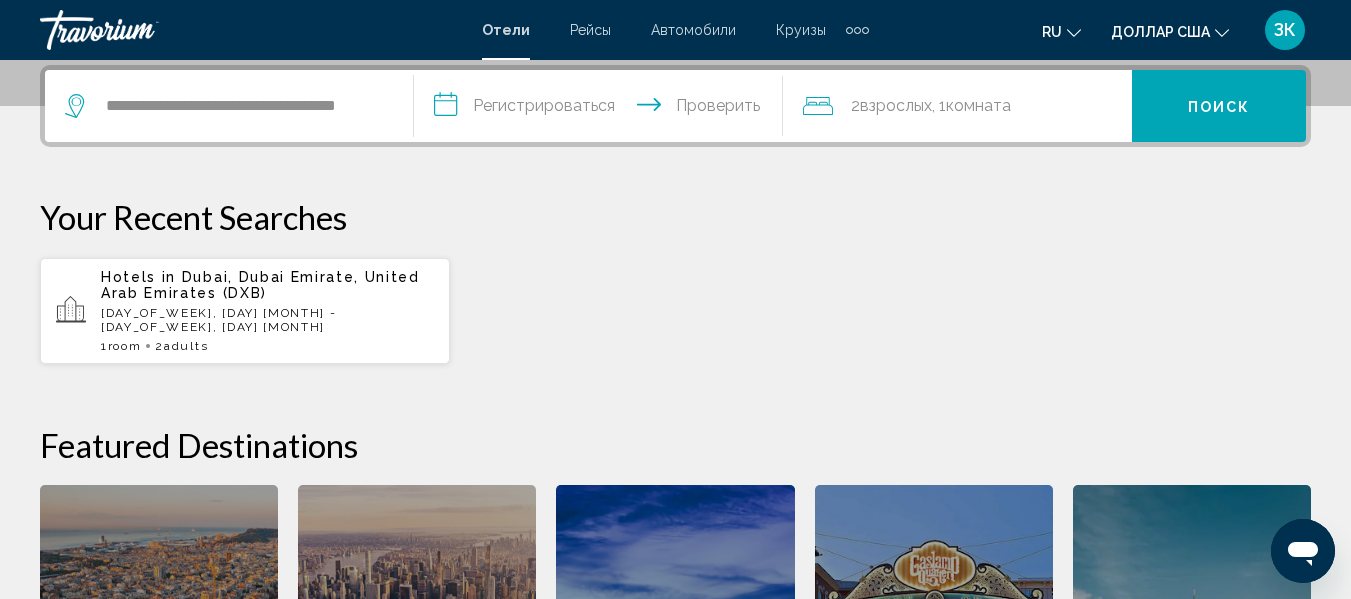 click on "**********" at bounding box center [602, 109] 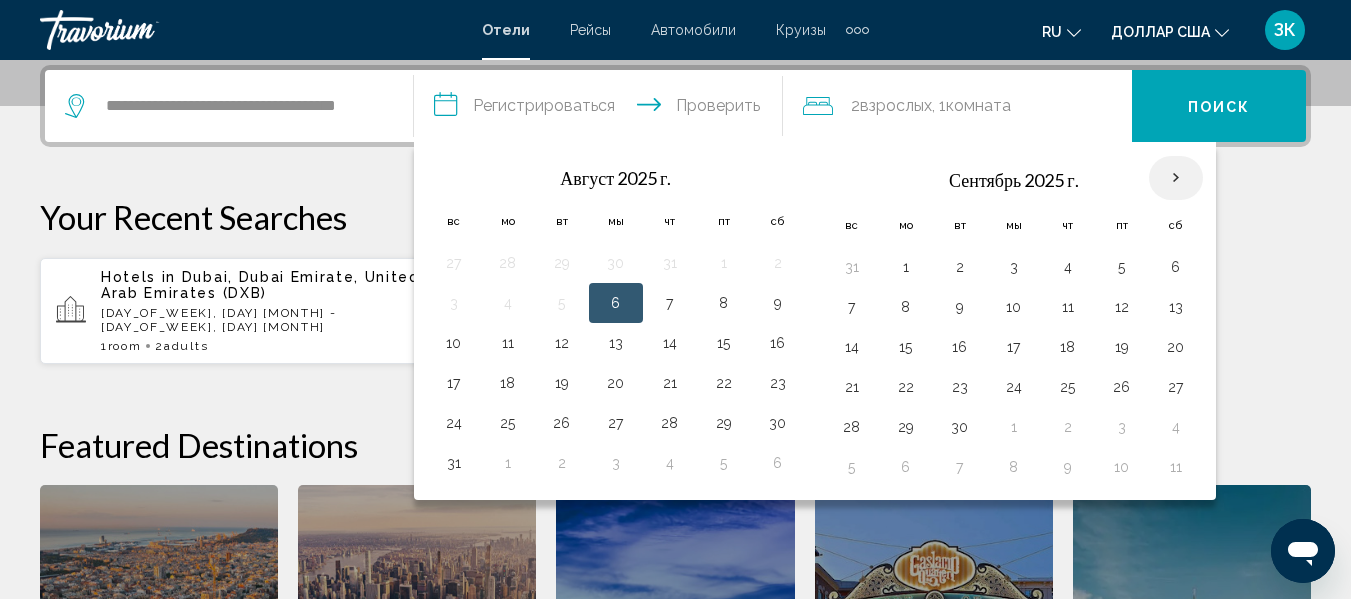 click at bounding box center [1176, 178] 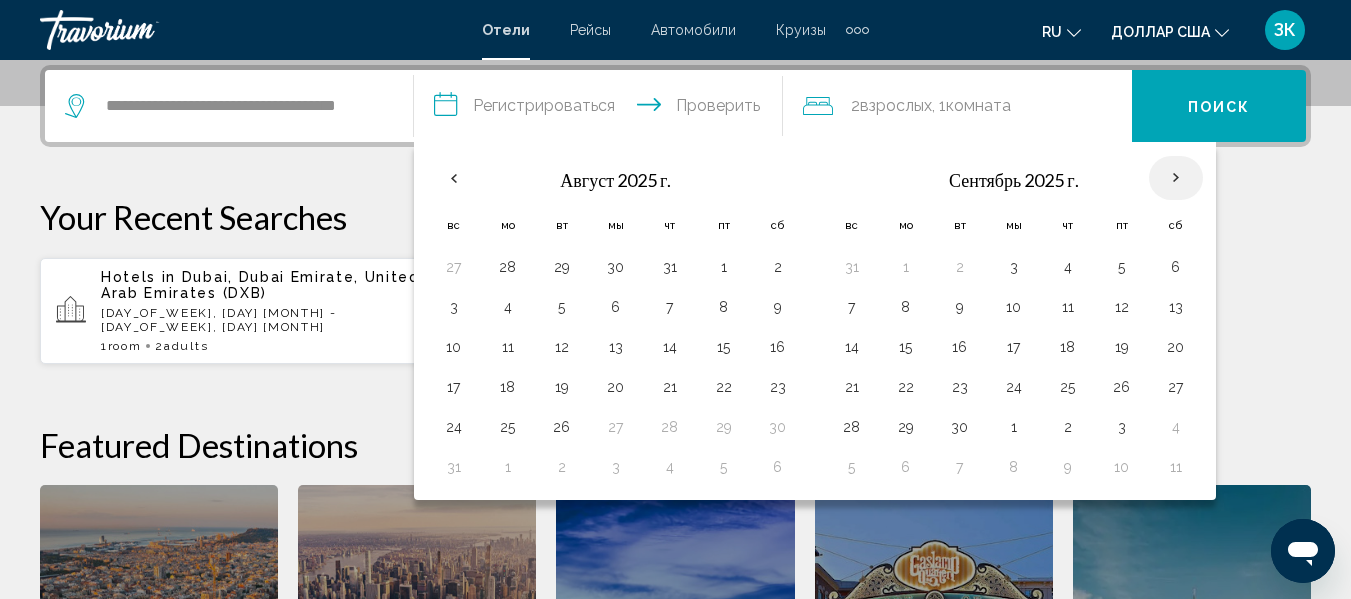 click at bounding box center (1176, 178) 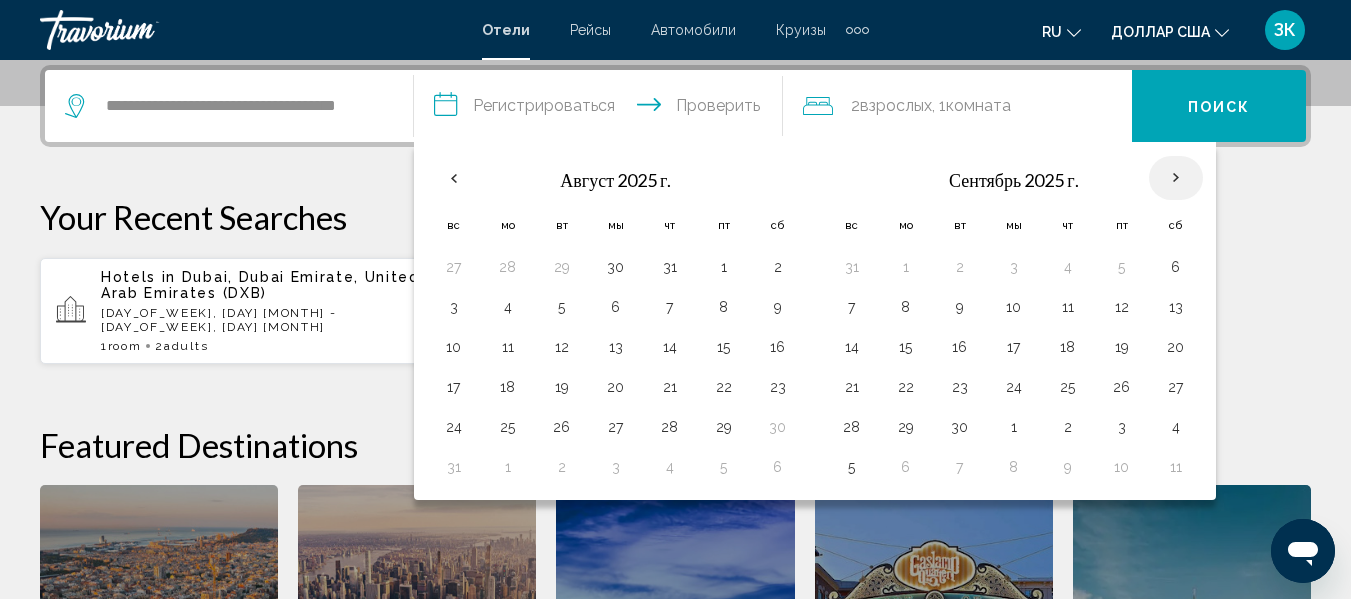 click at bounding box center (1176, 178) 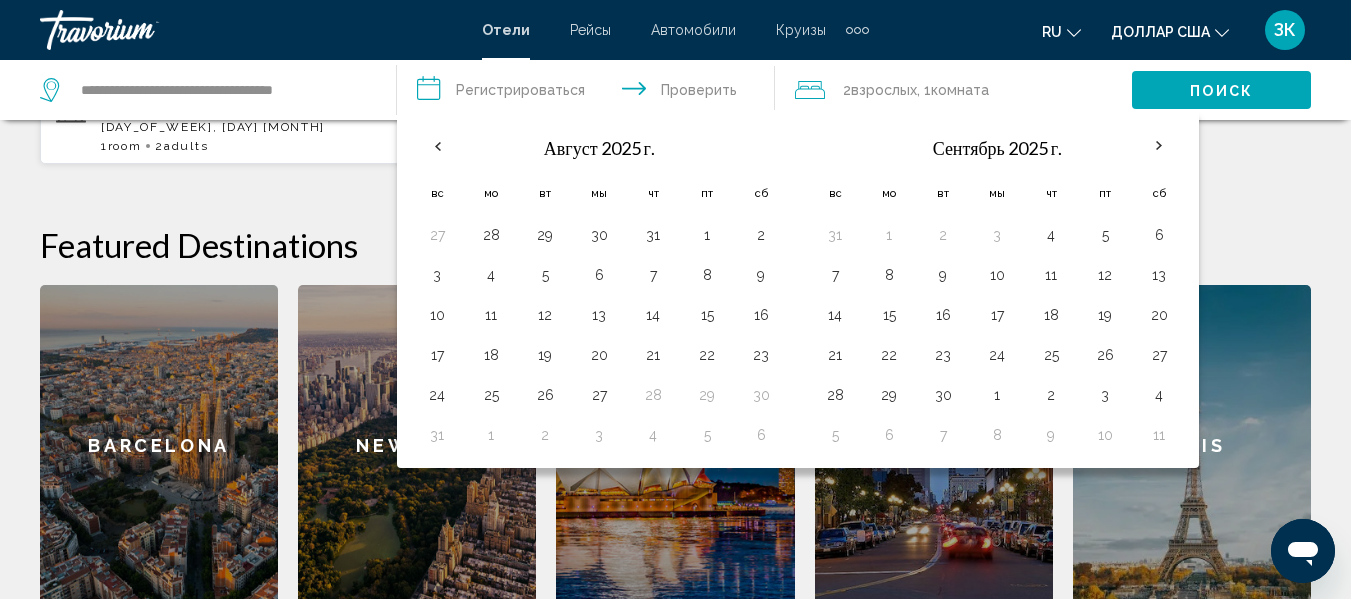 scroll, scrollTop: 794, scrollLeft: 0, axis: vertical 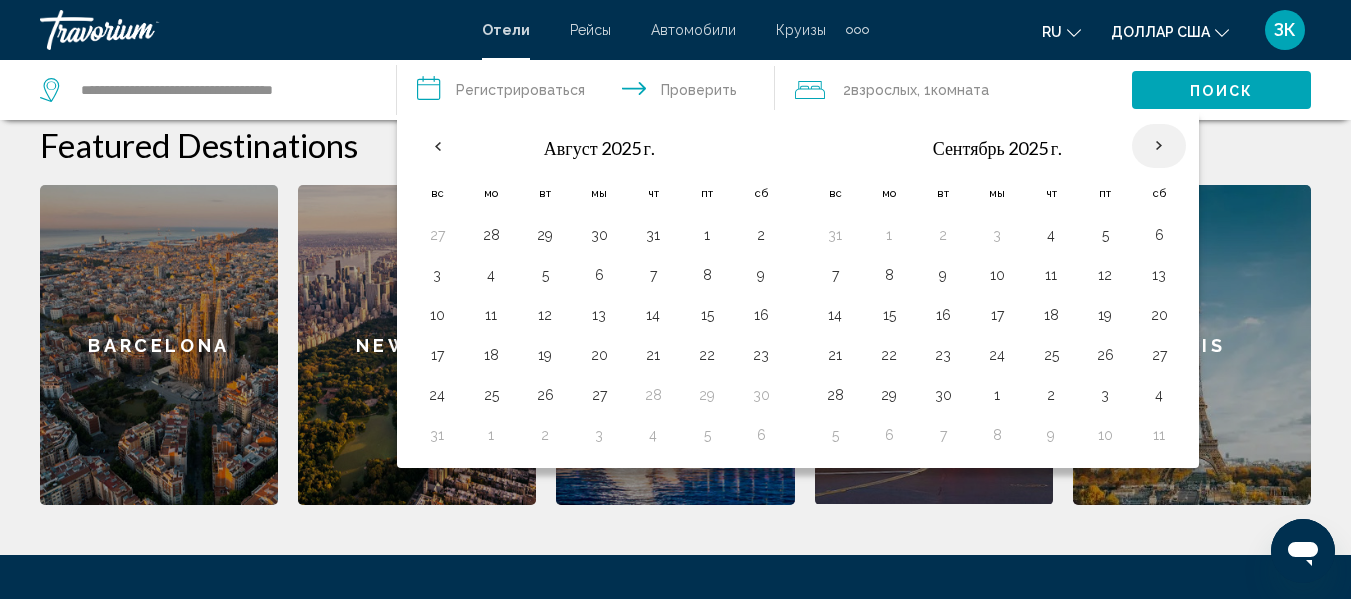 click at bounding box center [1159, 146] 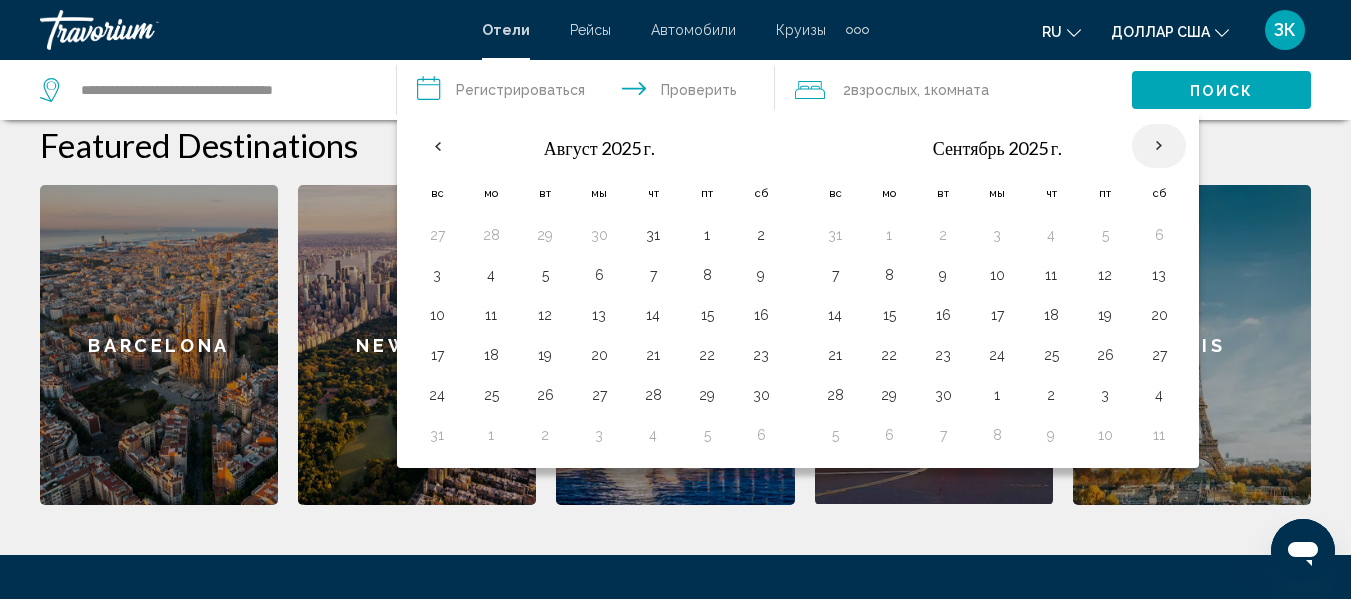 click at bounding box center [1159, 146] 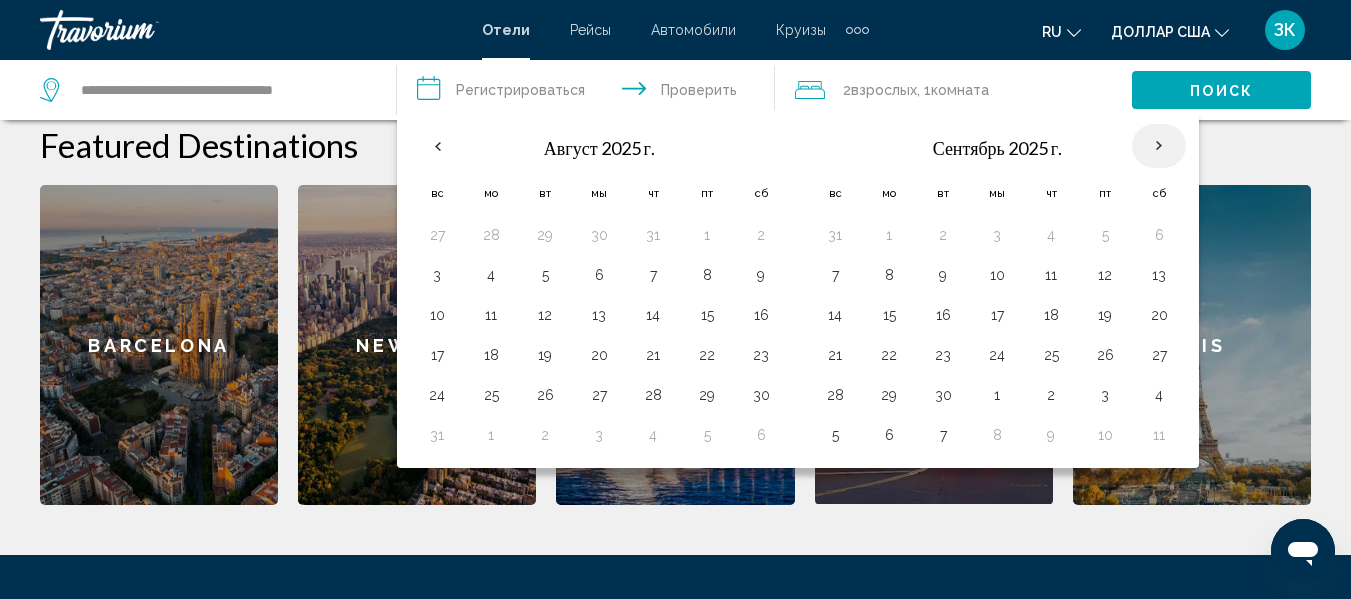 click at bounding box center [1159, 146] 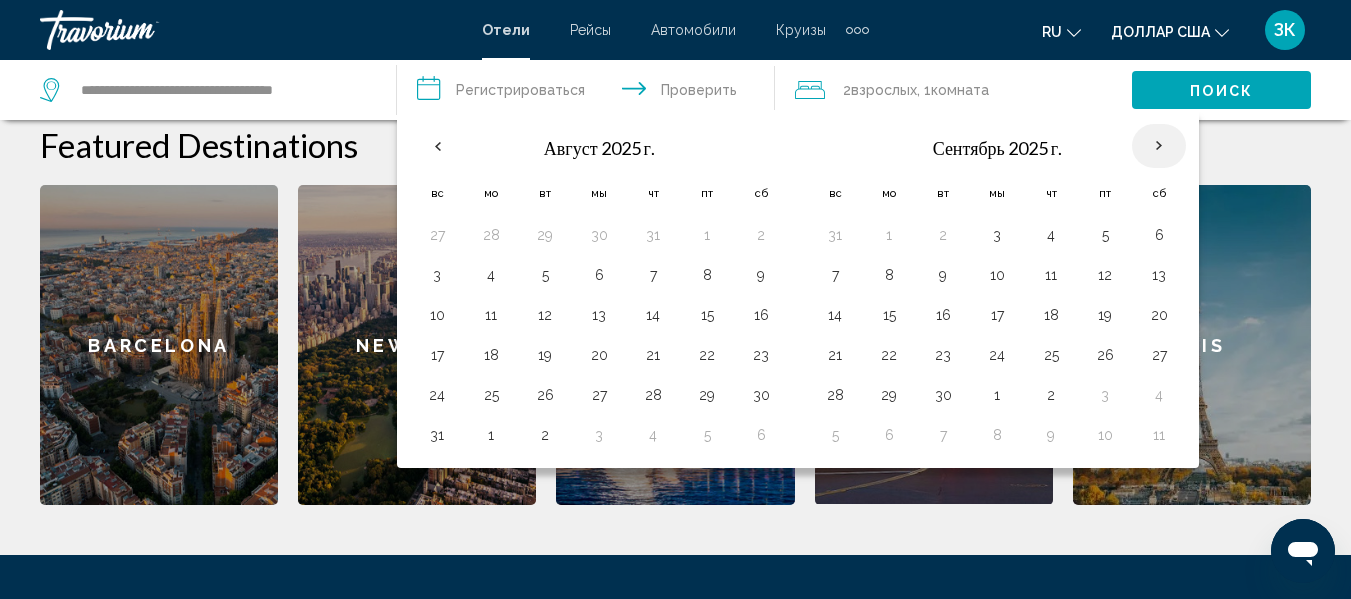click at bounding box center (1159, 146) 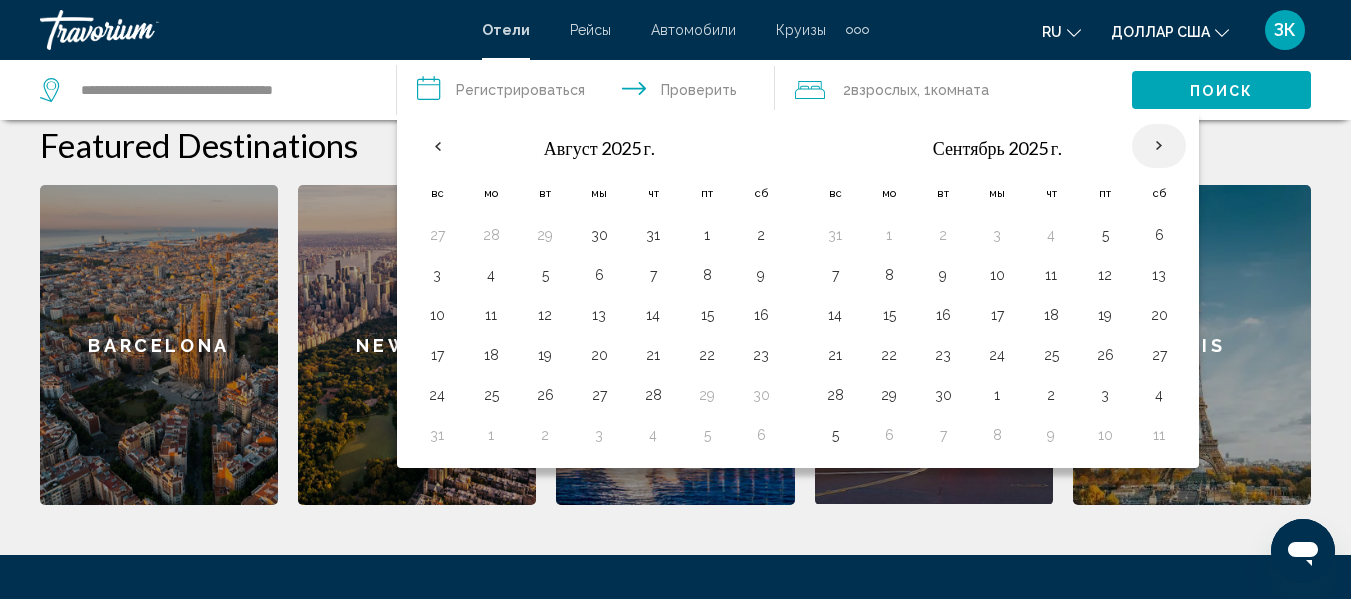 click at bounding box center [1159, 146] 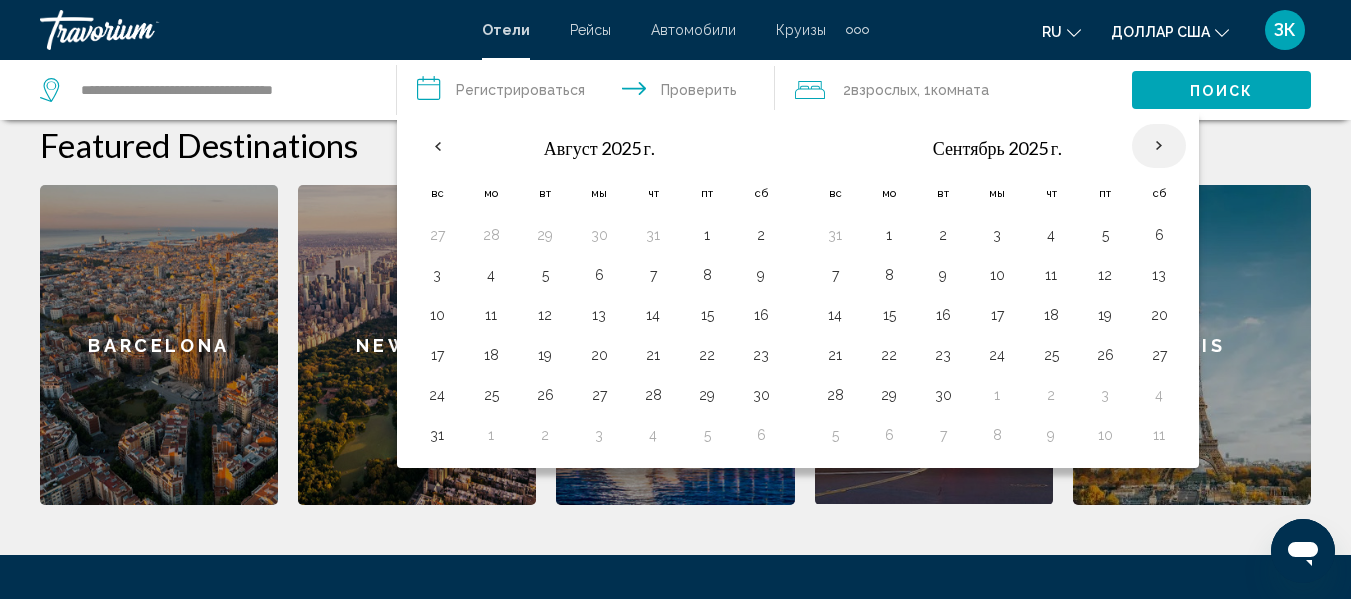 click at bounding box center [1159, 146] 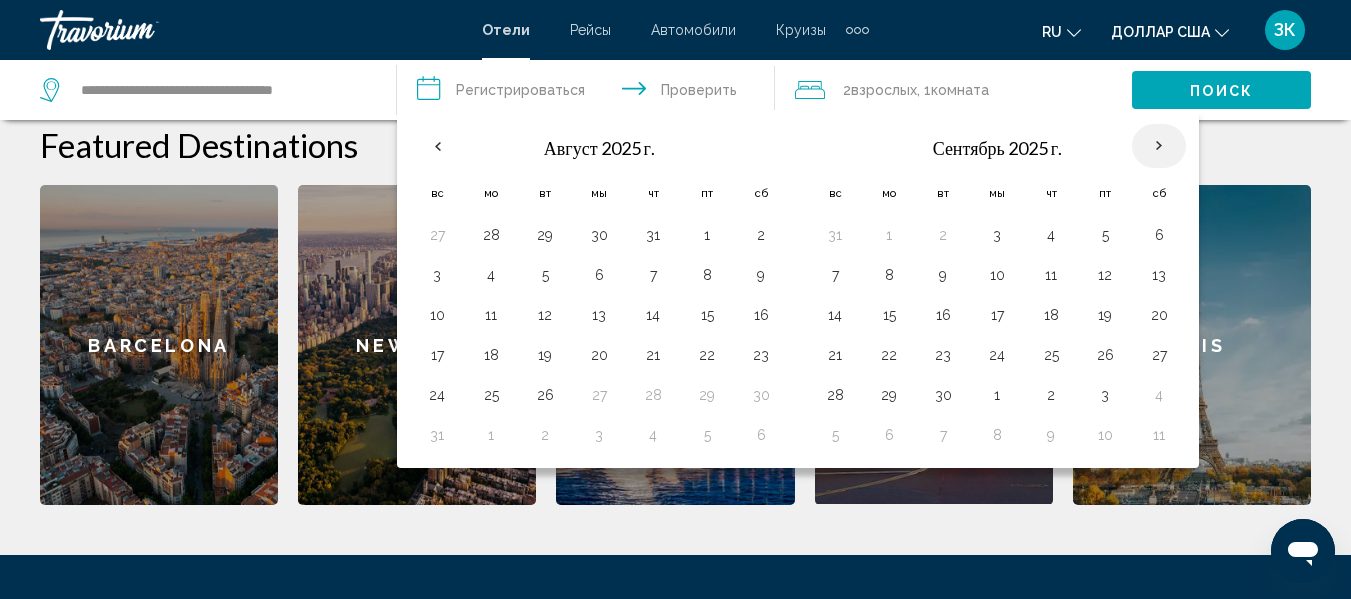 click at bounding box center (1159, 146) 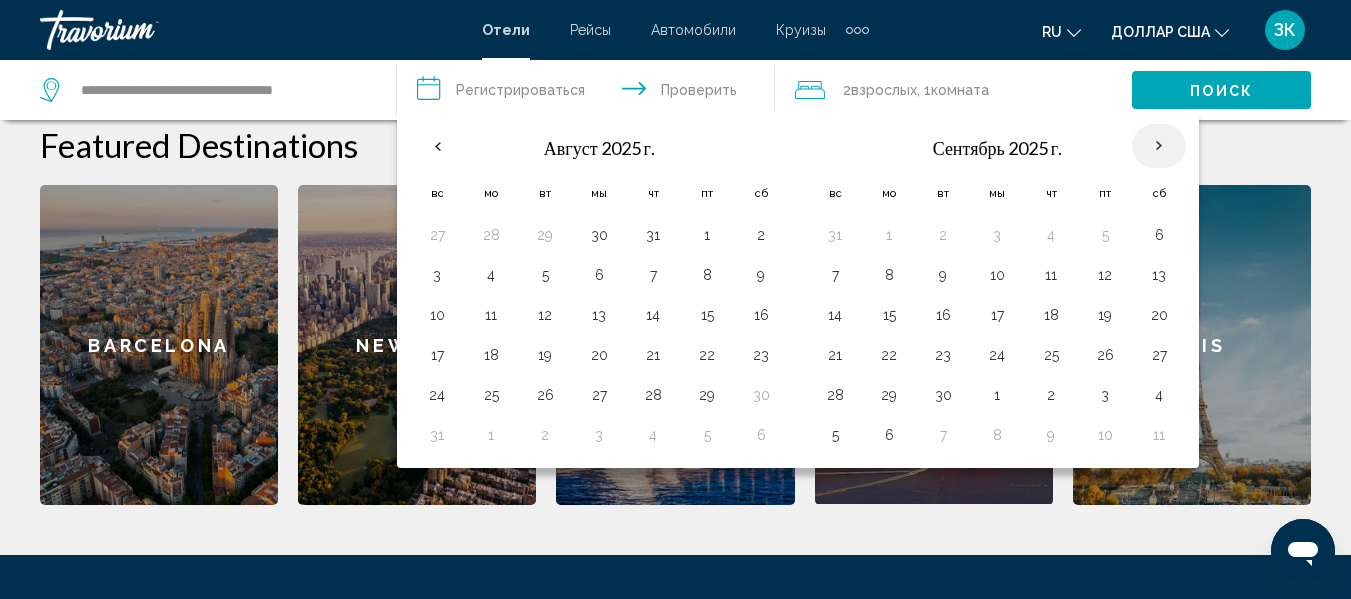 click at bounding box center [1159, 146] 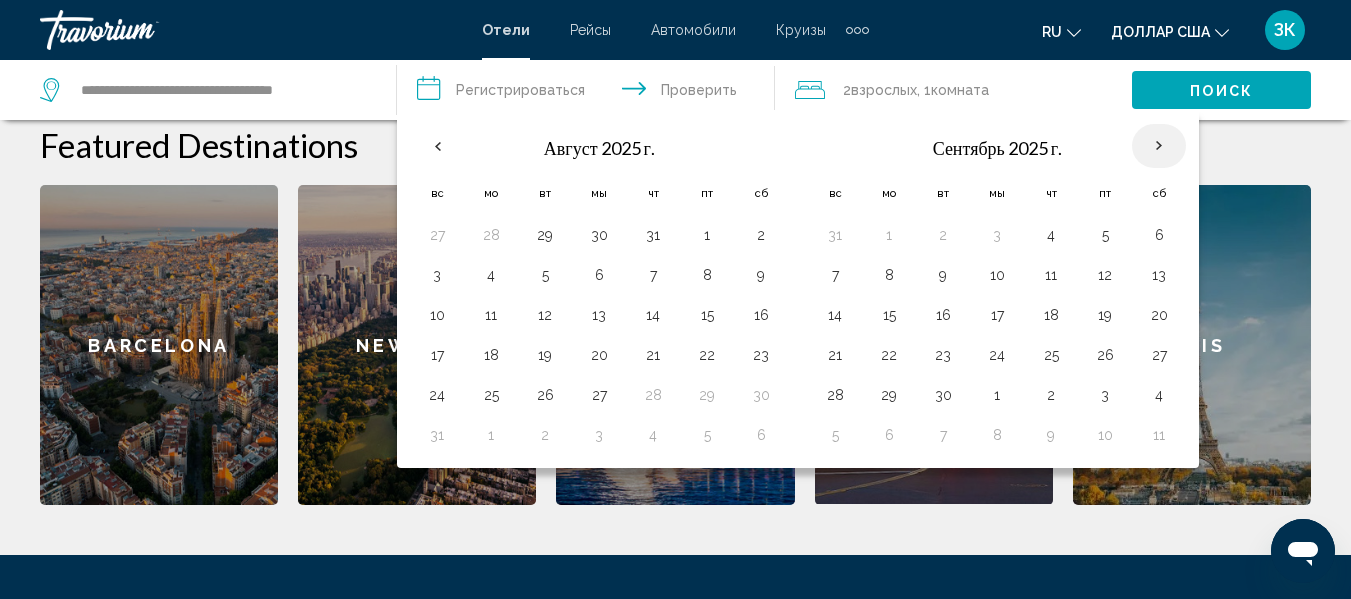 click at bounding box center (1159, 146) 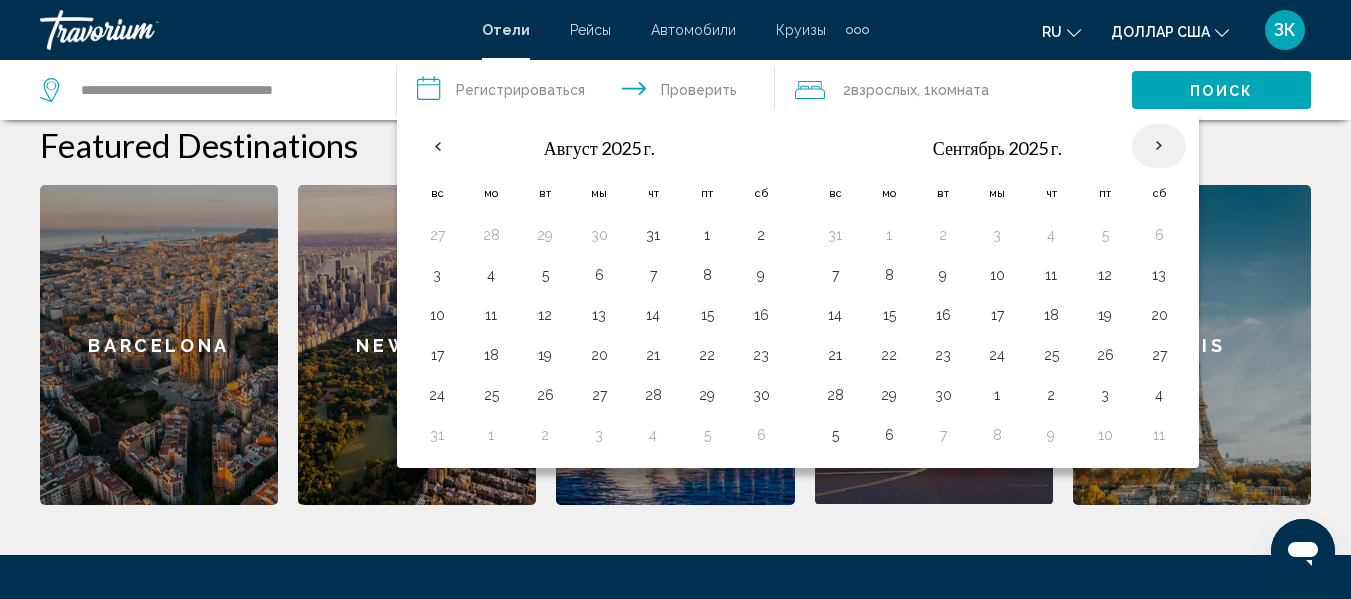 click at bounding box center (1159, 146) 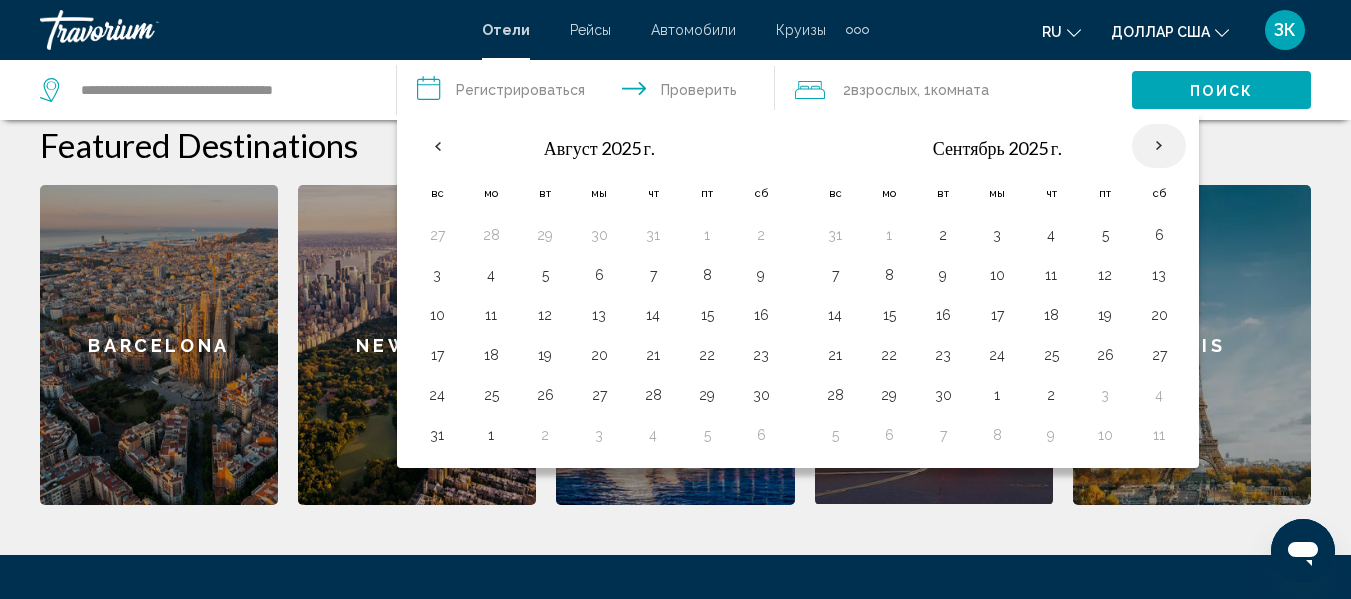 click at bounding box center [1159, 146] 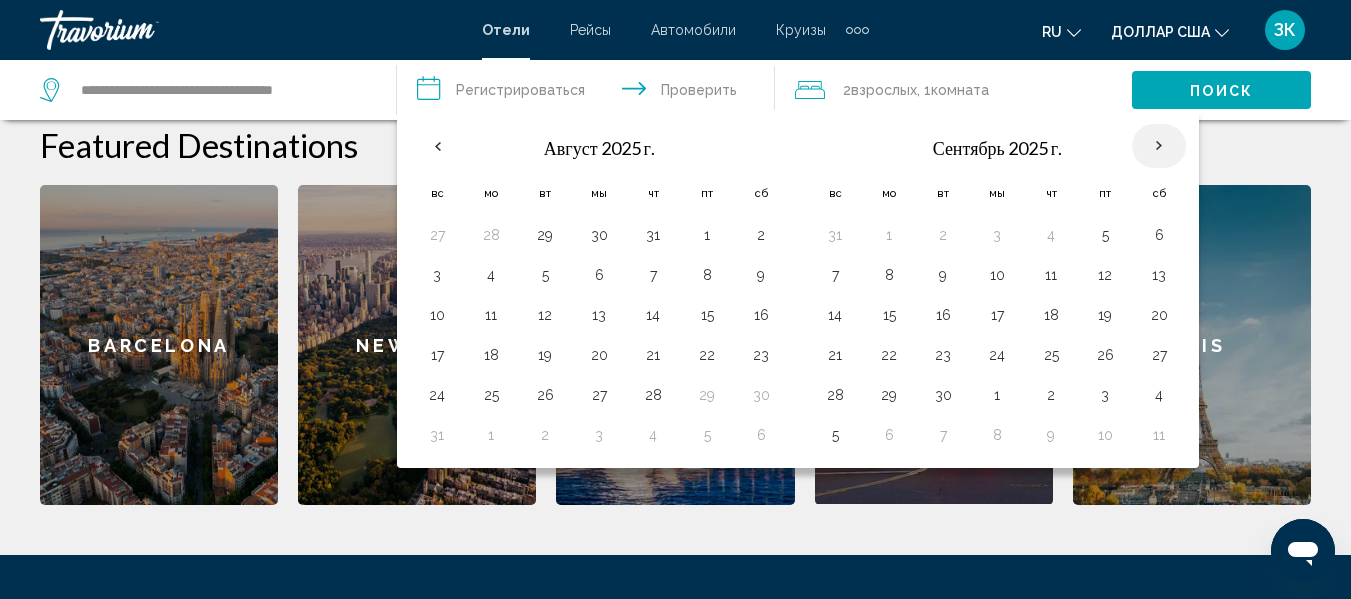 click at bounding box center [1159, 146] 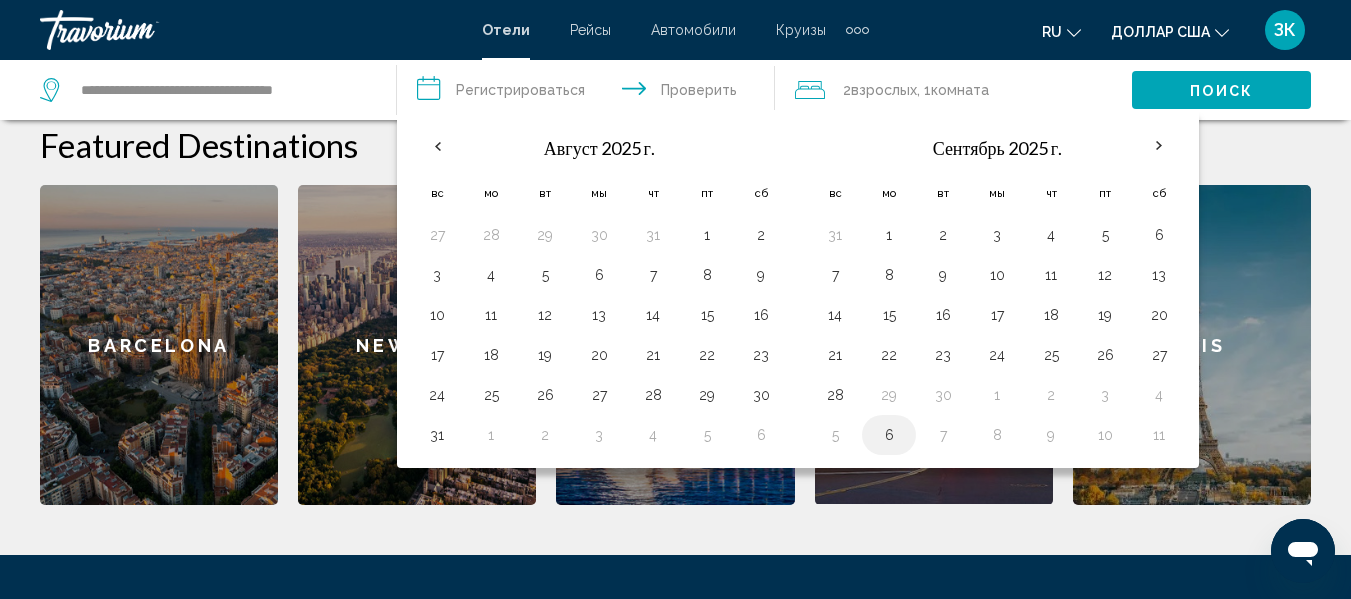 click on "6" at bounding box center (889, 435) 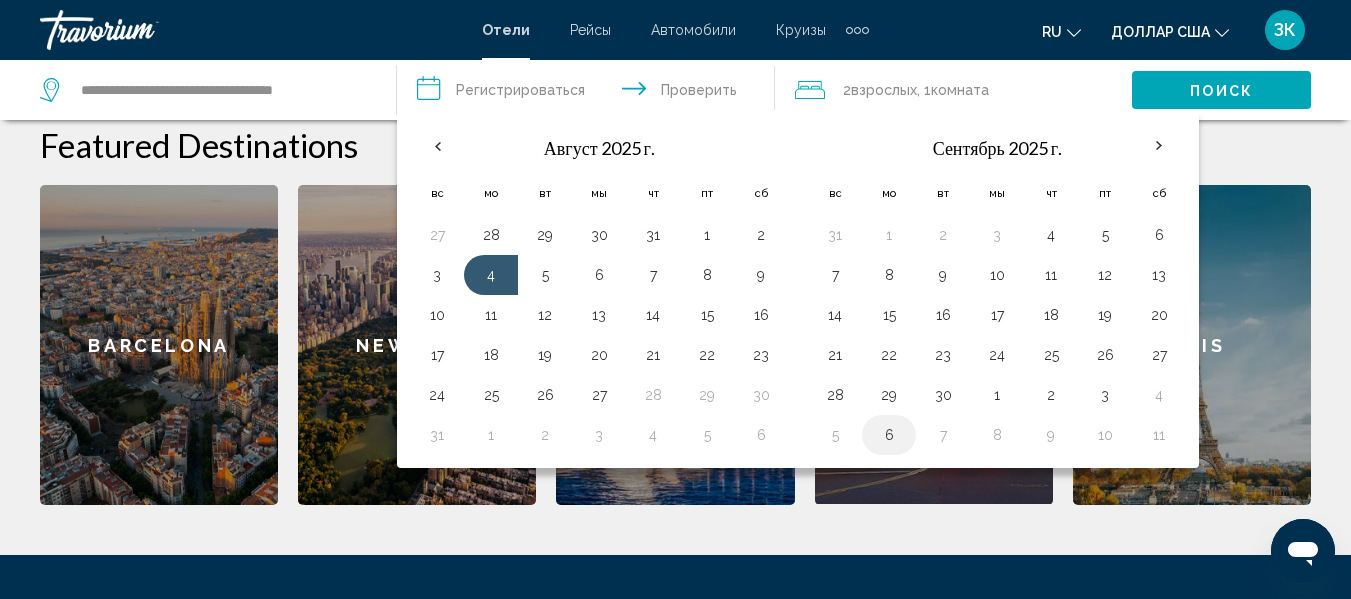 click on "6" at bounding box center (889, 435) 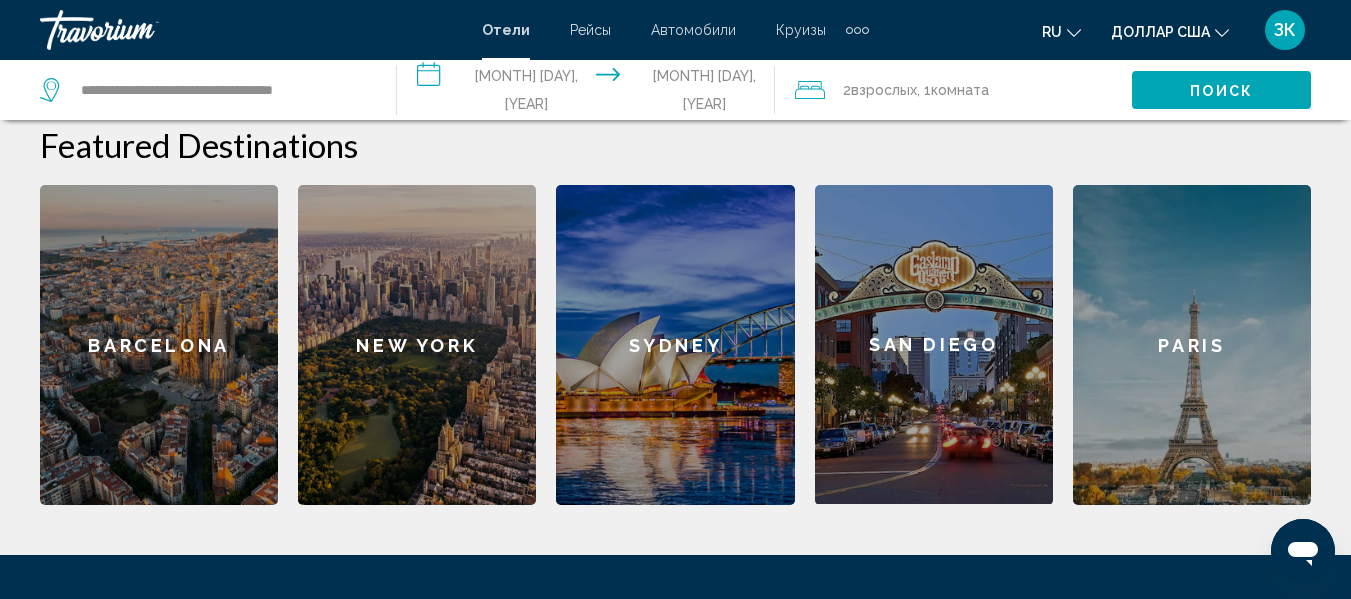 click on "San Diego" 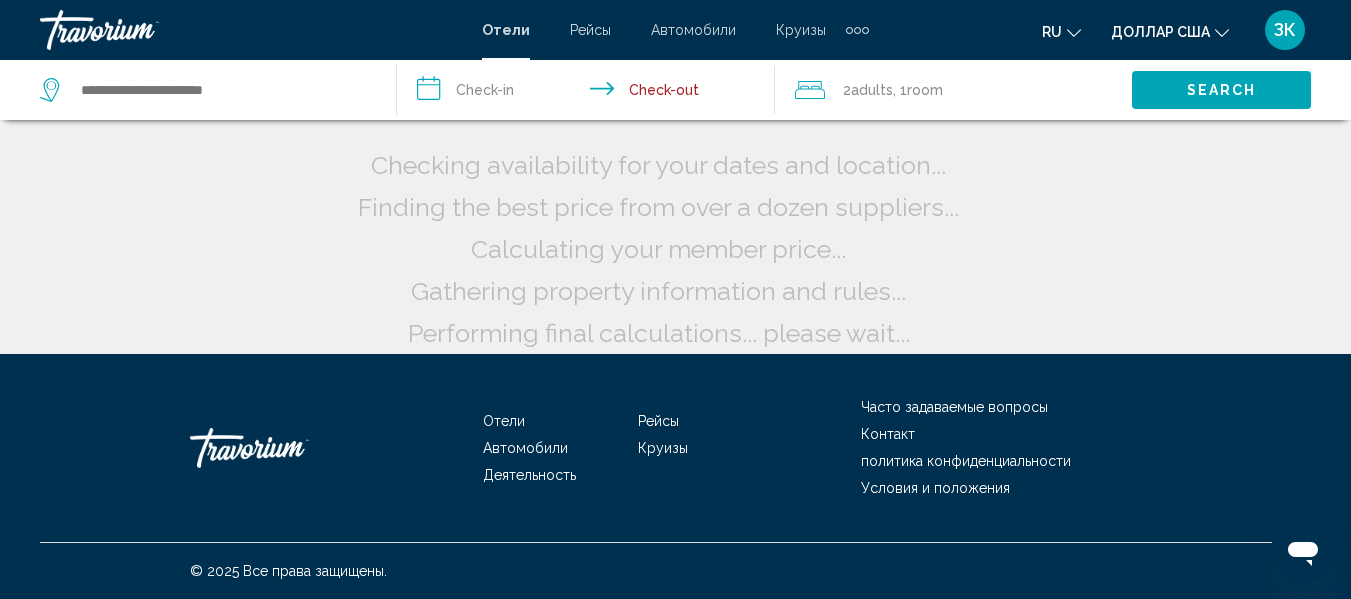scroll, scrollTop: 0, scrollLeft: 0, axis: both 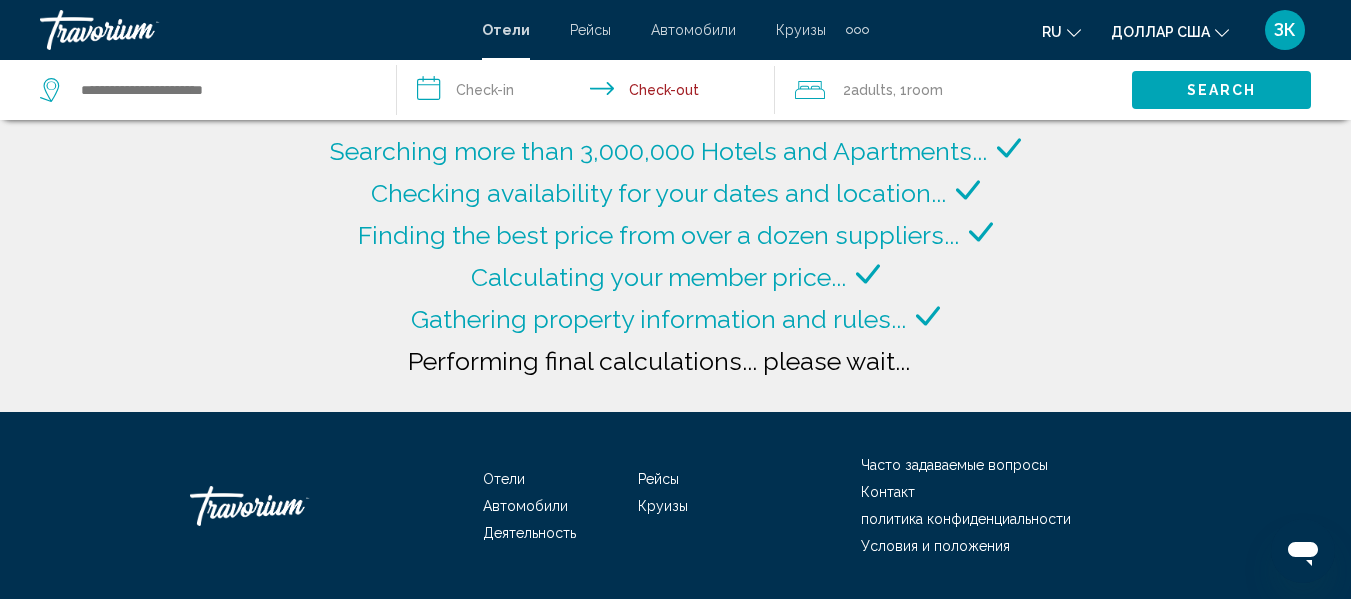type on "**********" 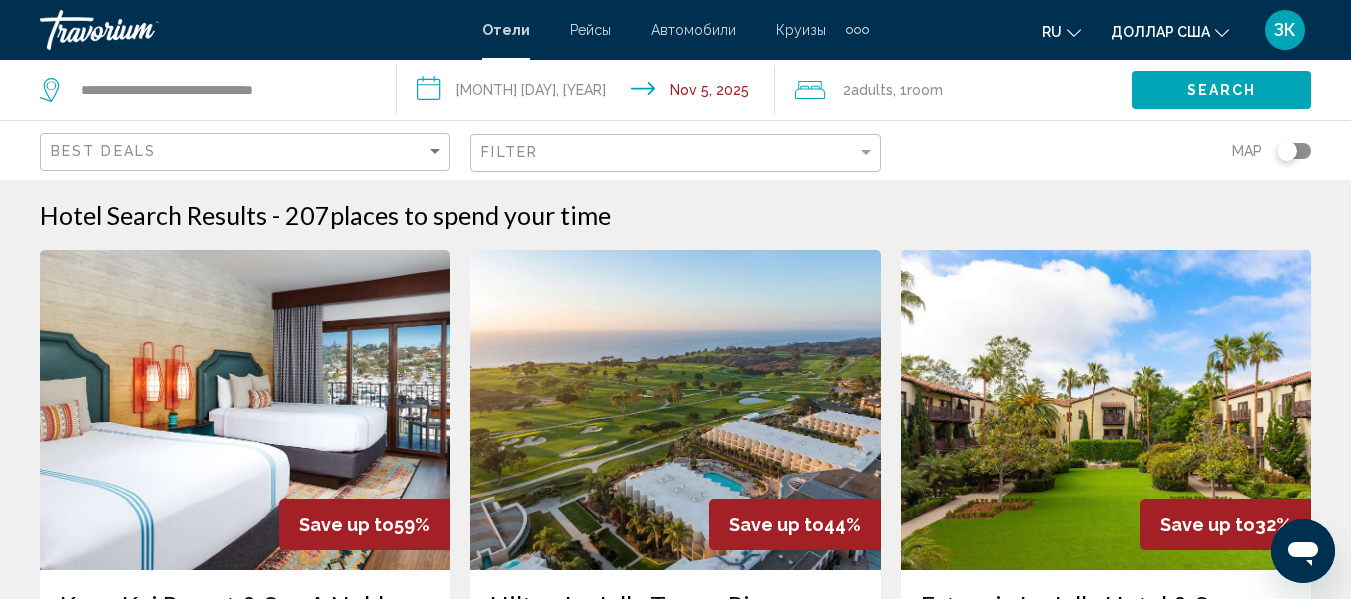 click on "Best Deals" 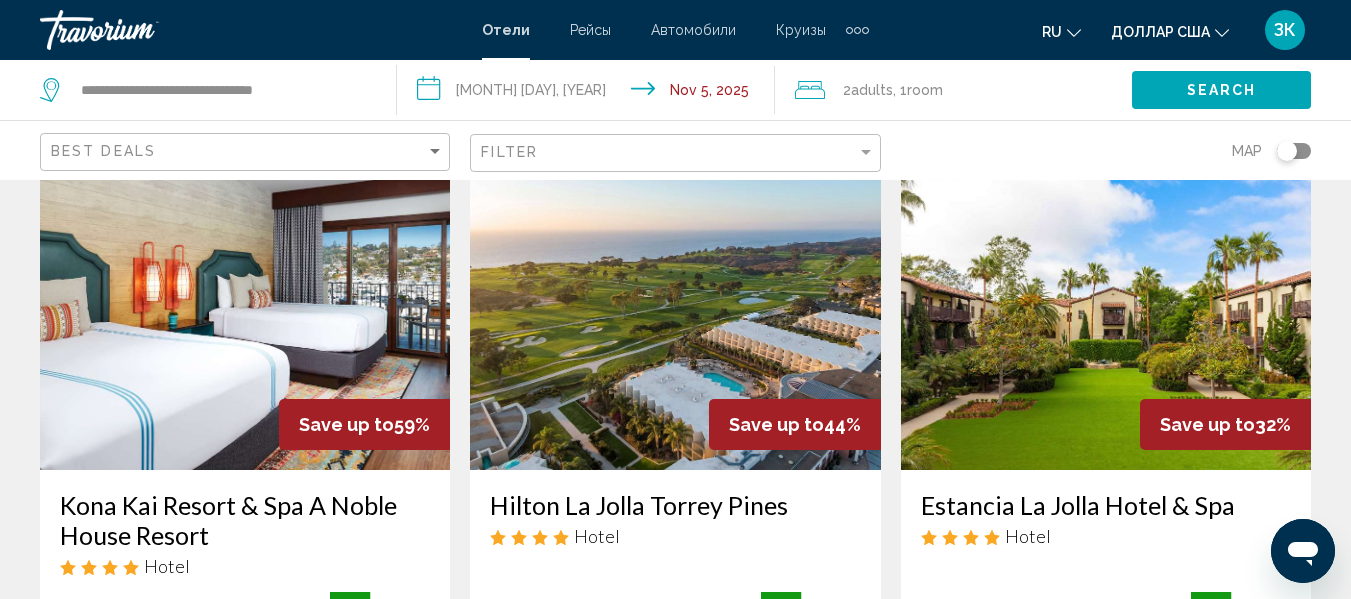 scroll, scrollTop: 0, scrollLeft: 0, axis: both 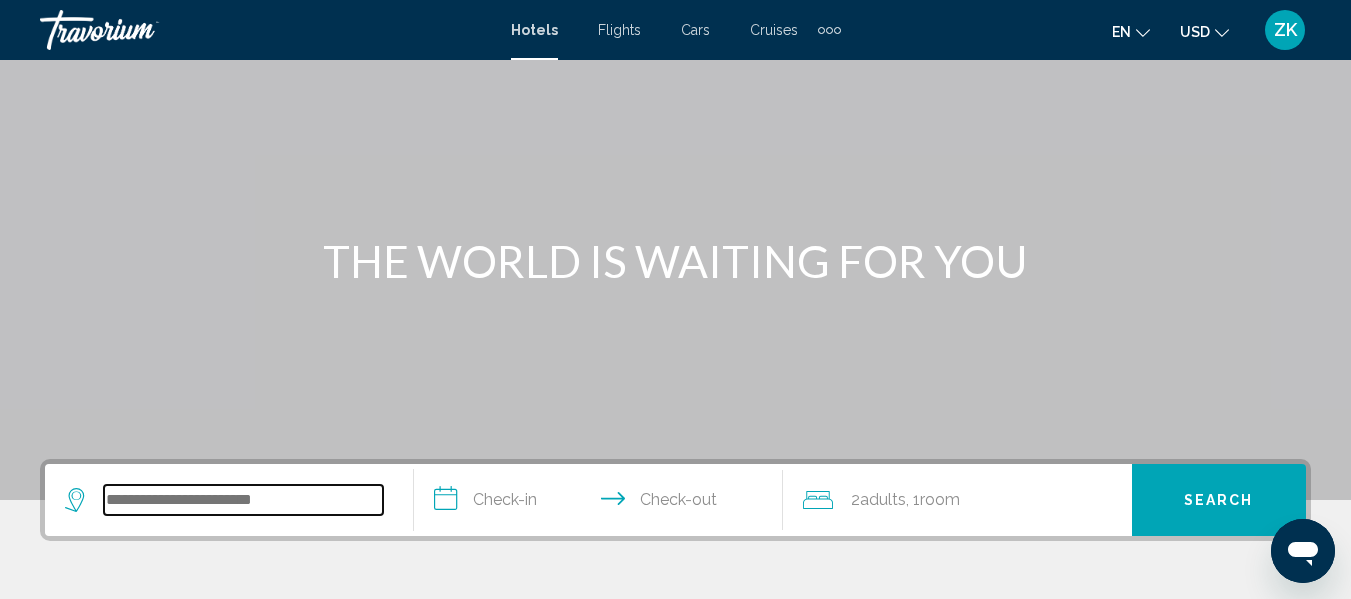 click at bounding box center (243, 500) 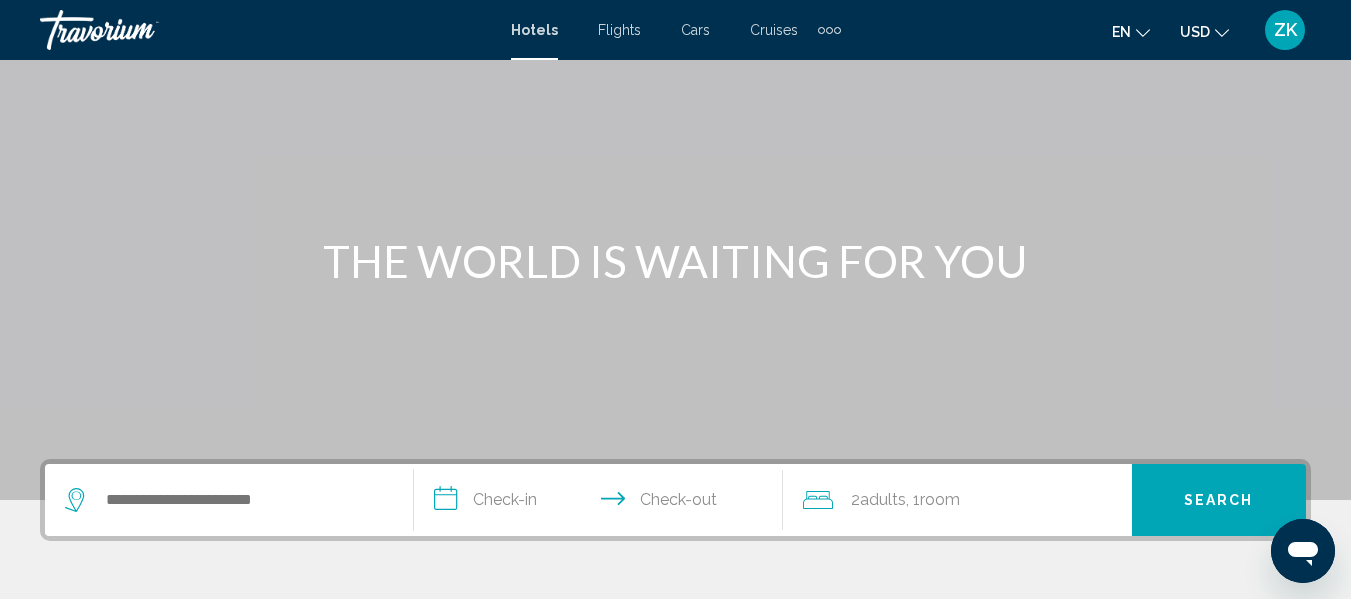 scroll, scrollTop: 494, scrollLeft: 0, axis: vertical 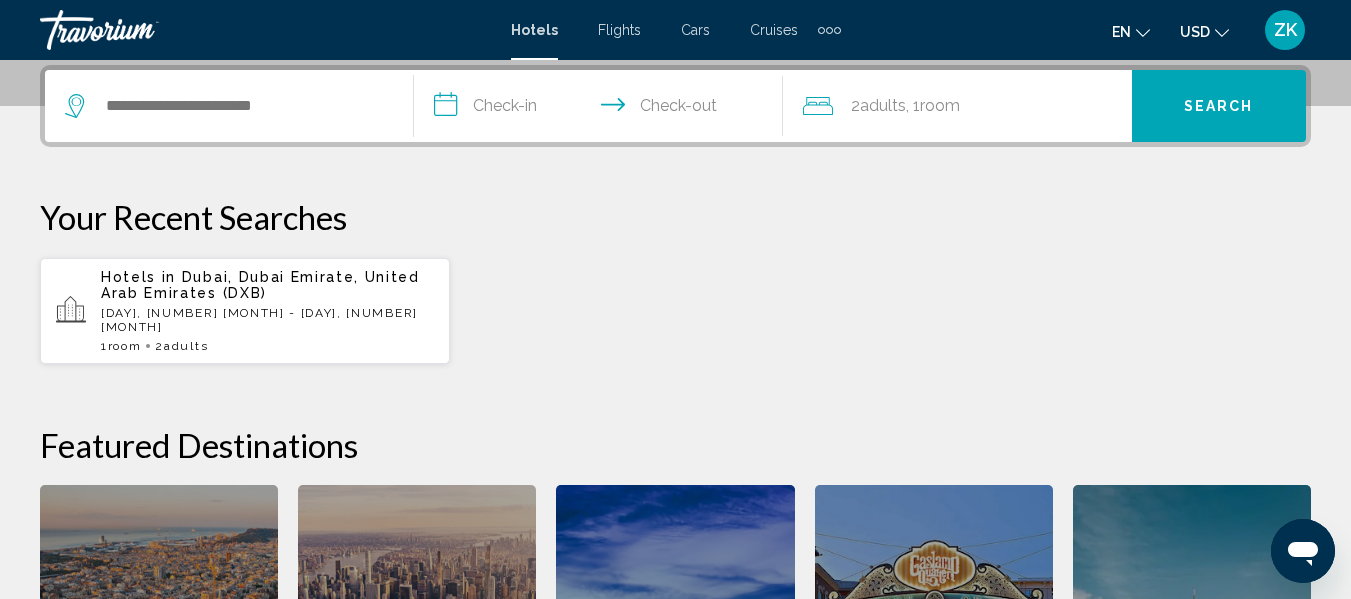 click on "Barcelona" 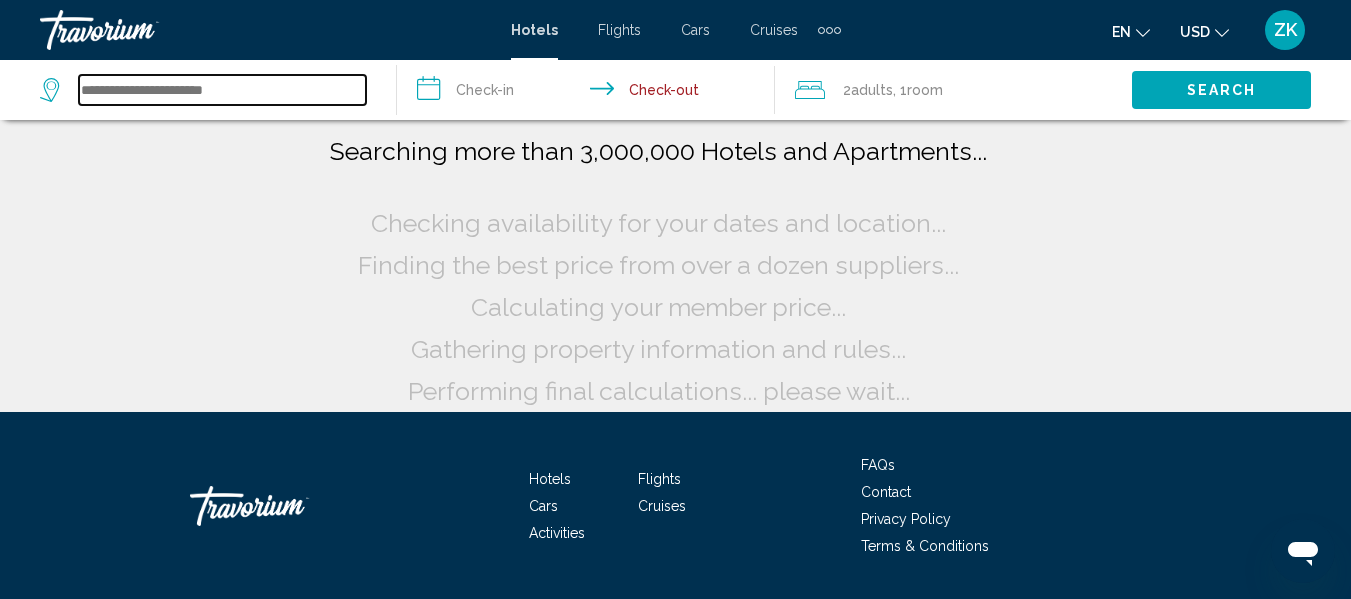click at bounding box center [222, 90] 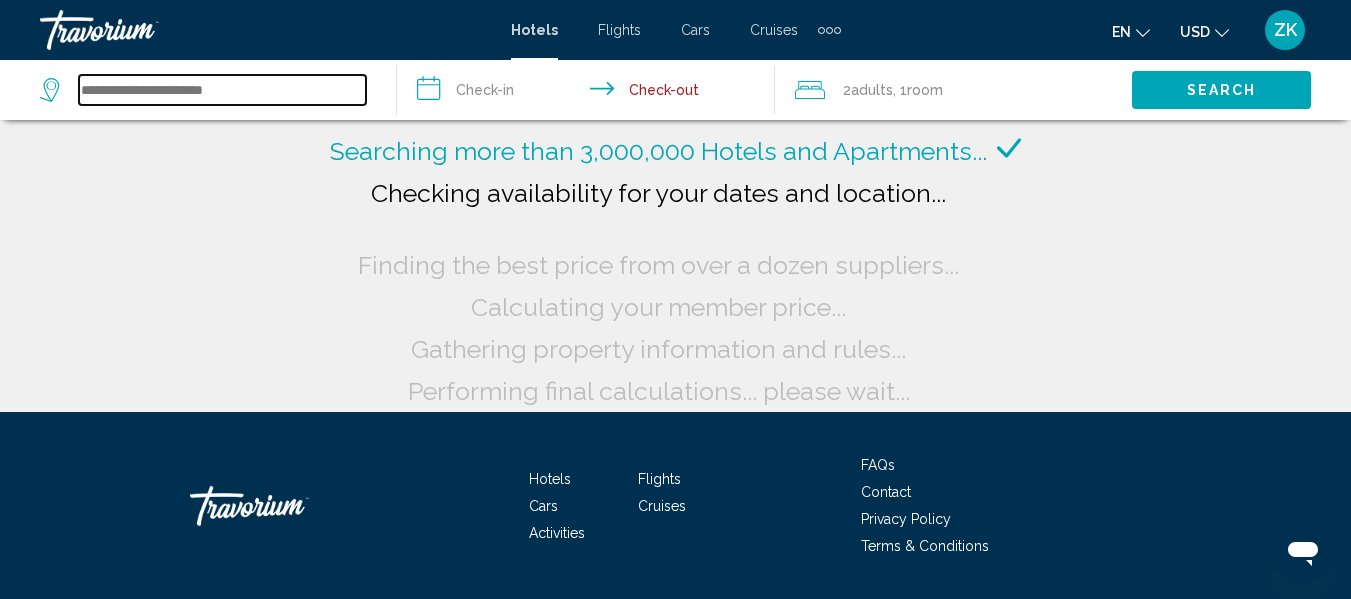 paste on "**********" 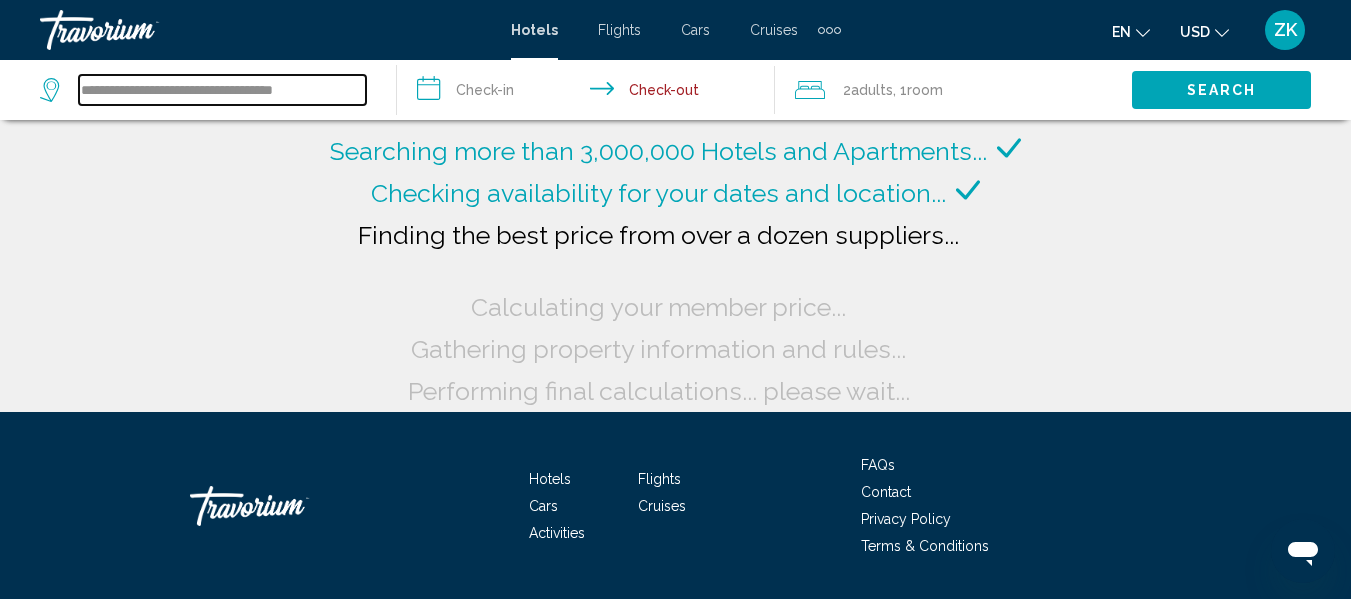 type on "**********" 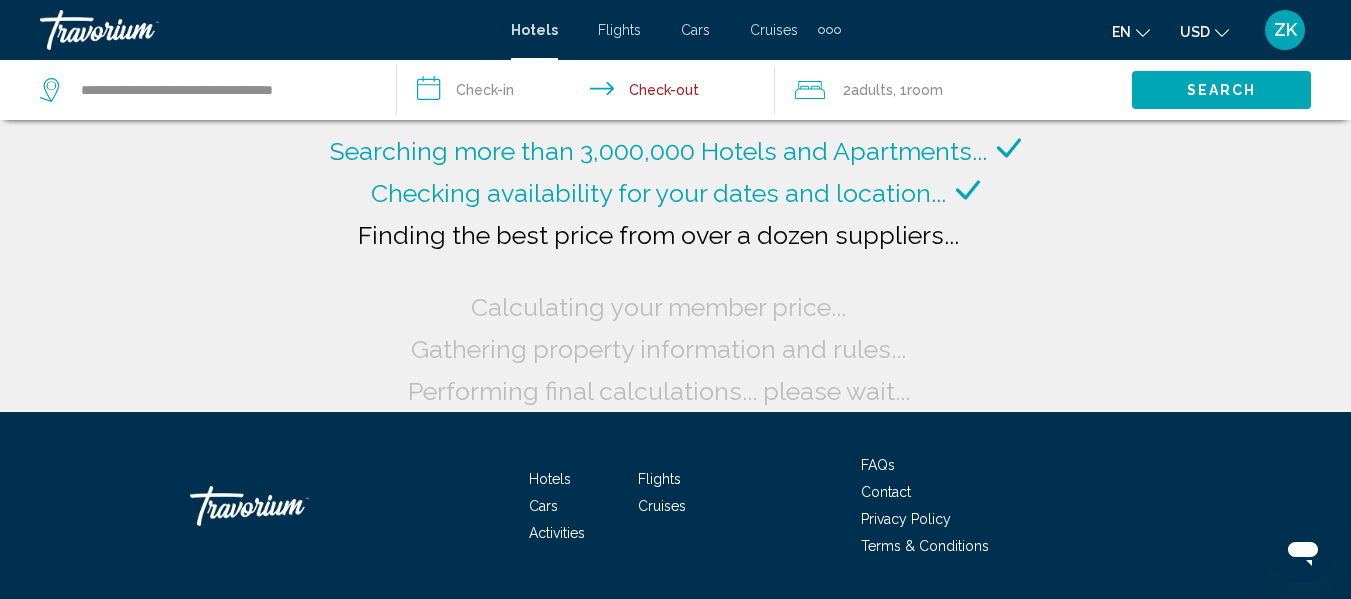 click on "**********" at bounding box center [589, 93] 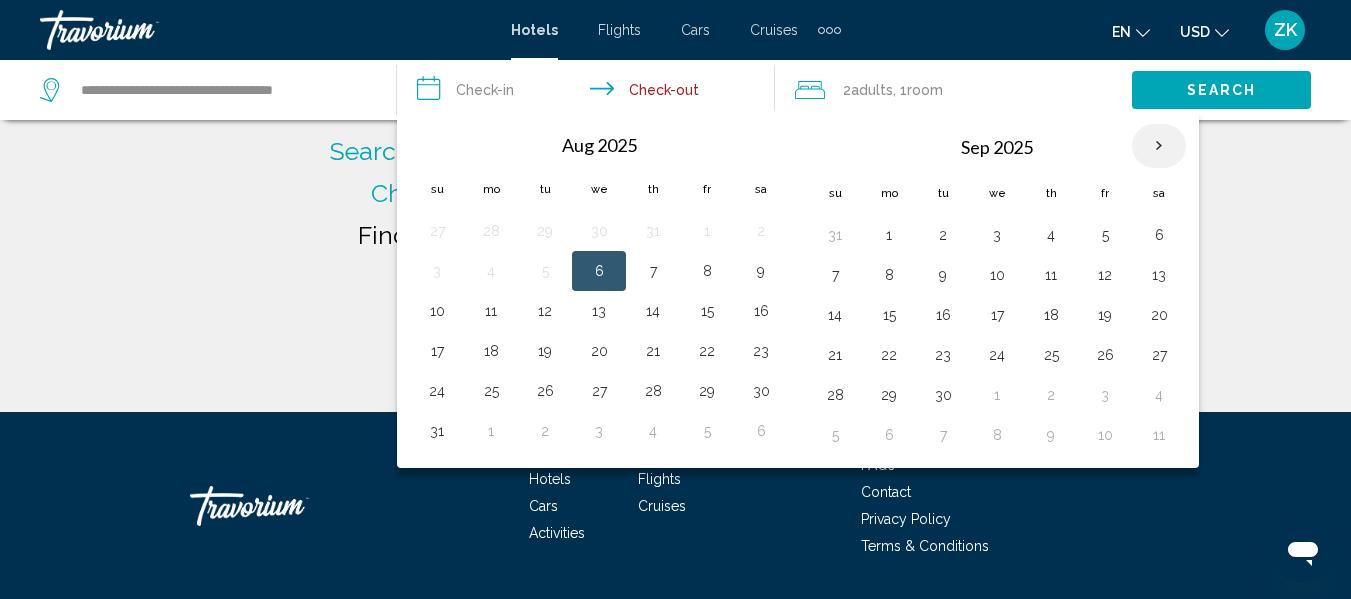 click at bounding box center [1159, 146] 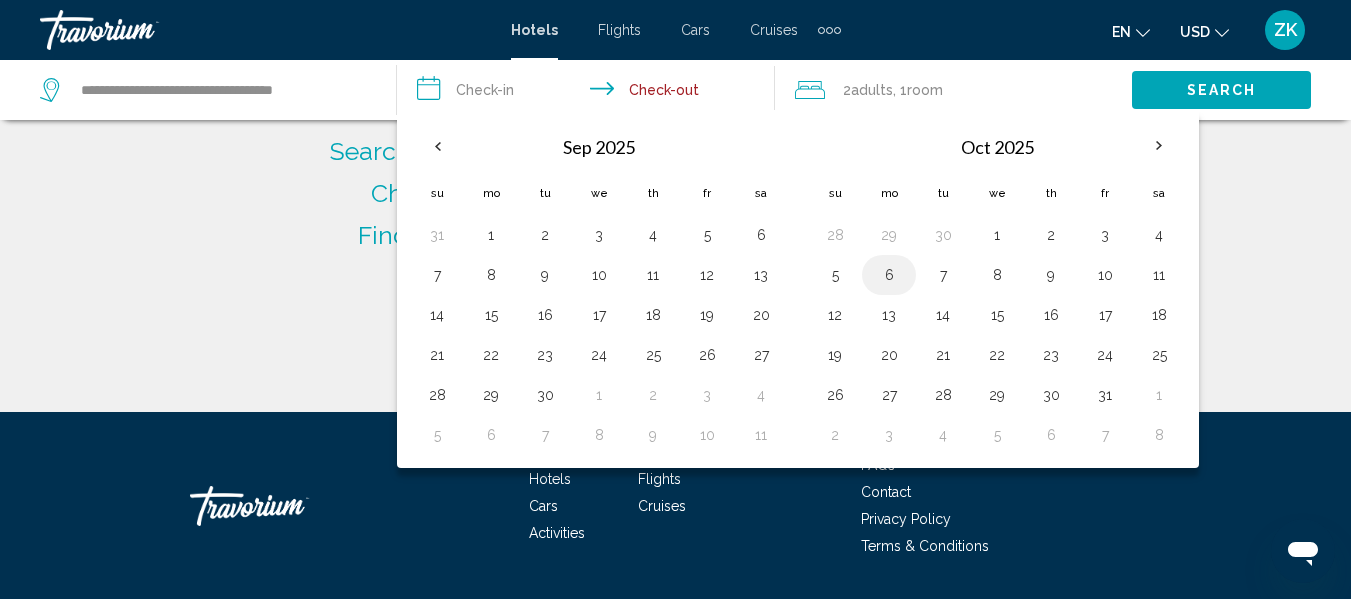 click on "6" at bounding box center (889, 275) 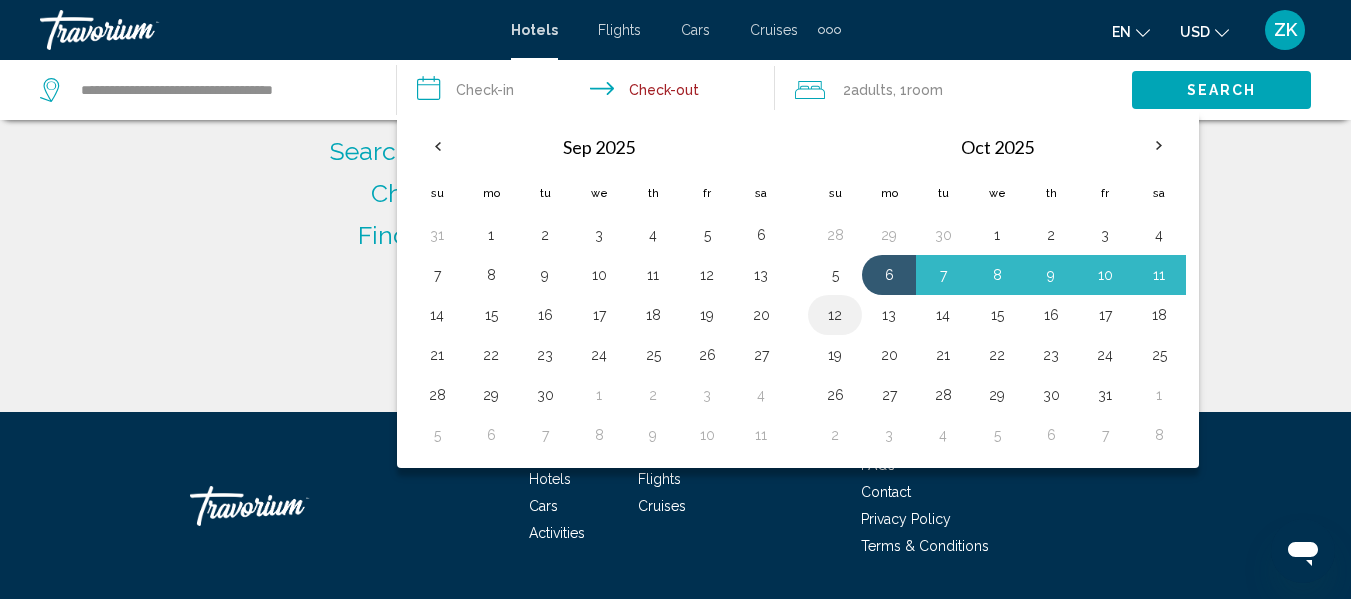 click on "12" at bounding box center [835, 315] 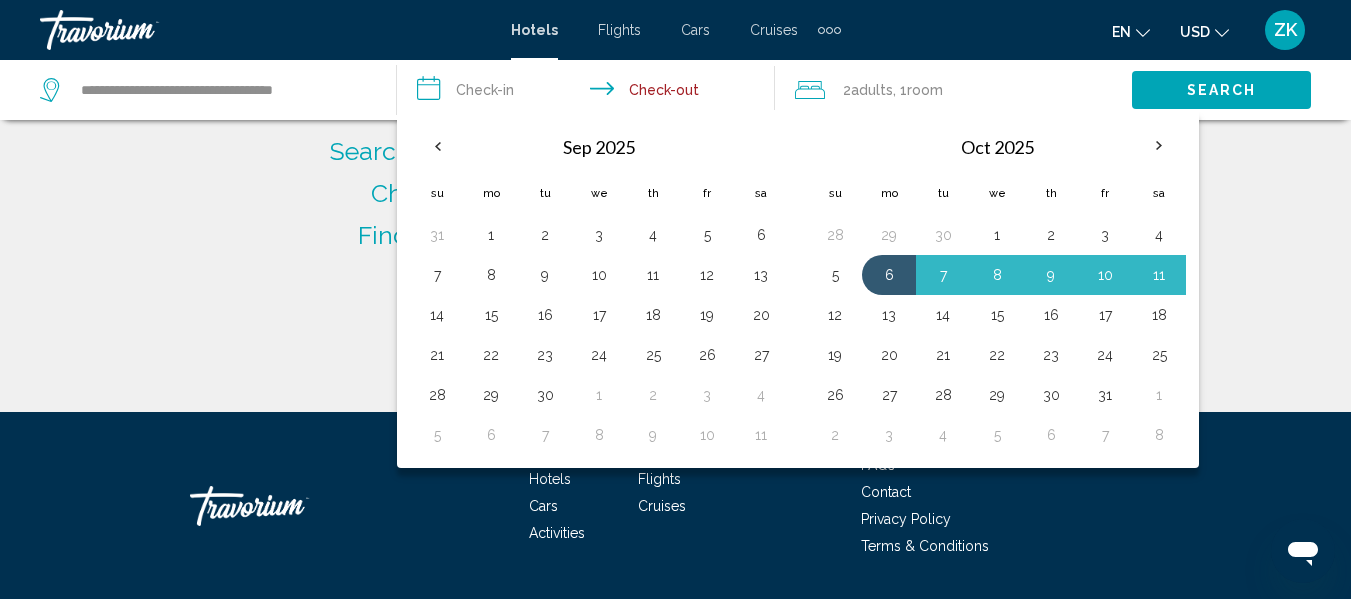 type on "**********" 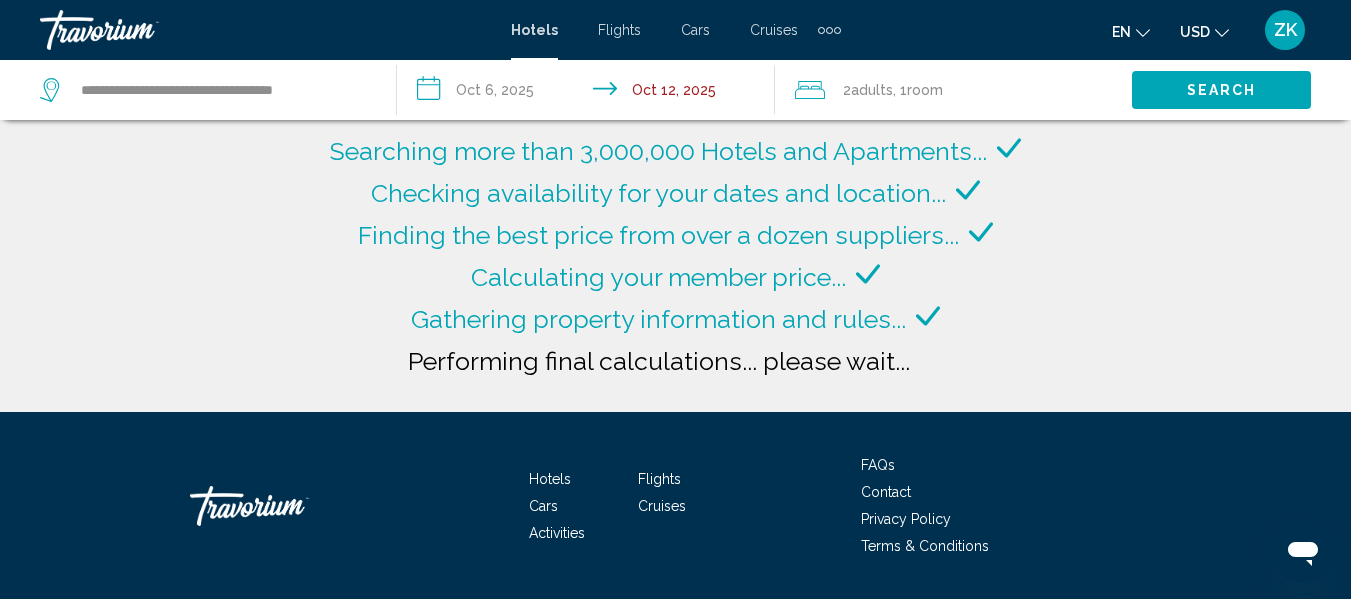 click on "Adults" 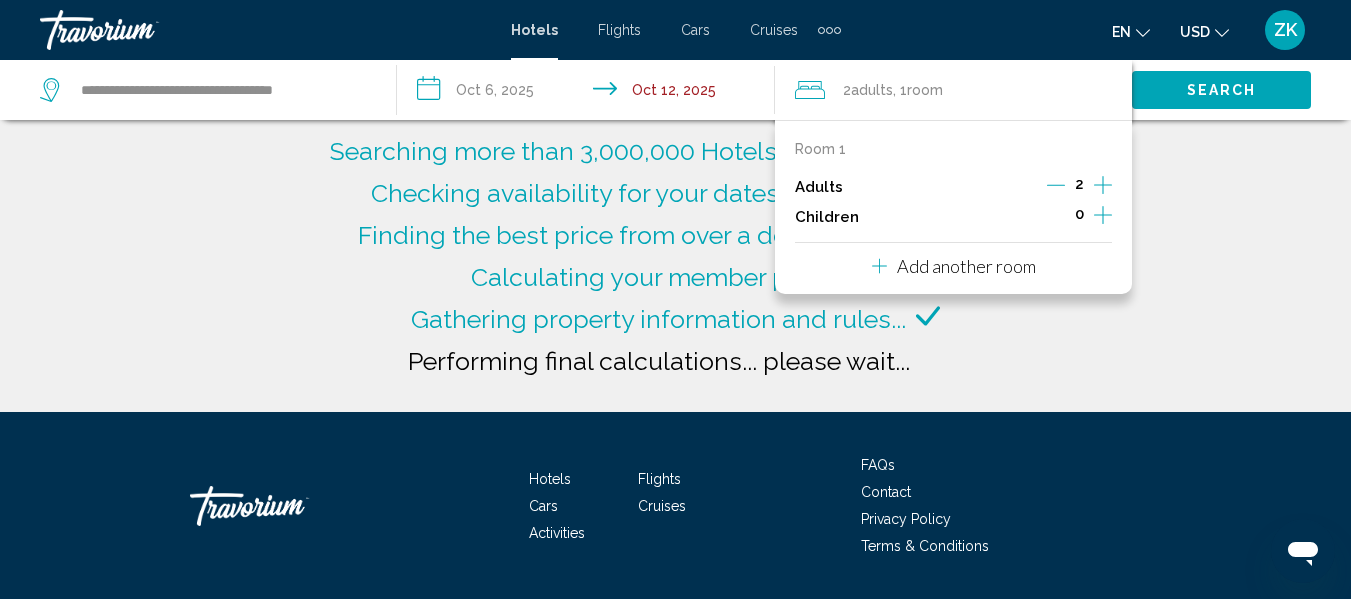 type on "**********" 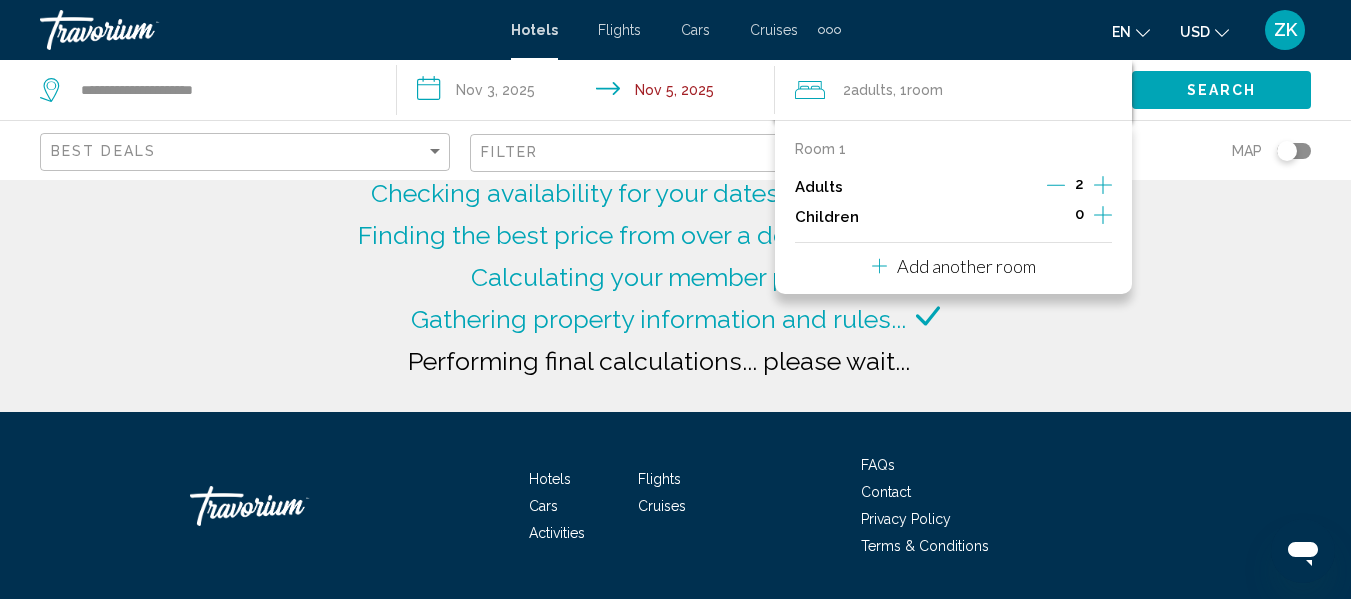 click 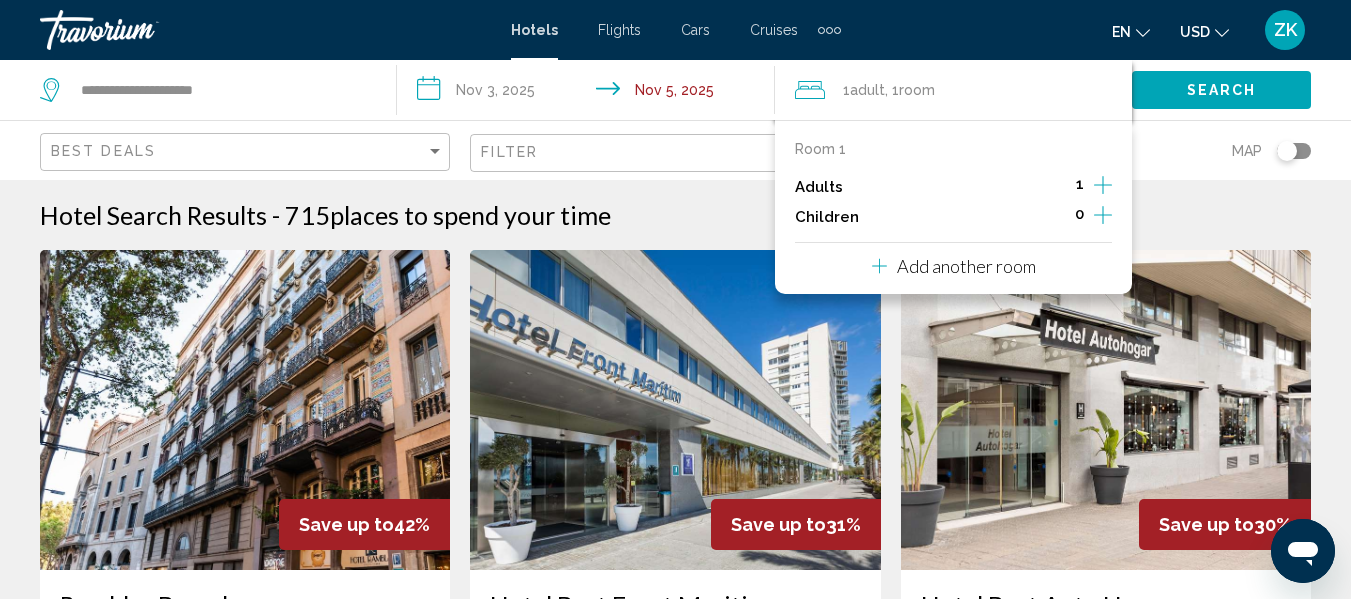 click 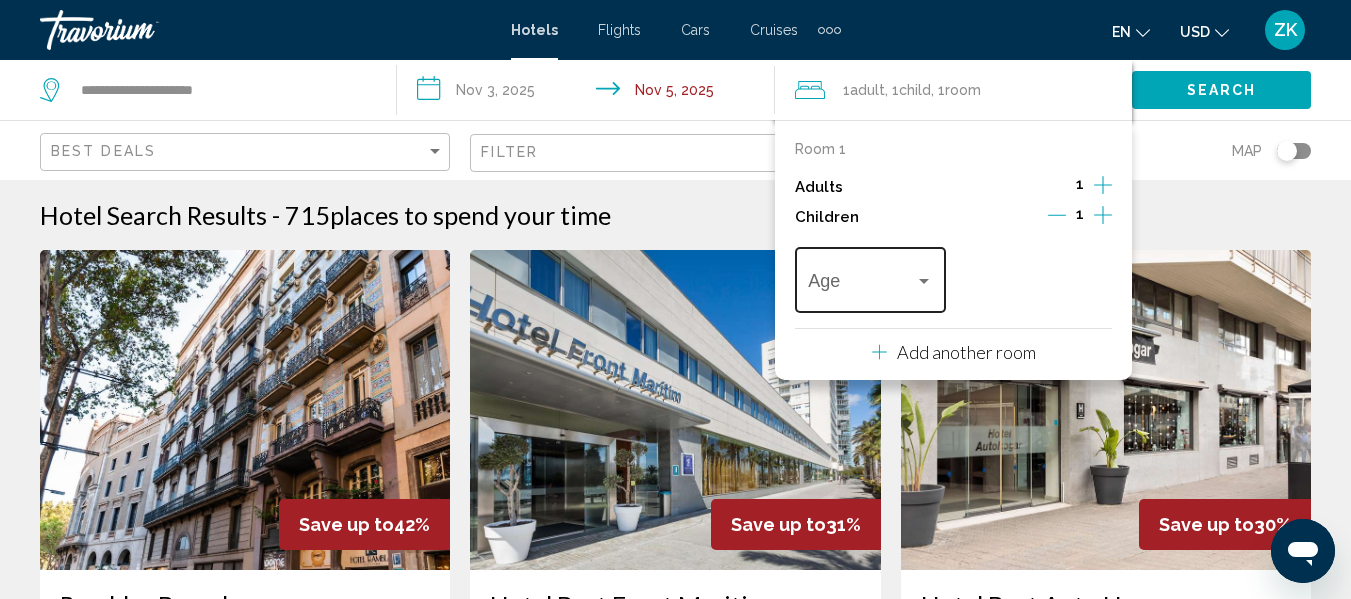 click at bounding box center [924, 281] 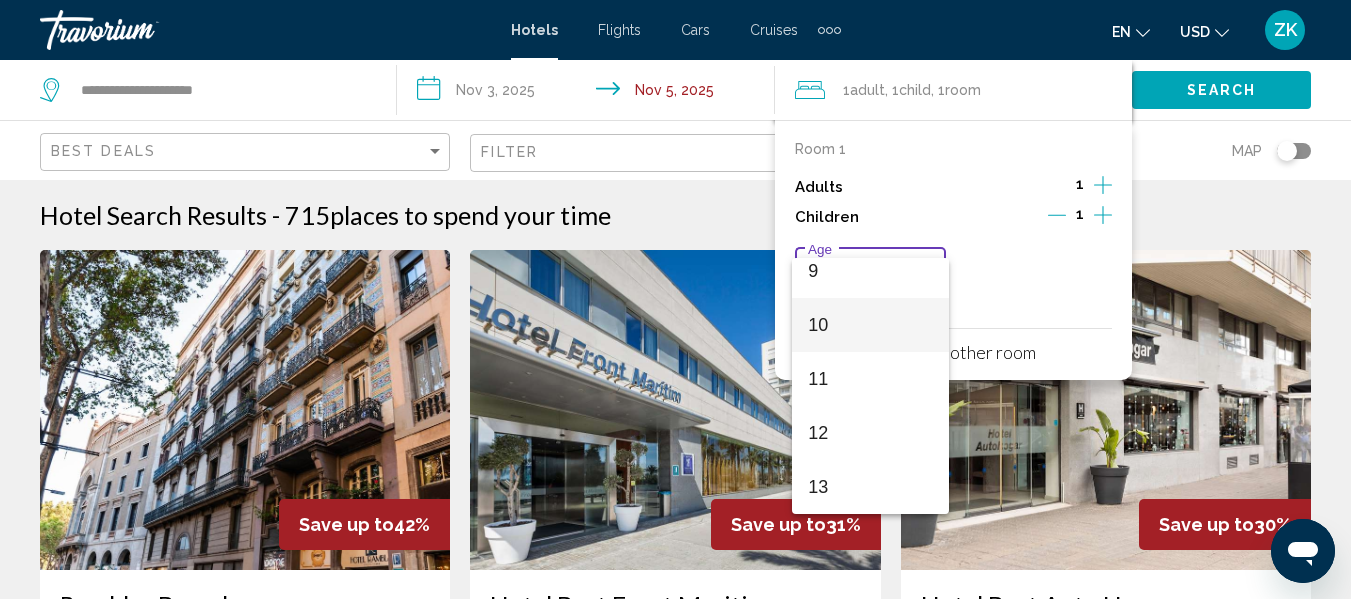 scroll, scrollTop: 600, scrollLeft: 0, axis: vertical 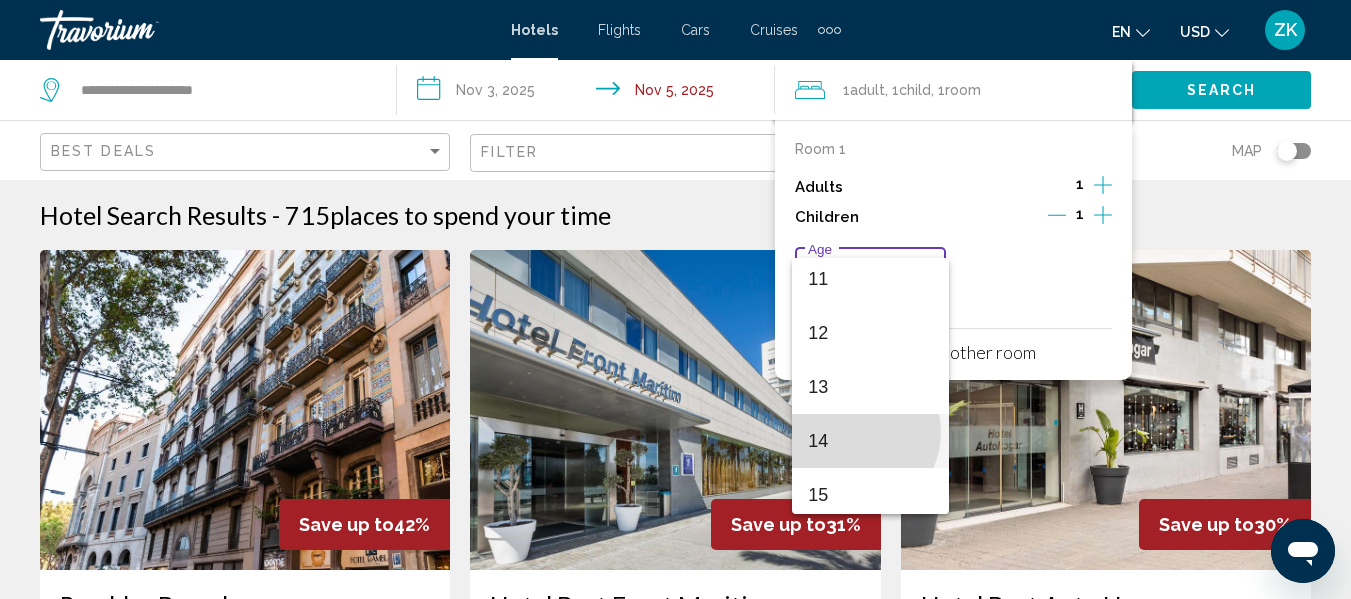 click on "14" at bounding box center (870, 441) 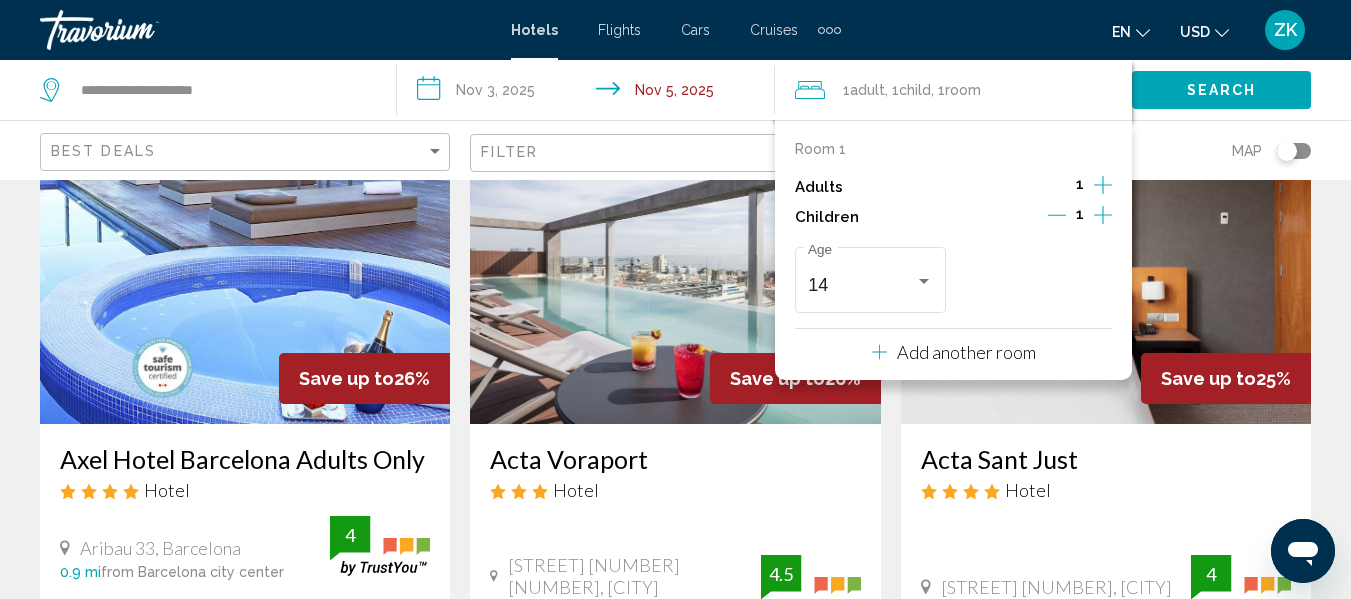 scroll, scrollTop: 2500, scrollLeft: 0, axis: vertical 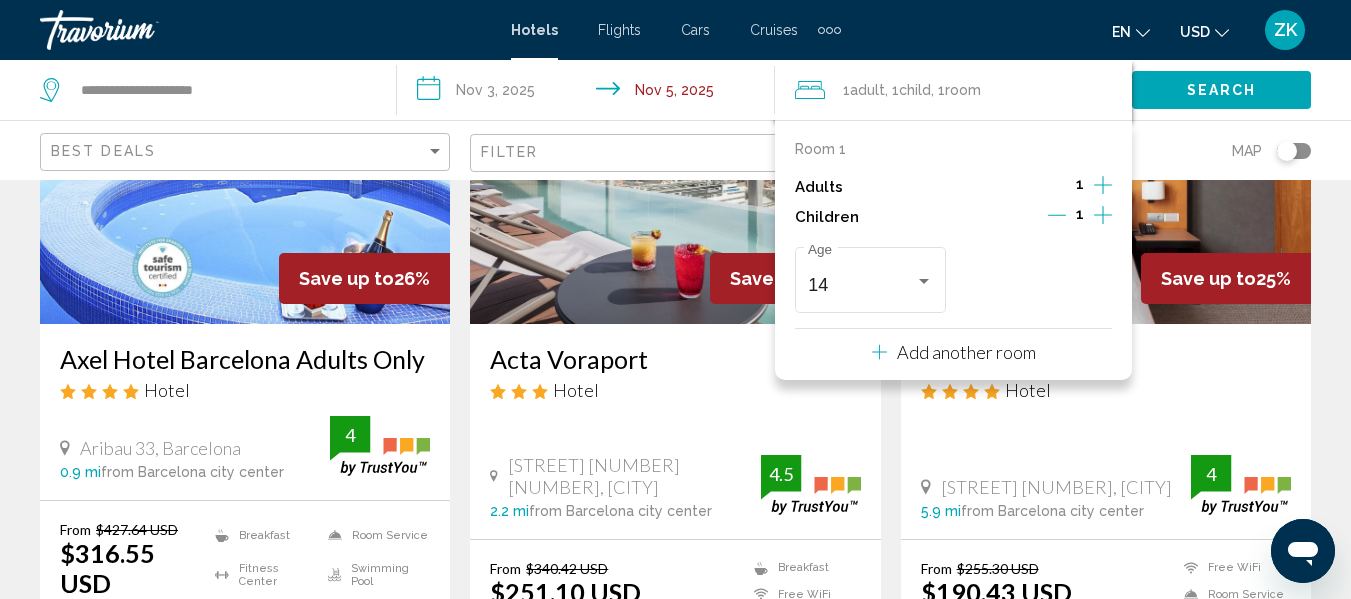 click at bounding box center (675, 164) 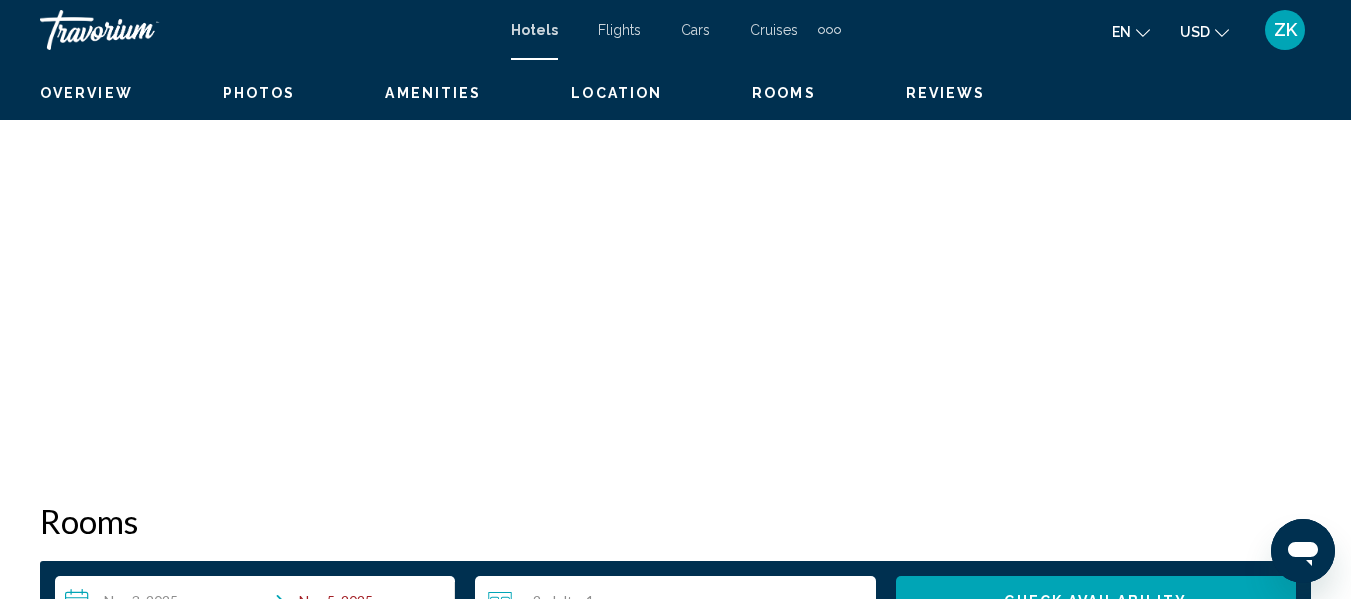 scroll, scrollTop: 235, scrollLeft: 0, axis: vertical 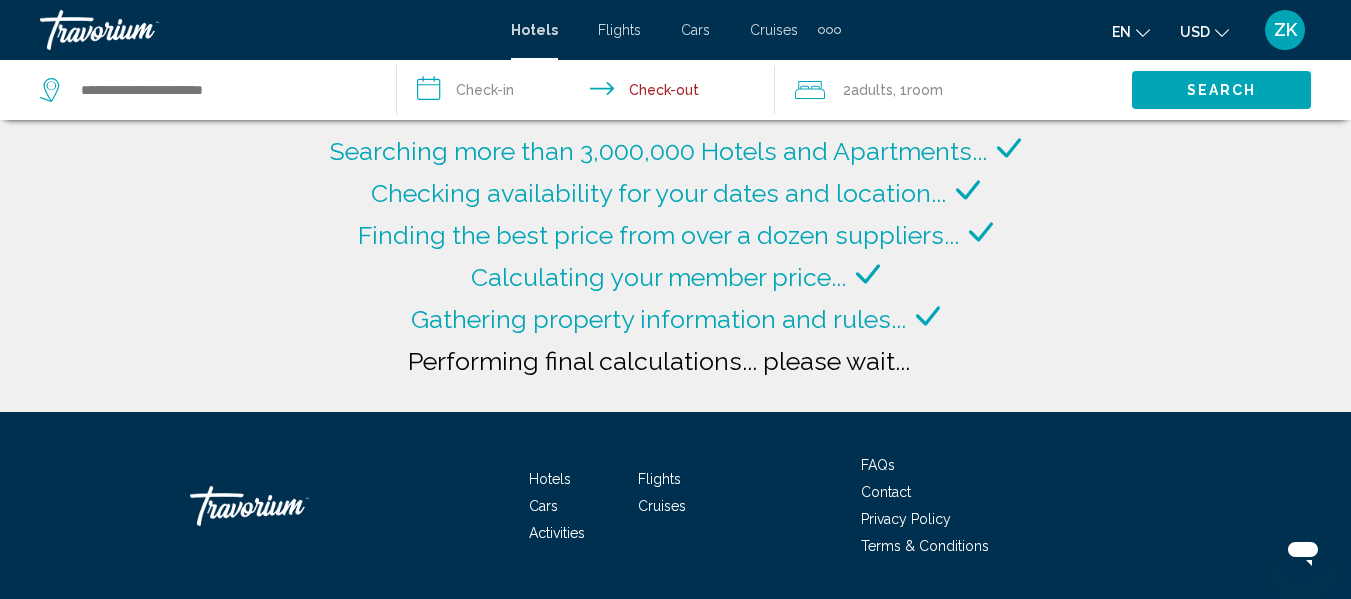 type on "**********" 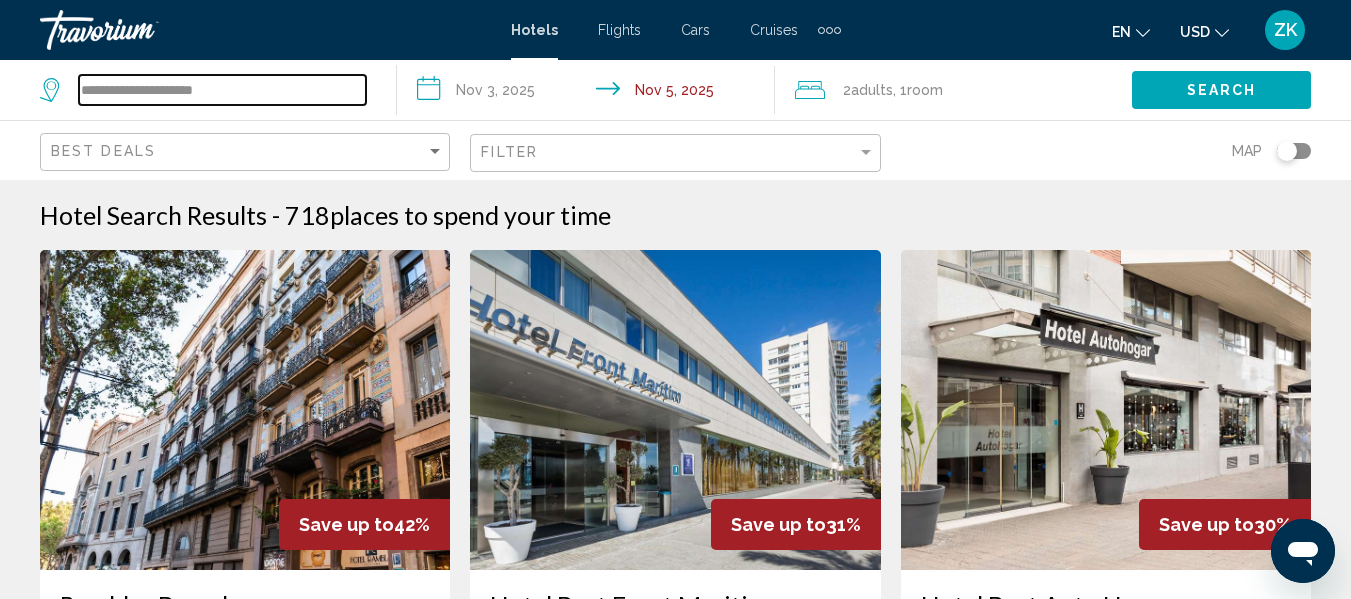 click on "**********" at bounding box center [222, 90] 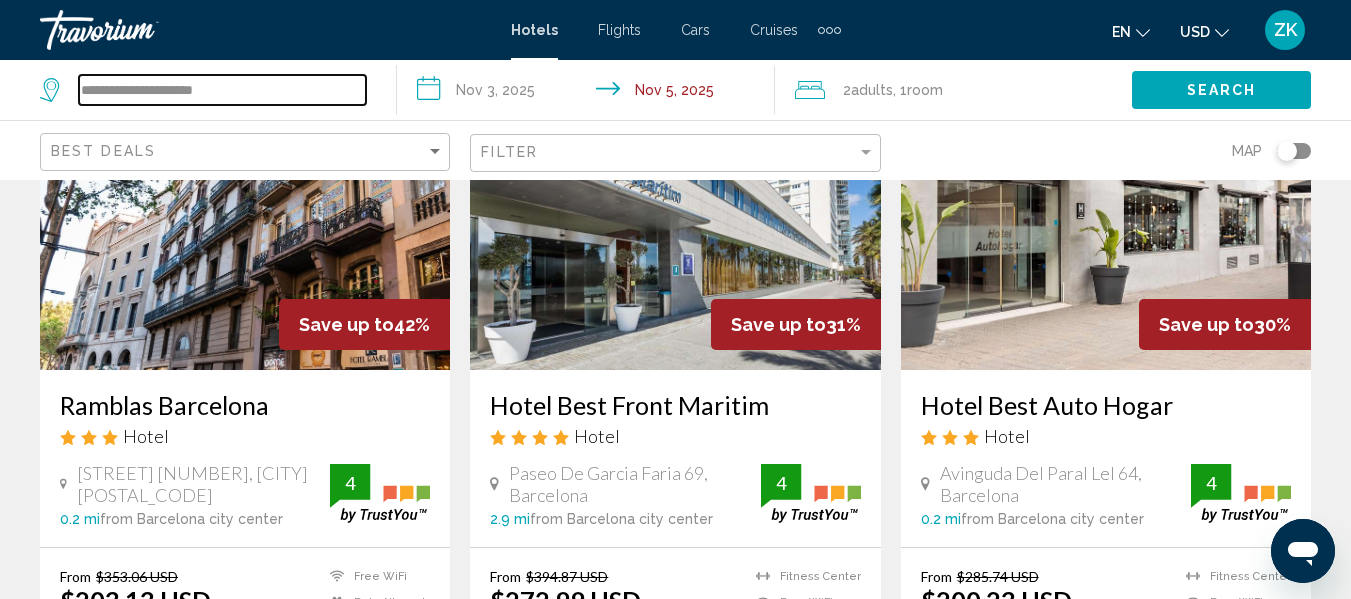 scroll, scrollTop: 0, scrollLeft: 0, axis: both 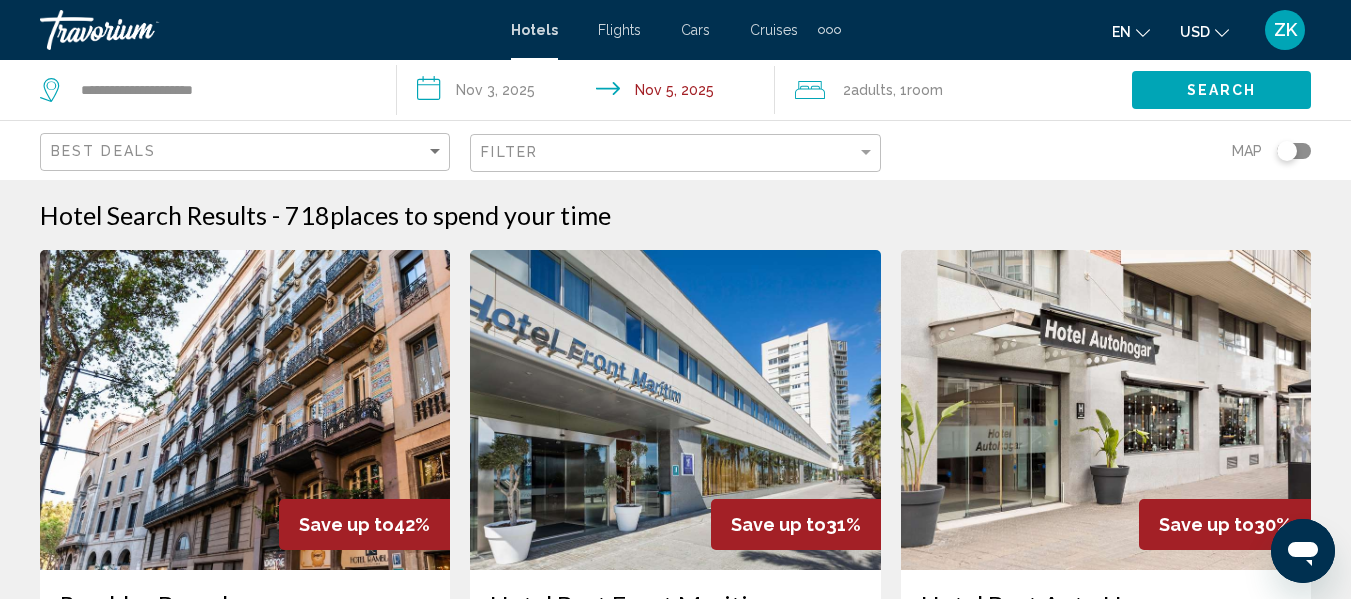 click on "**********" at bounding box center [589, 93] 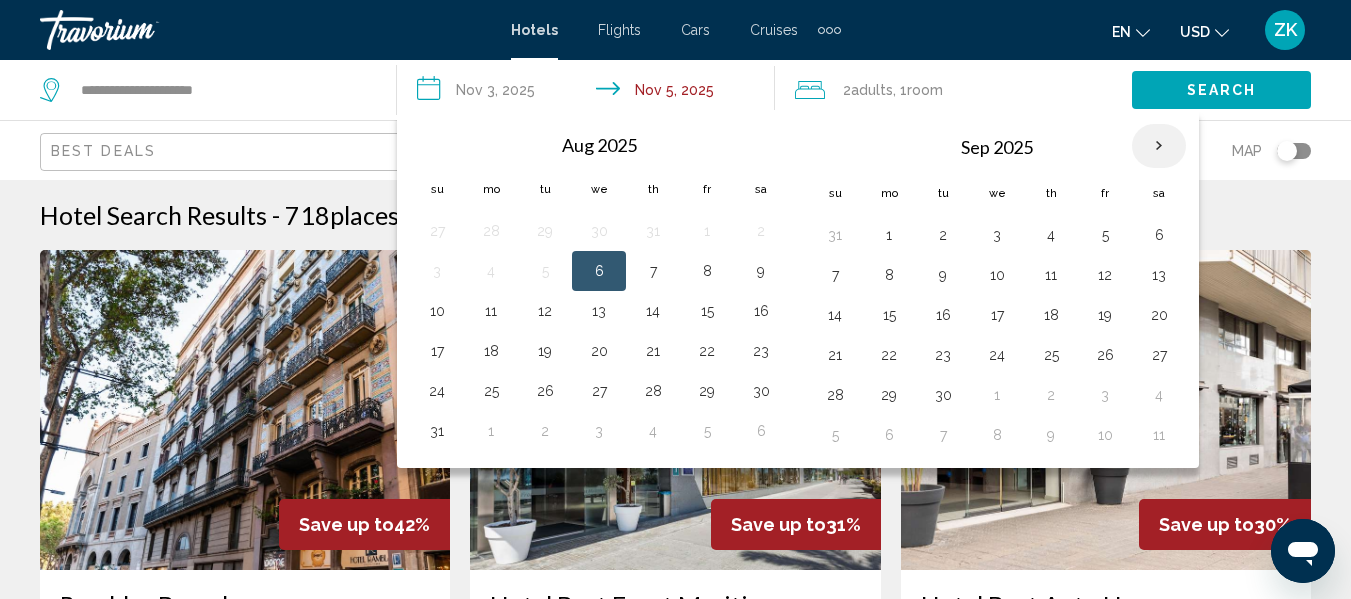 click at bounding box center [1159, 146] 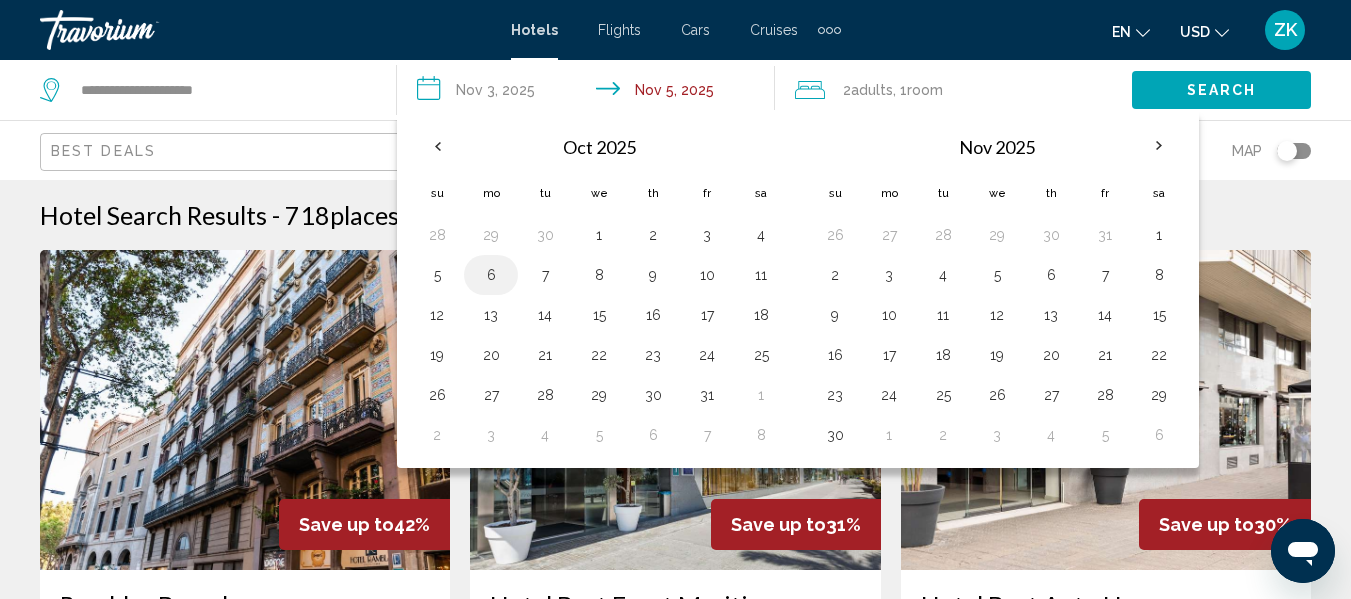 click on "6" at bounding box center (491, 275) 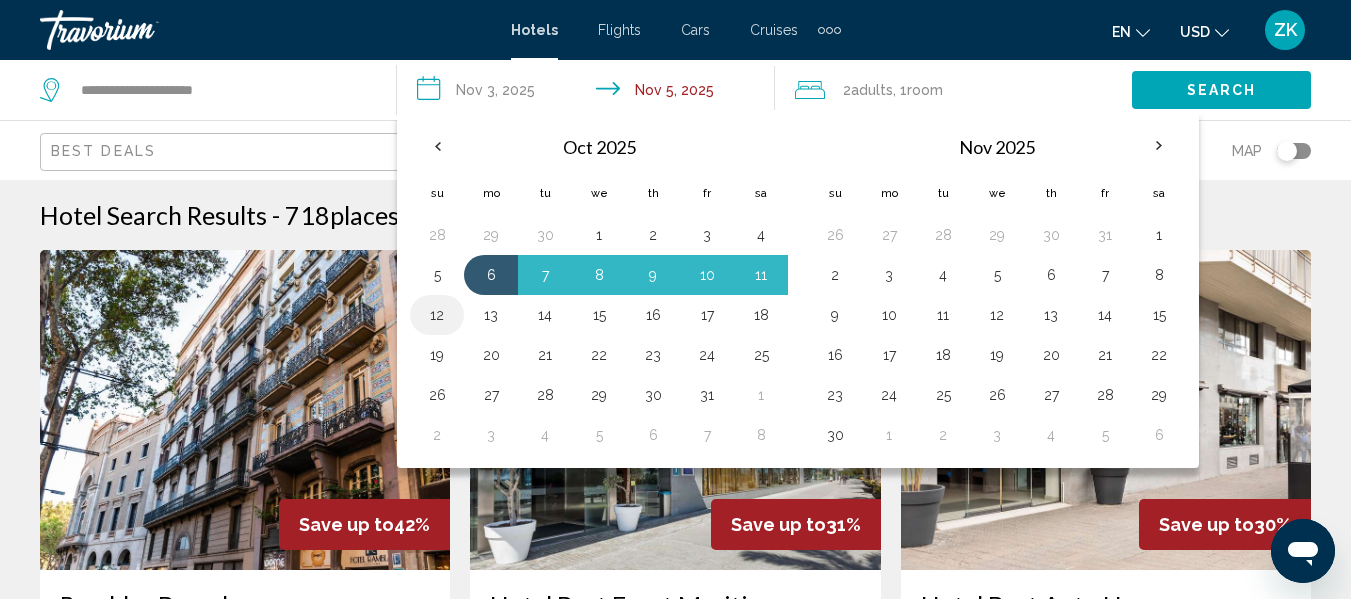 click on "12" at bounding box center (437, 315) 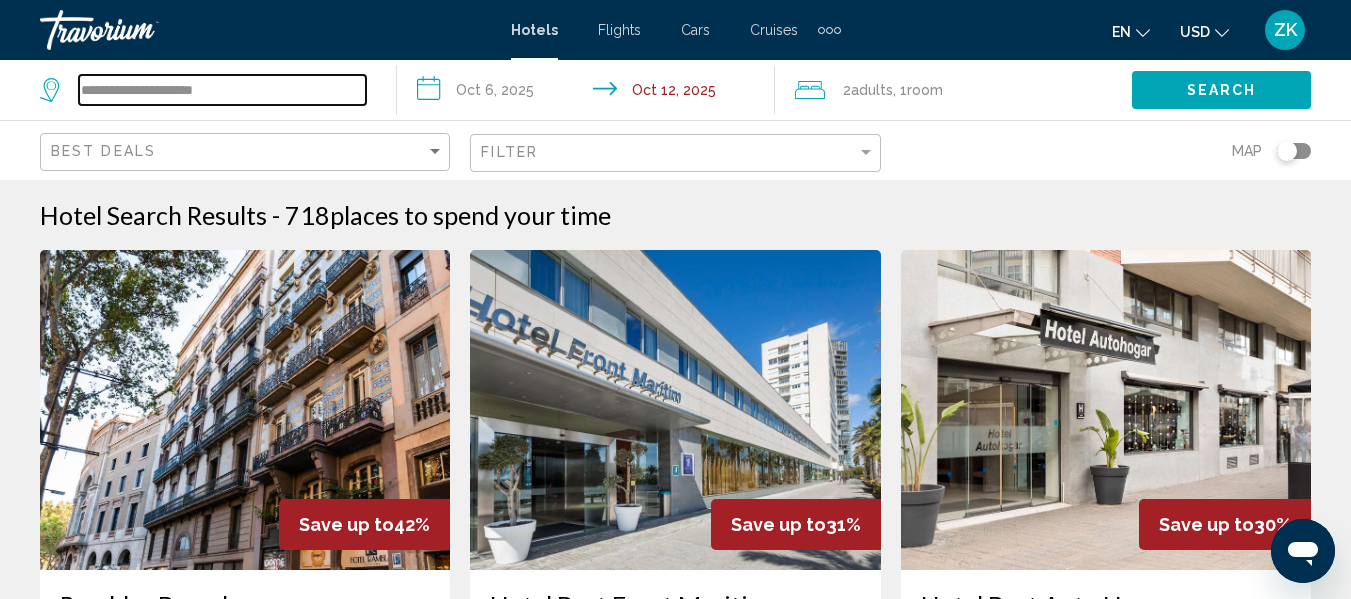 click on "**********" at bounding box center [222, 90] 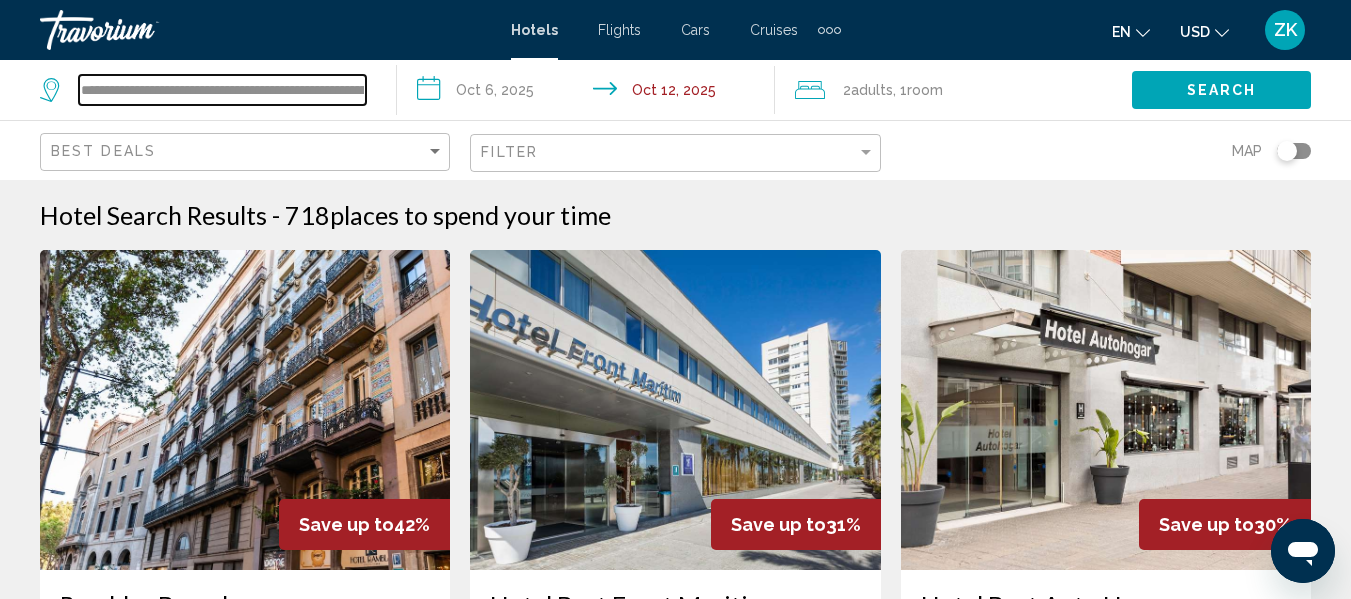 scroll, scrollTop: 0, scrollLeft: 118, axis: horizontal 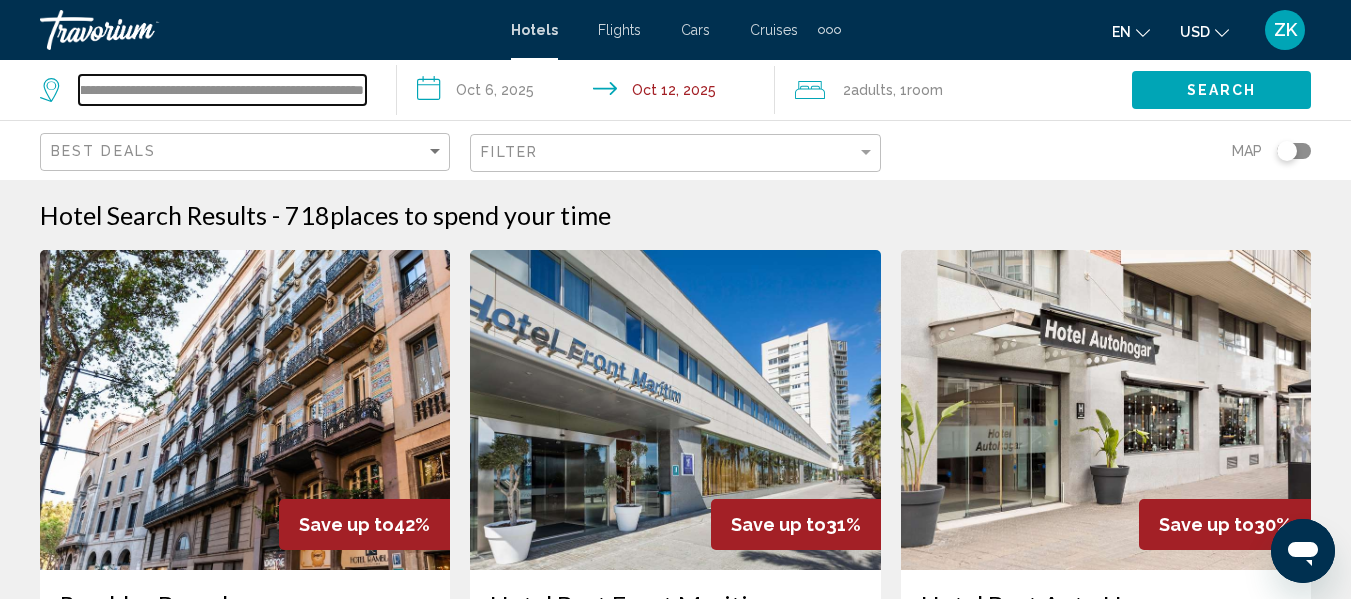 type on "**********" 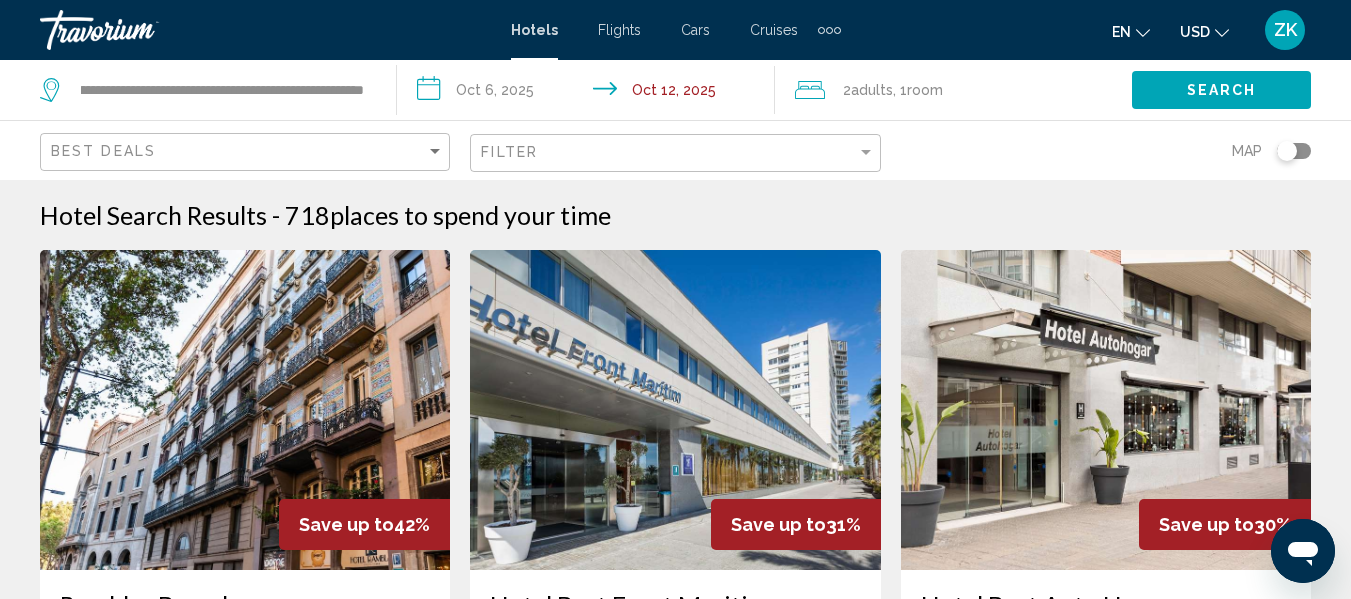 scroll, scrollTop: 0, scrollLeft: 0, axis: both 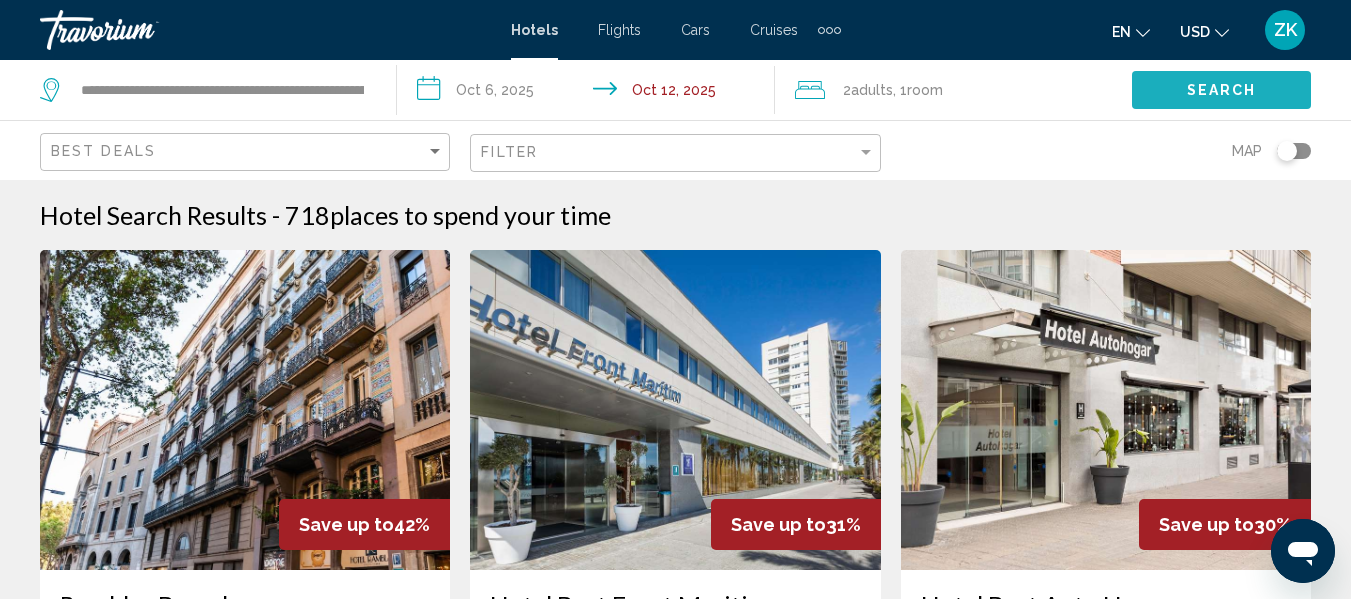 click on "Search" 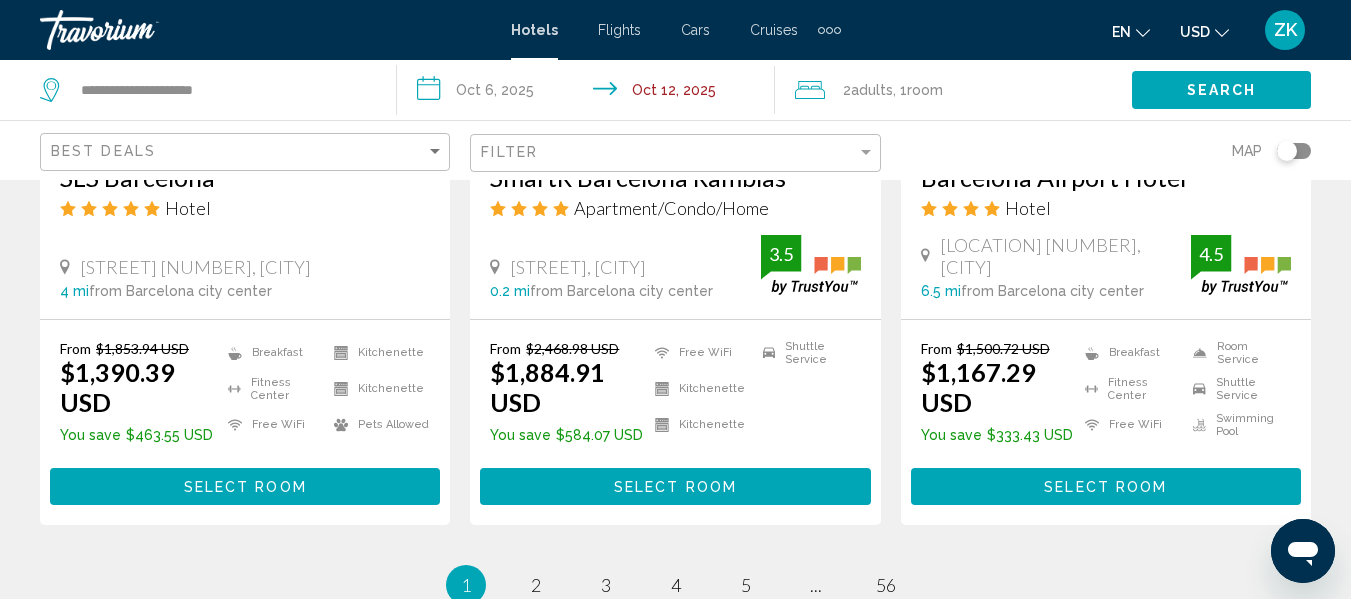 scroll, scrollTop: 2900, scrollLeft: 0, axis: vertical 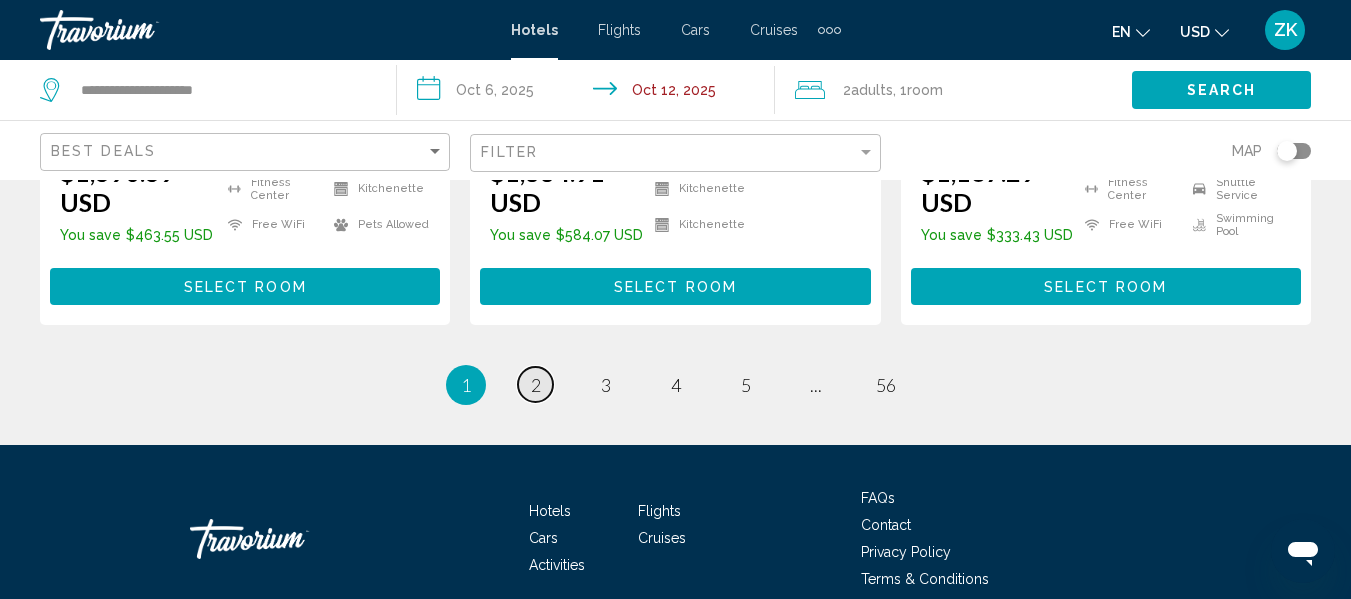 click on "2" at bounding box center (536, 385) 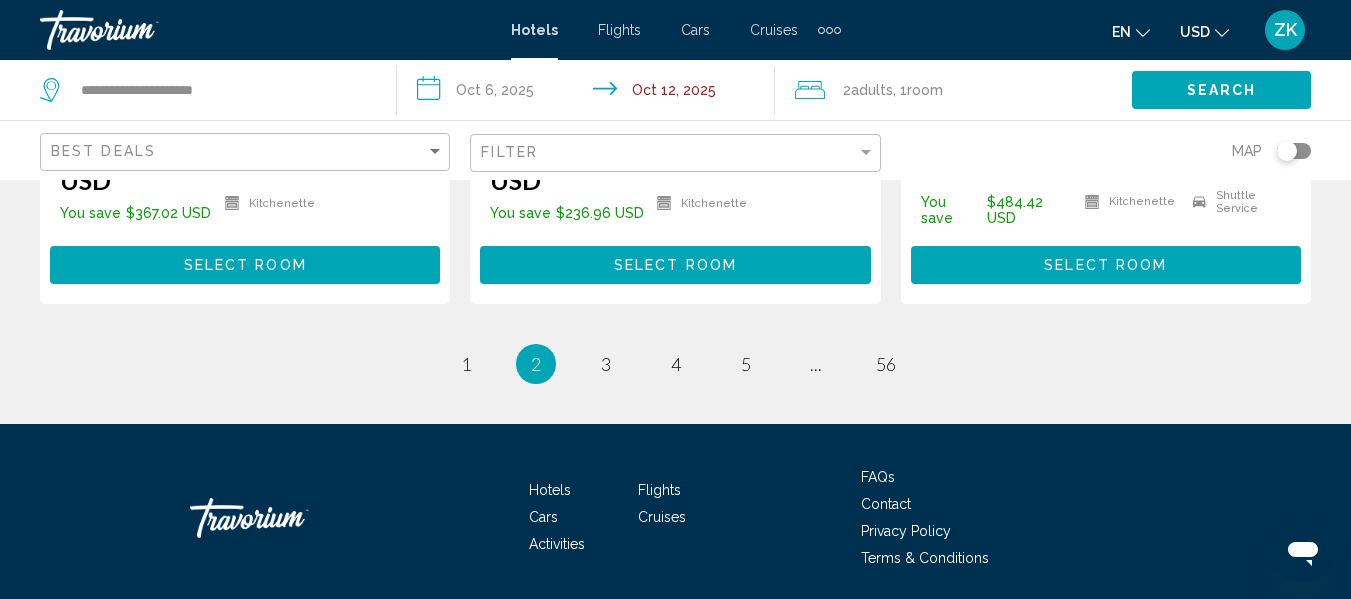scroll, scrollTop: 3049, scrollLeft: 0, axis: vertical 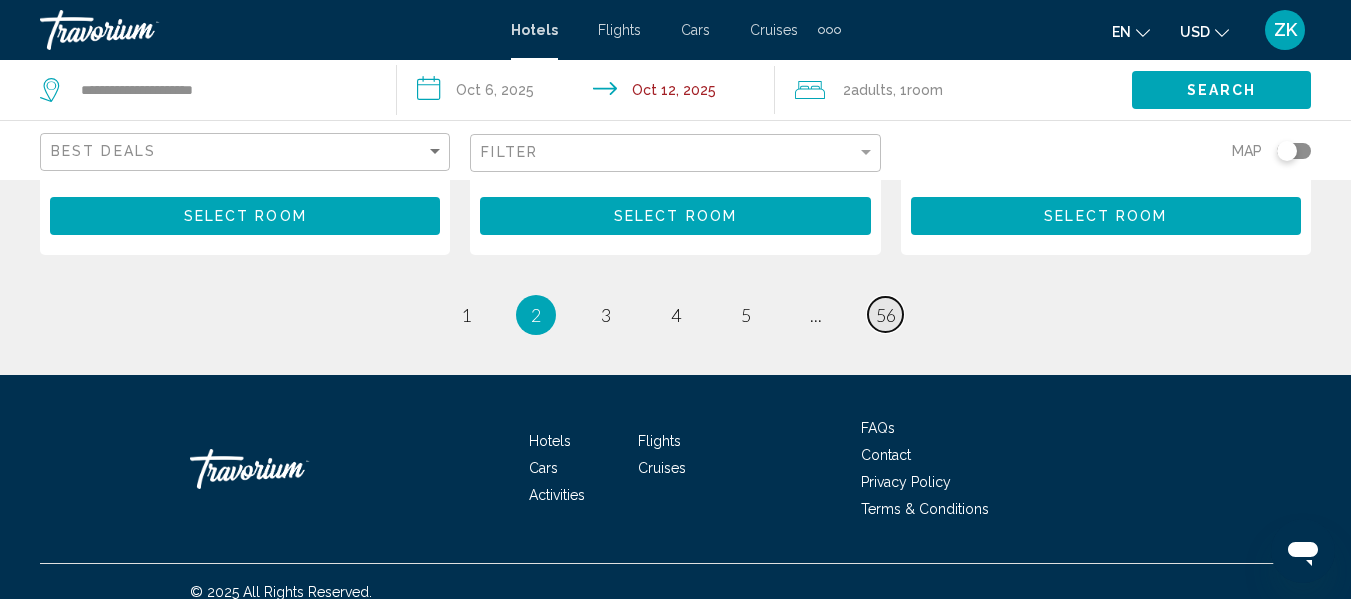 click on "56" at bounding box center [886, 315] 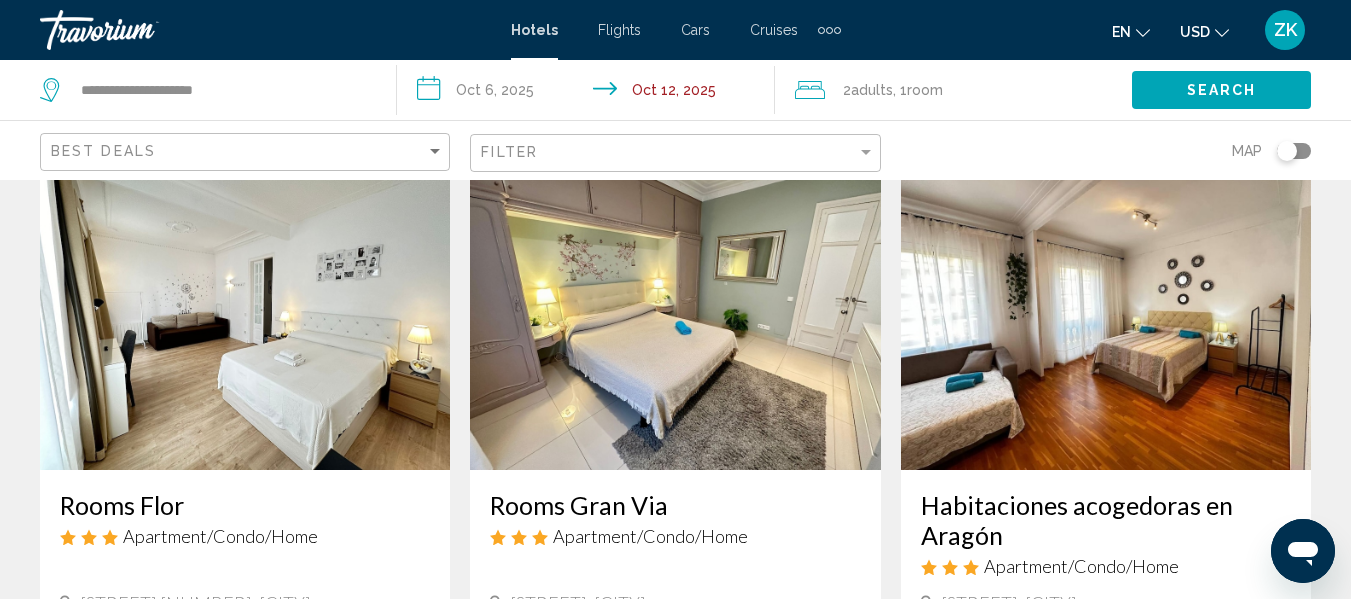scroll, scrollTop: 0, scrollLeft: 0, axis: both 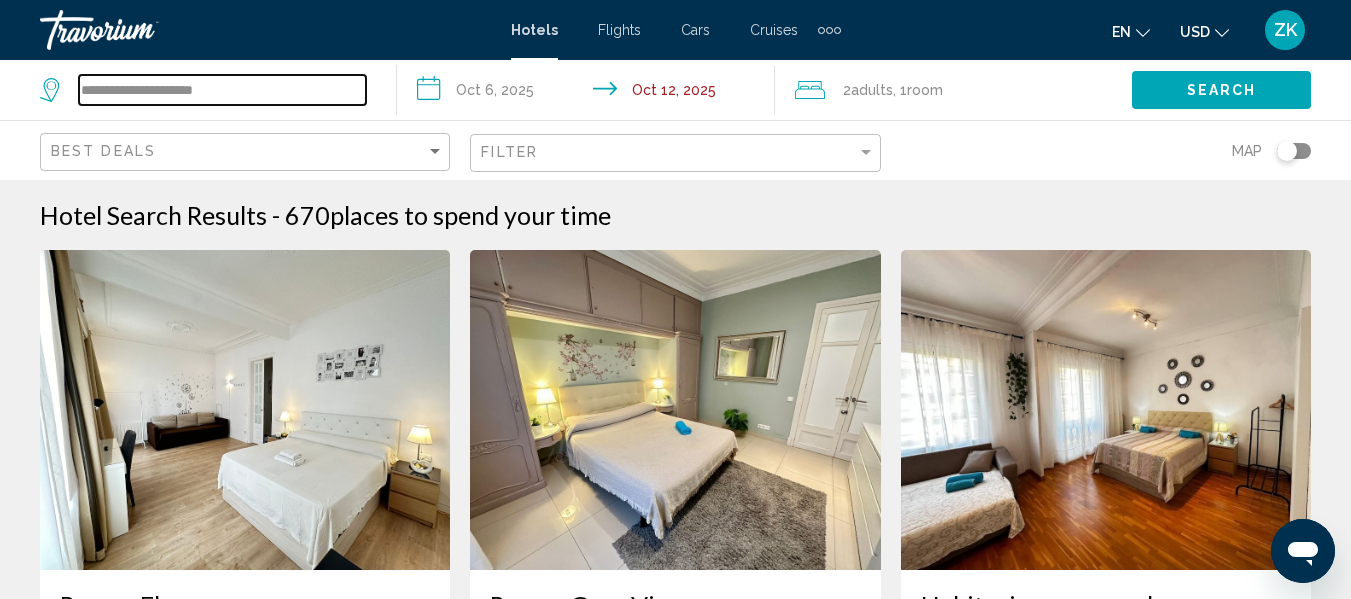 click on "**********" at bounding box center (222, 90) 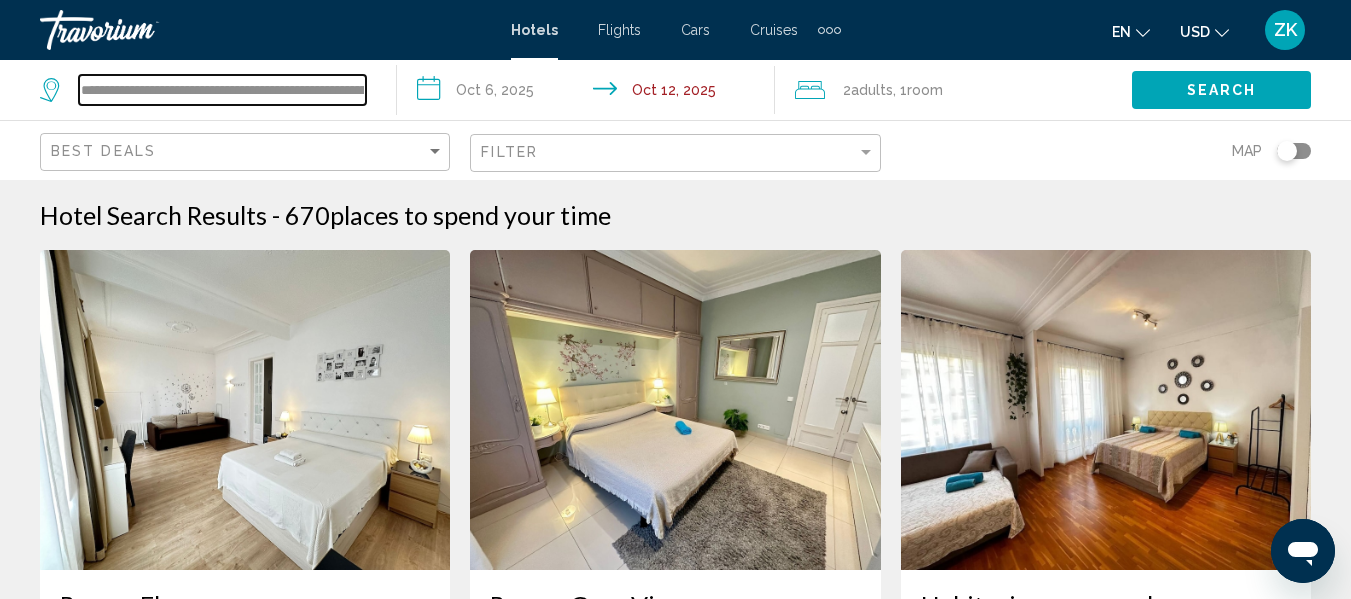scroll, scrollTop: 0, scrollLeft: 99, axis: horizontal 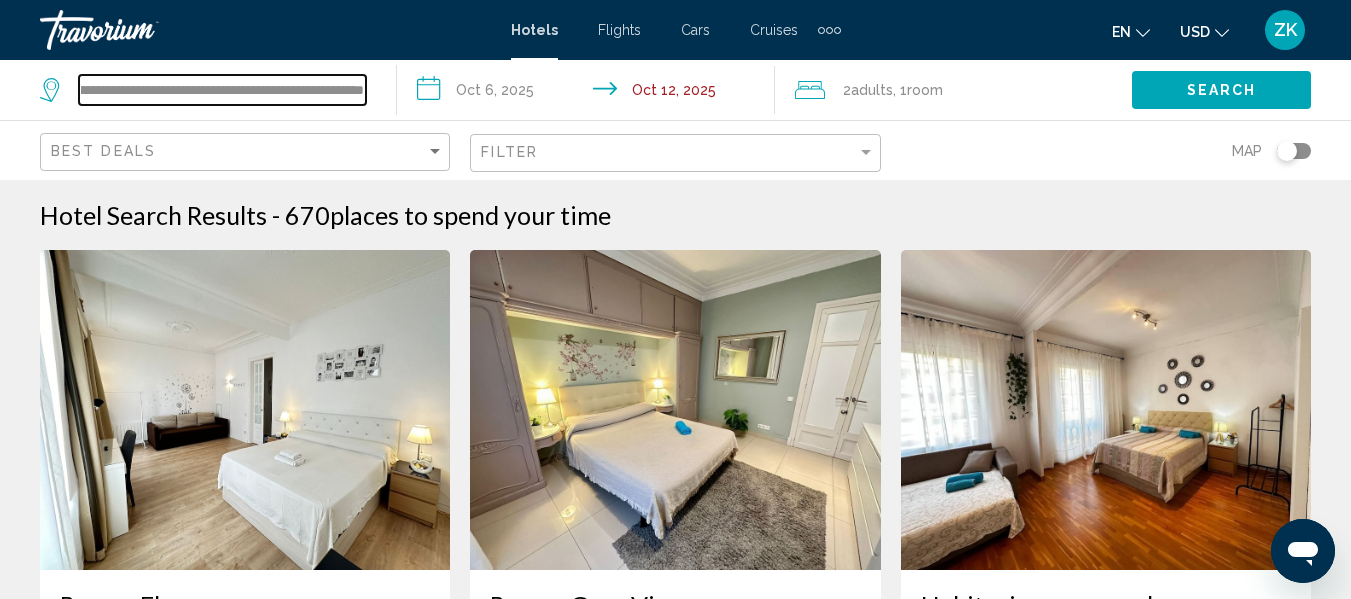 click on "**********" at bounding box center [222, 90] 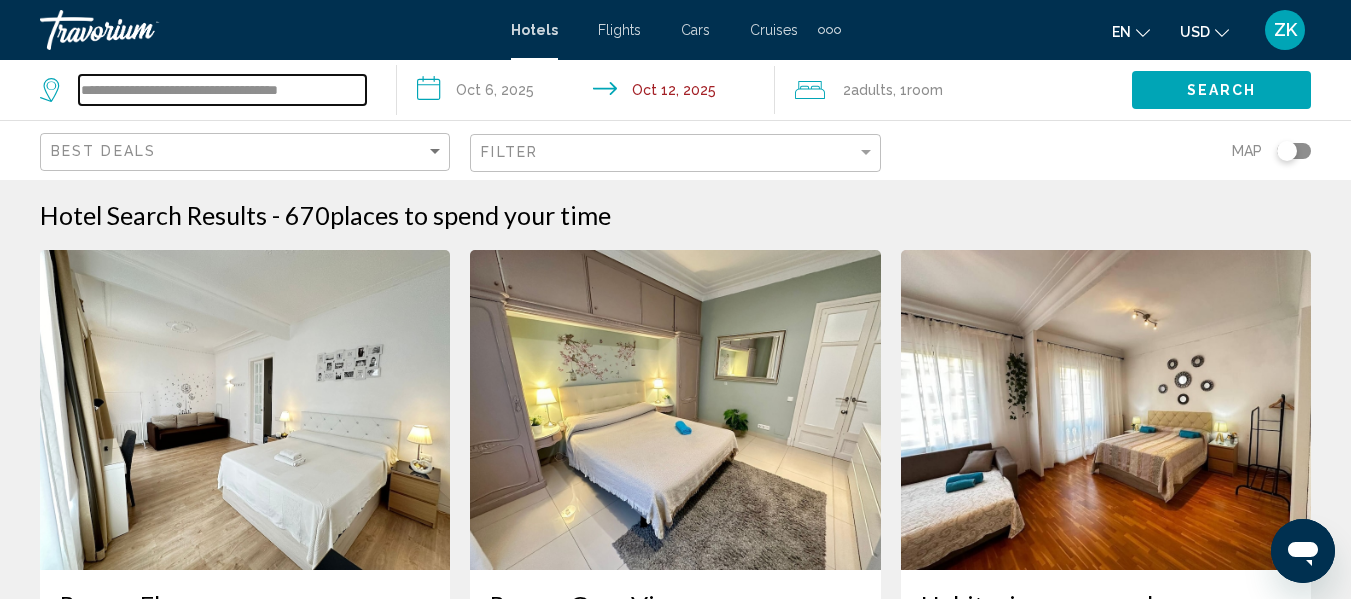 scroll, scrollTop: 0, scrollLeft: 0, axis: both 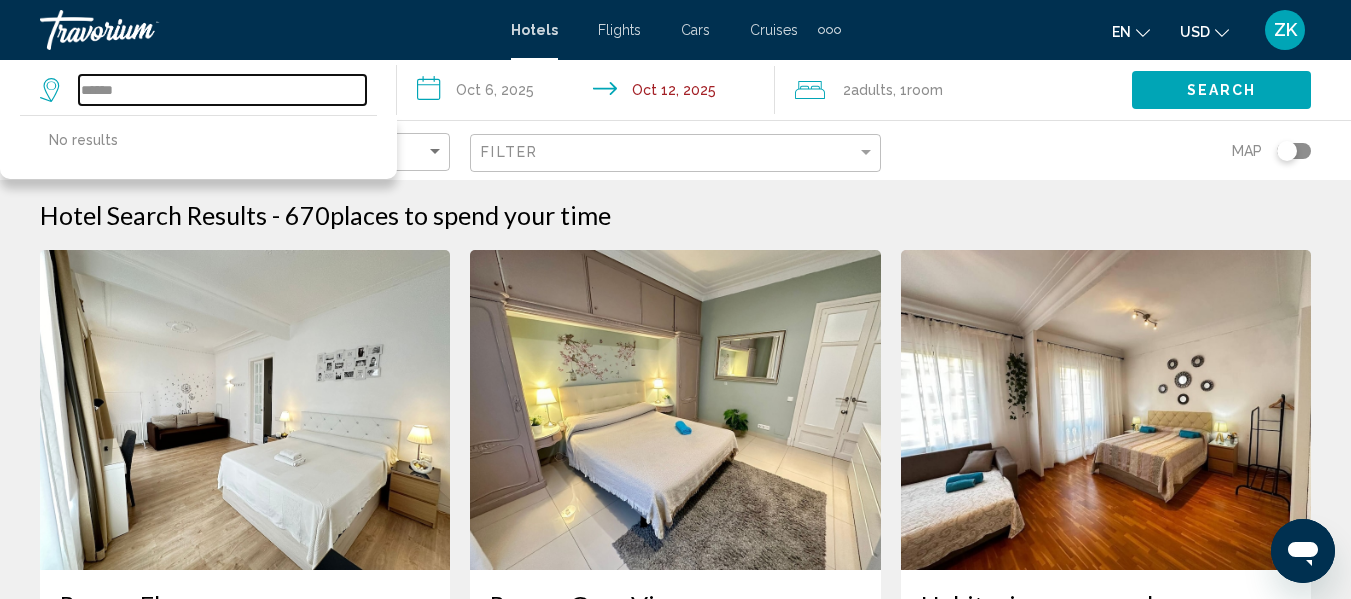 click on "******" at bounding box center (222, 90) 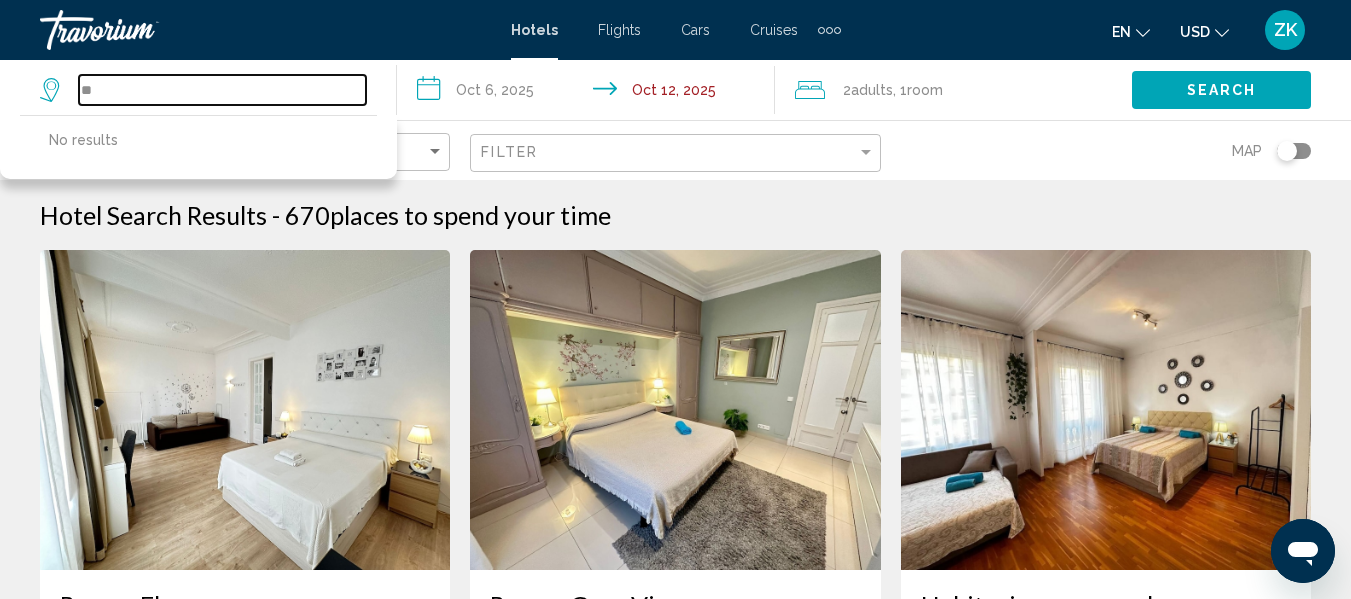 type on "*" 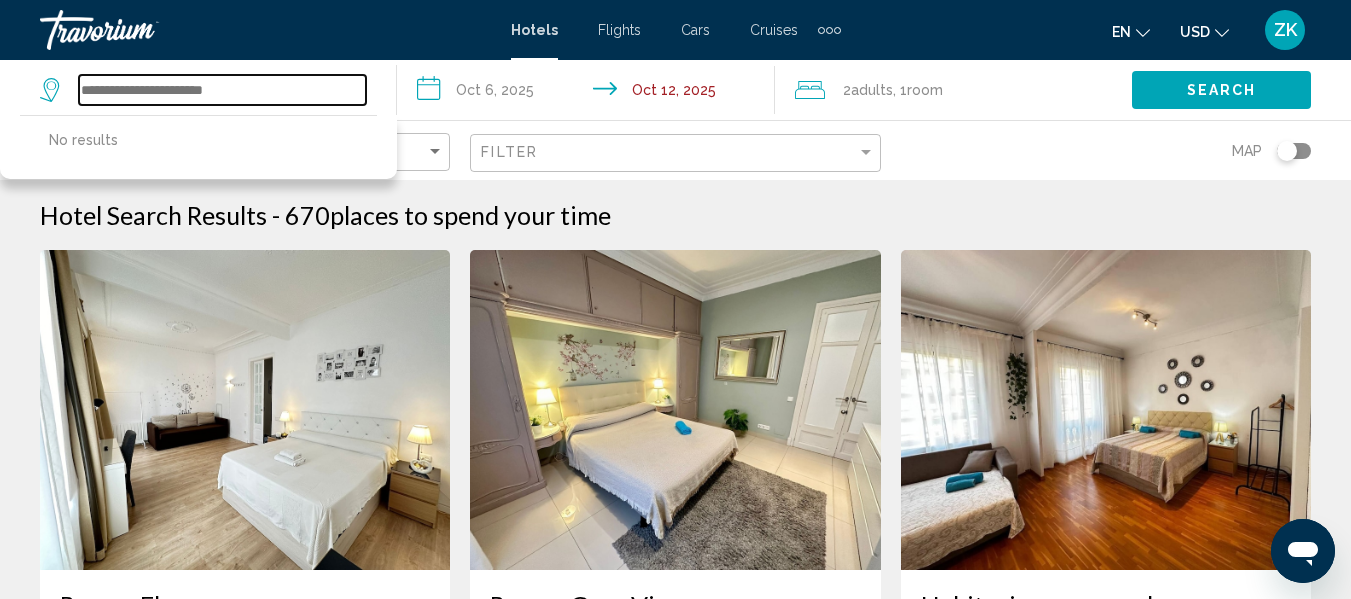 type on "*" 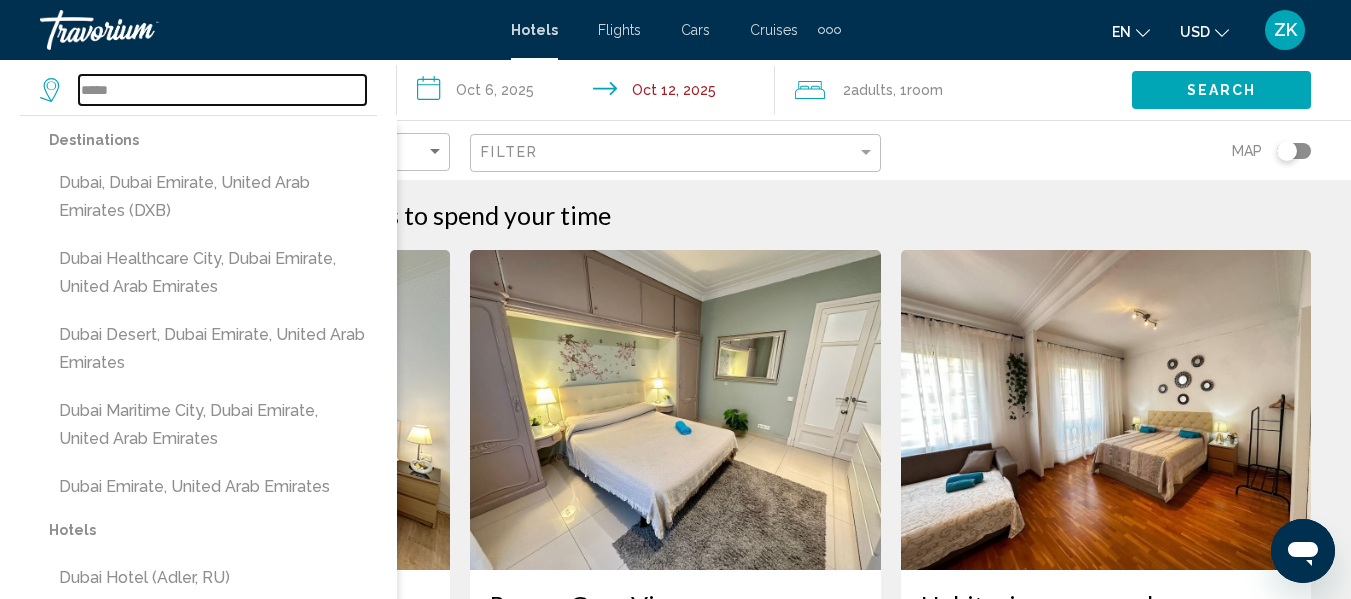 click on "*****" at bounding box center (222, 90) 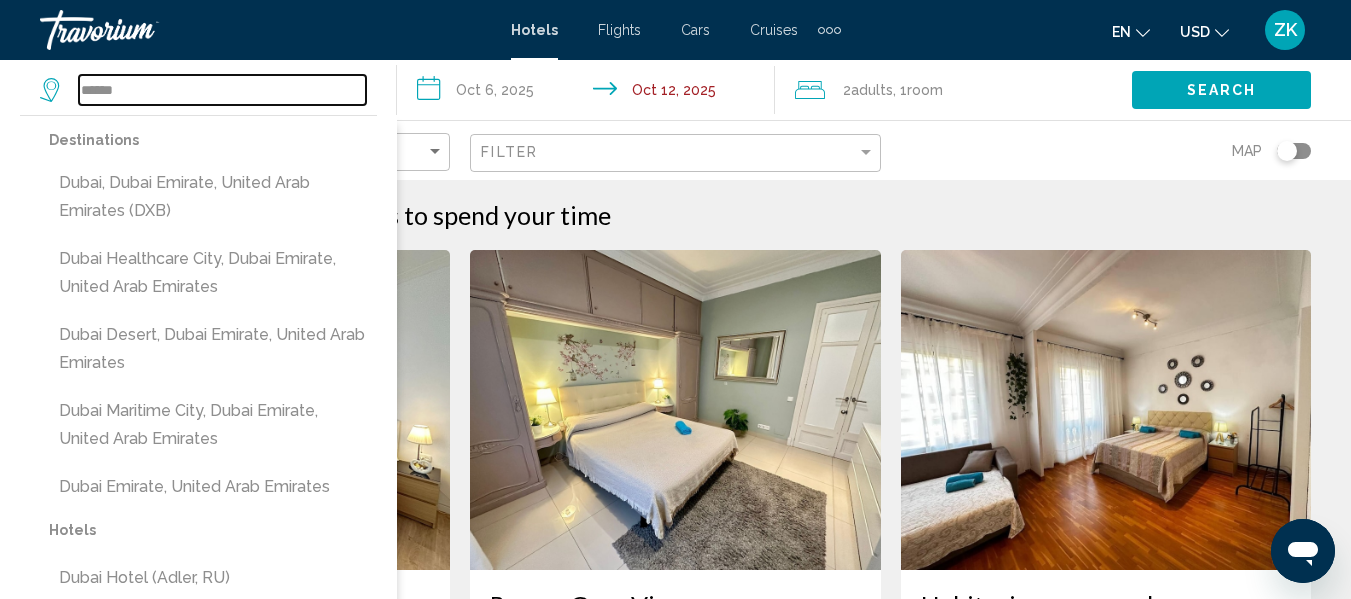click on "*****" at bounding box center (222, 90) 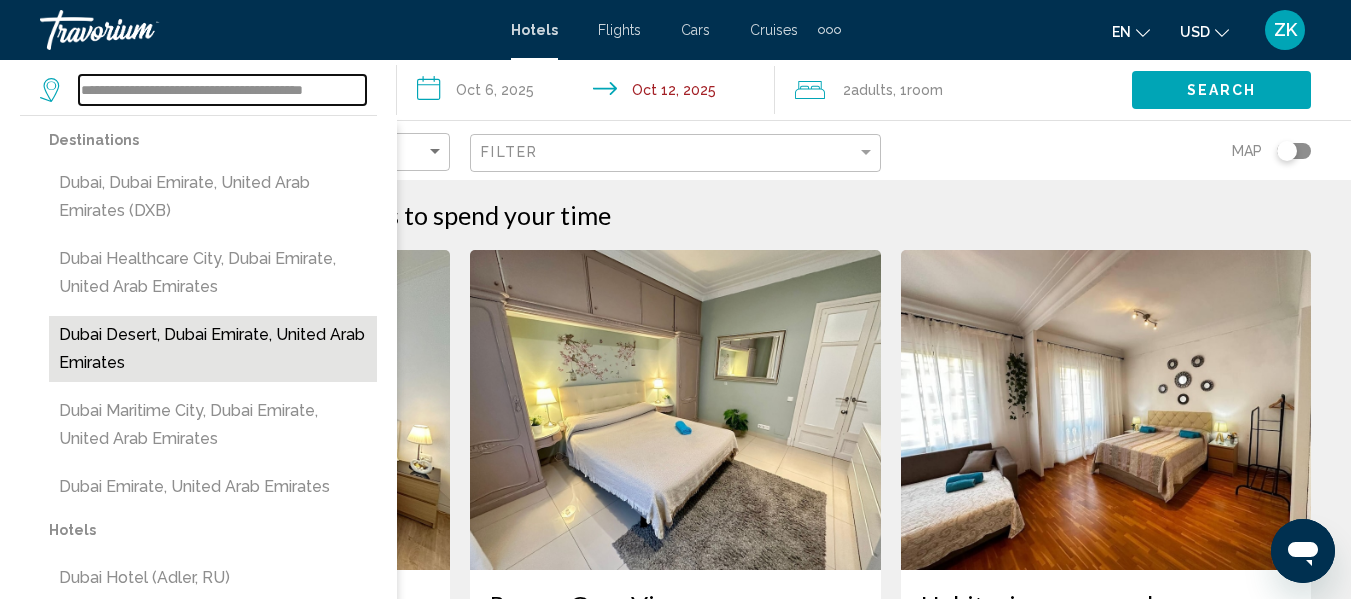 scroll, scrollTop: 0, scrollLeft: 21, axis: horizontal 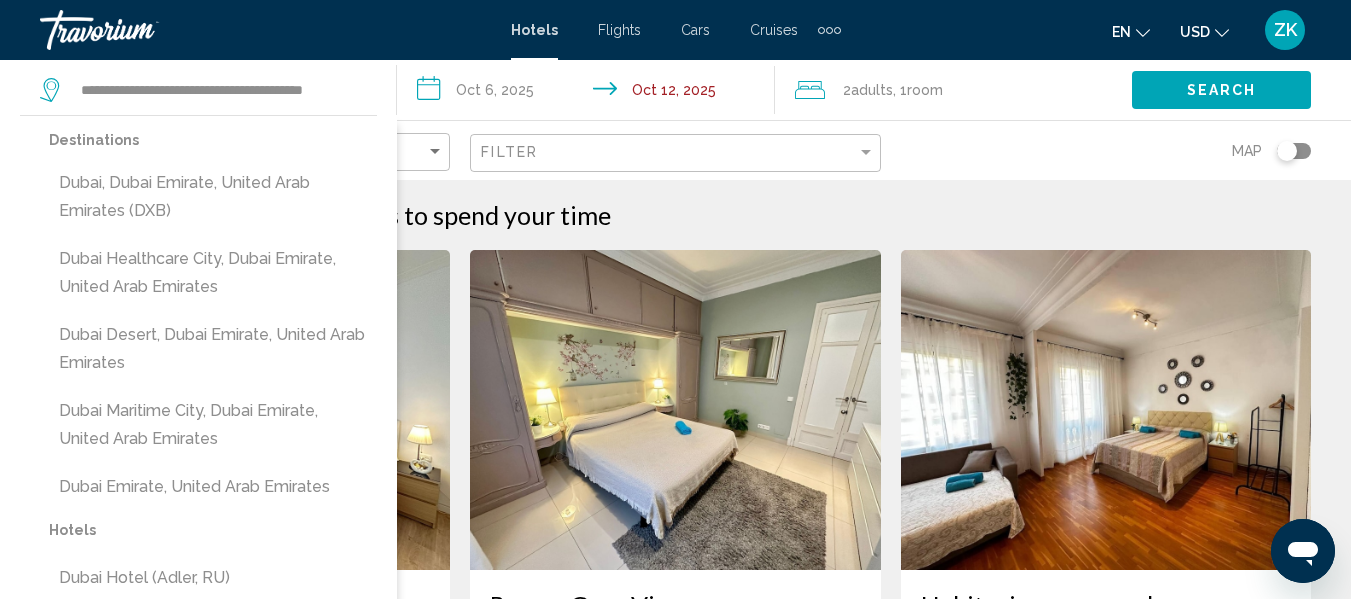 click on "Search" 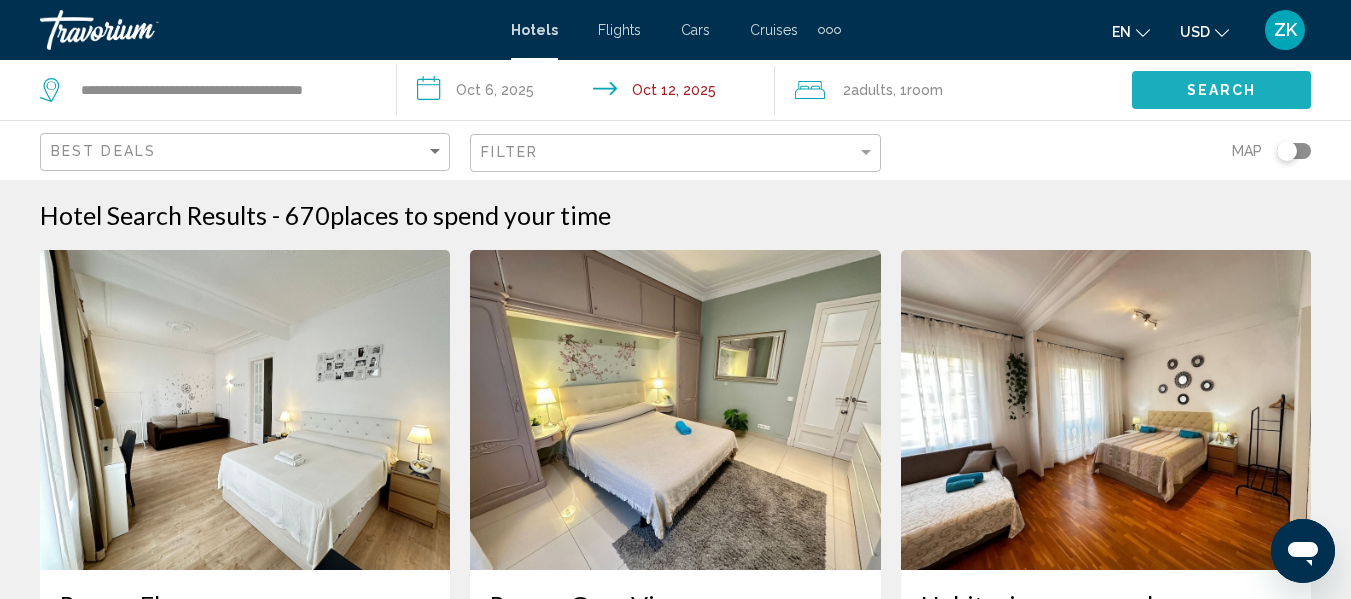 click on "Search" 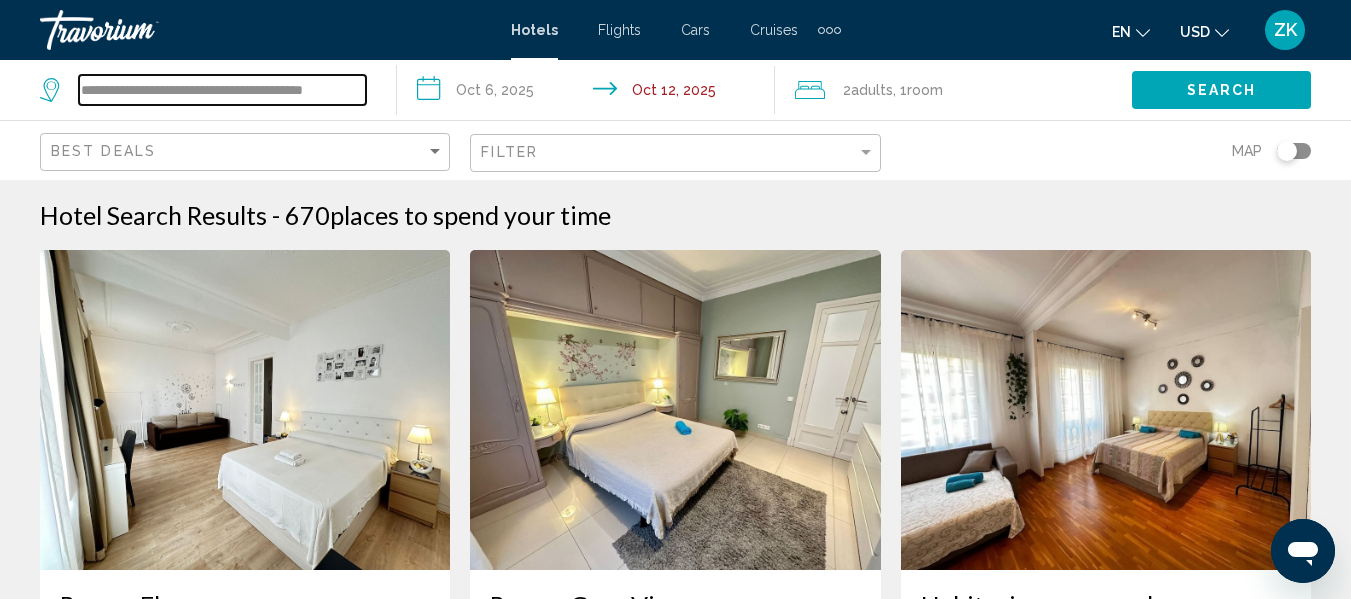 click on "**********" at bounding box center (222, 90) 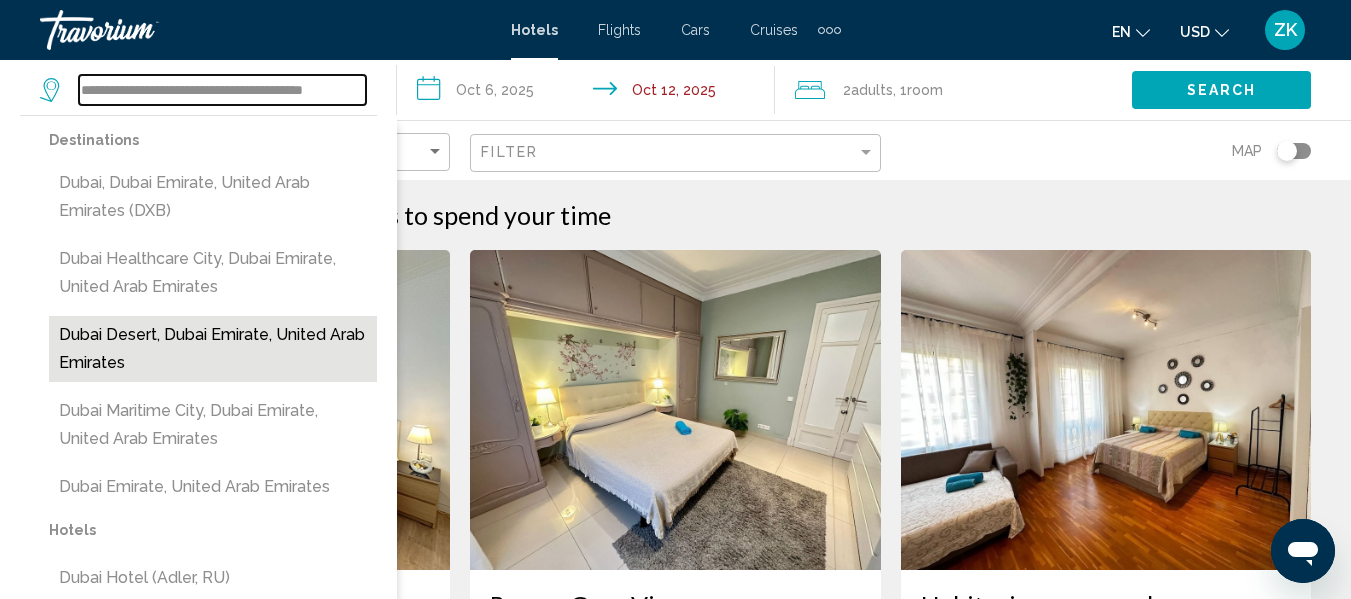 scroll, scrollTop: 100, scrollLeft: 0, axis: vertical 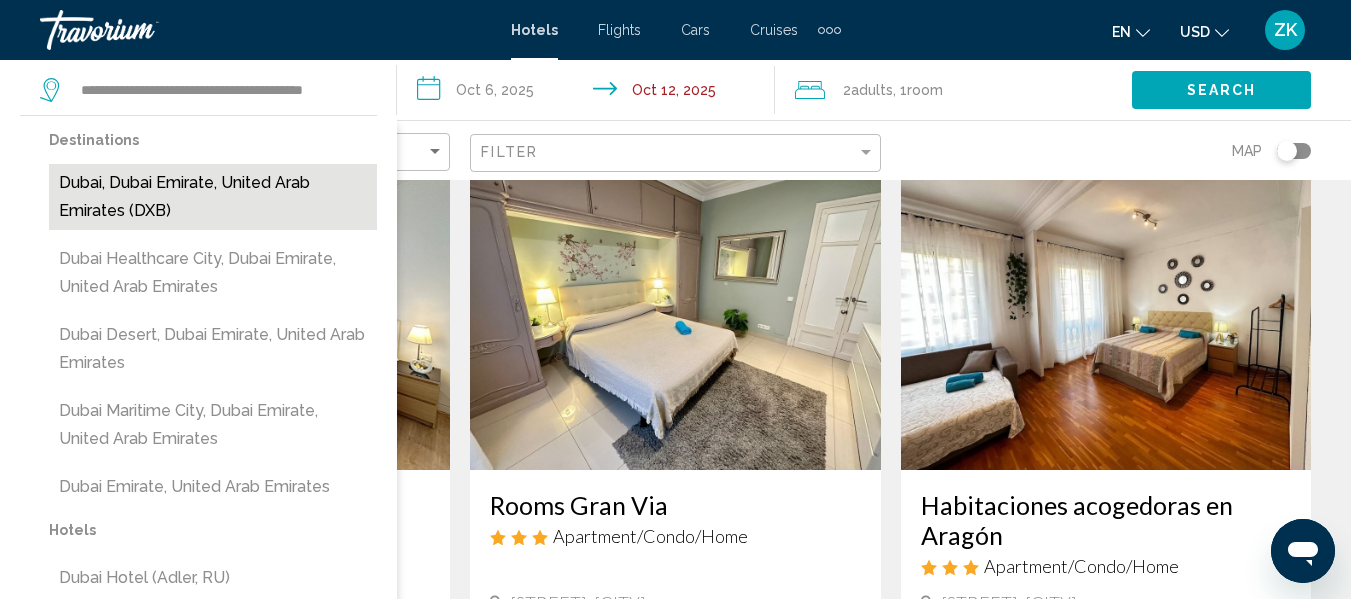 click on "Dubai, Dubai Emirate, United Arab Emirates (DXB)" at bounding box center (213, 197) 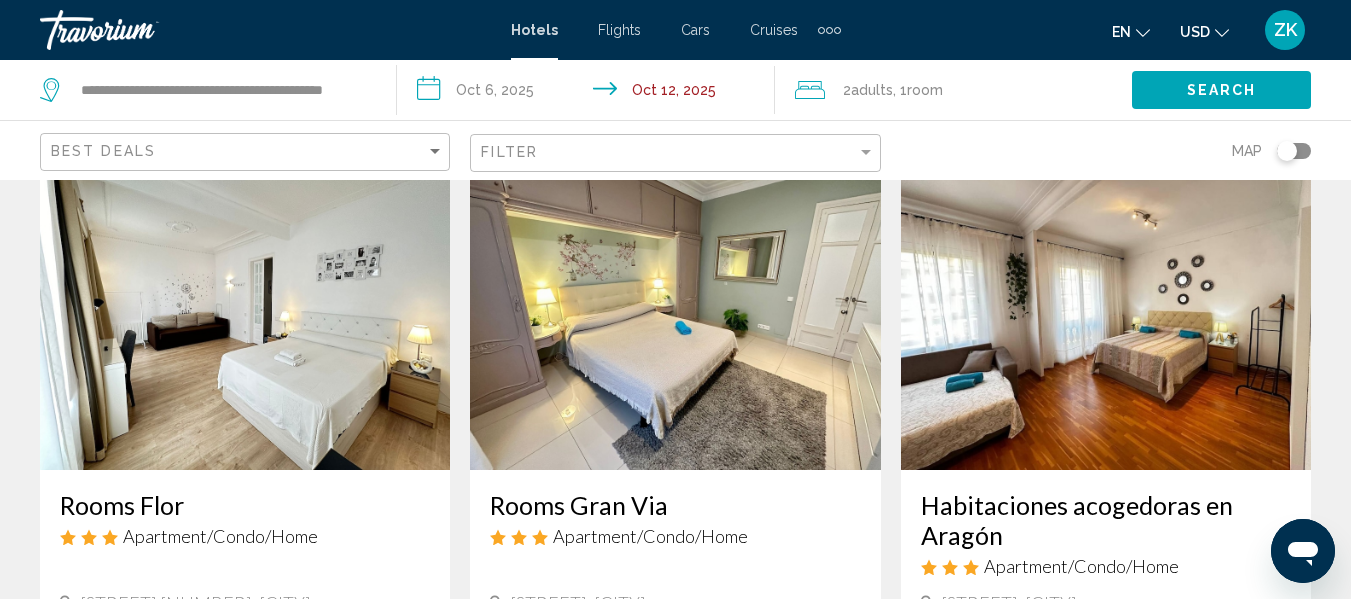 click on "Search" 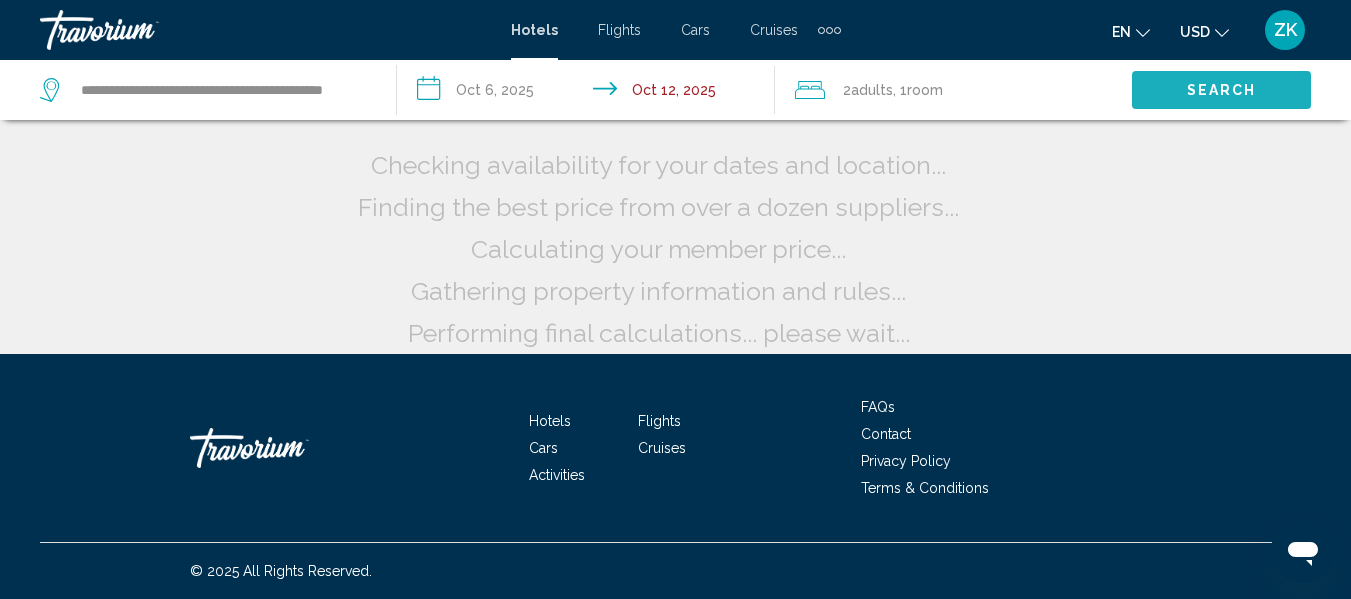 scroll, scrollTop: 0, scrollLeft: 0, axis: both 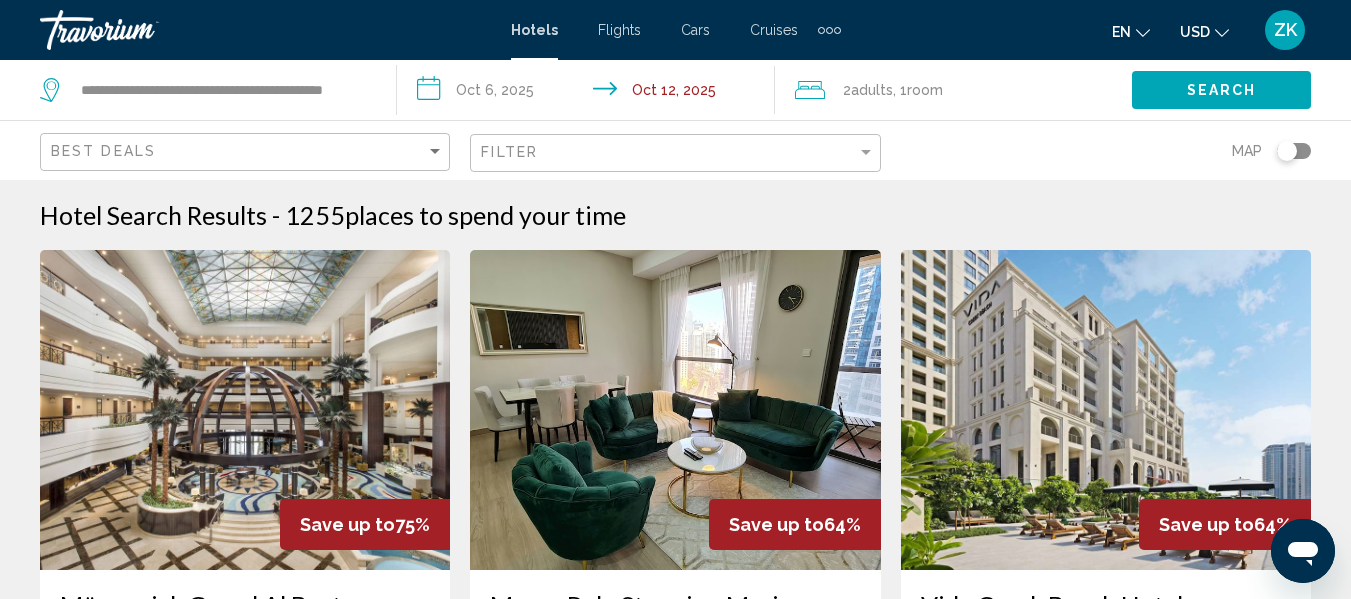 click on "en
English Español Français Italiano Português русский USD
USD ($) MXN (Mex$) CAD (Can$) GBP (£) EUR (€) AUD (A$) NZD (NZ$) CNY (CN¥) ZK Login" at bounding box center [1086, 30] 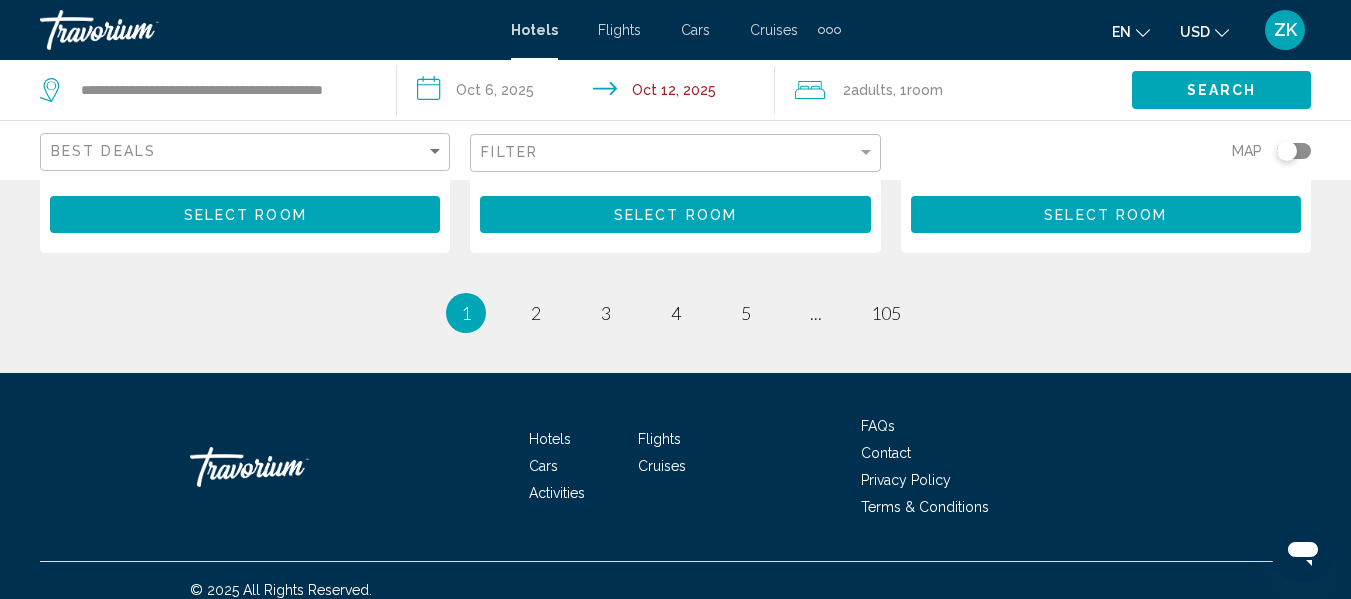 scroll, scrollTop: 3030, scrollLeft: 0, axis: vertical 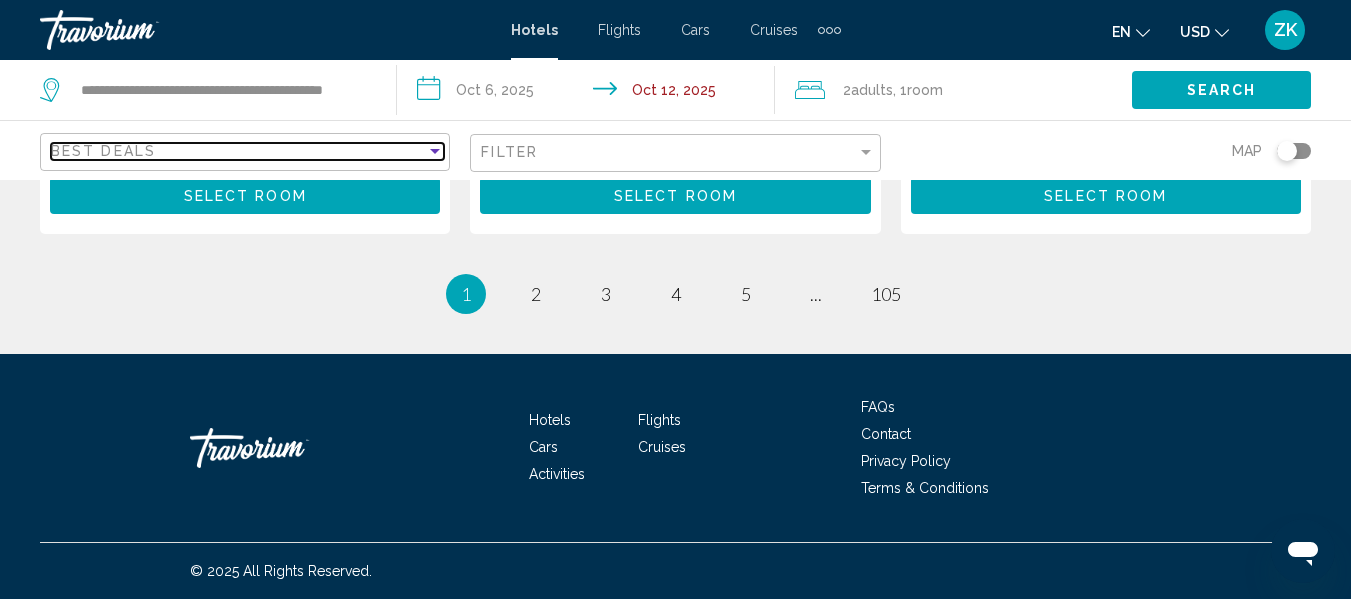 click on "Best Deals" at bounding box center (238, 151) 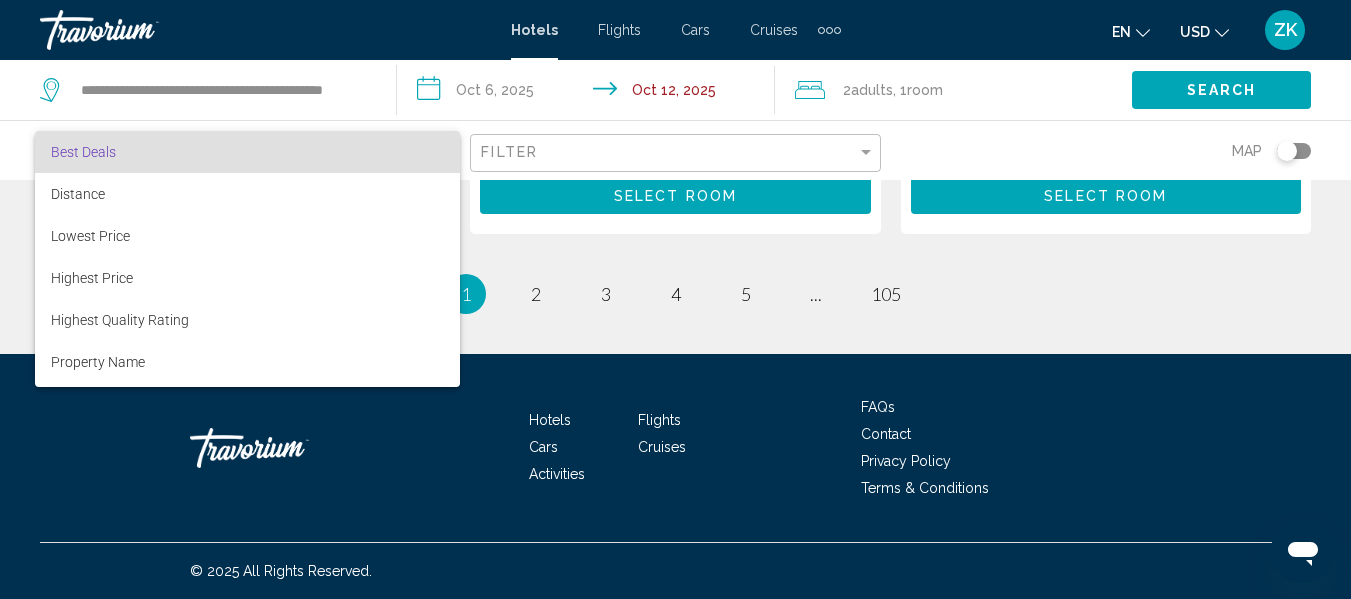 click on "Best Deals" at bounding box center [247, 152] 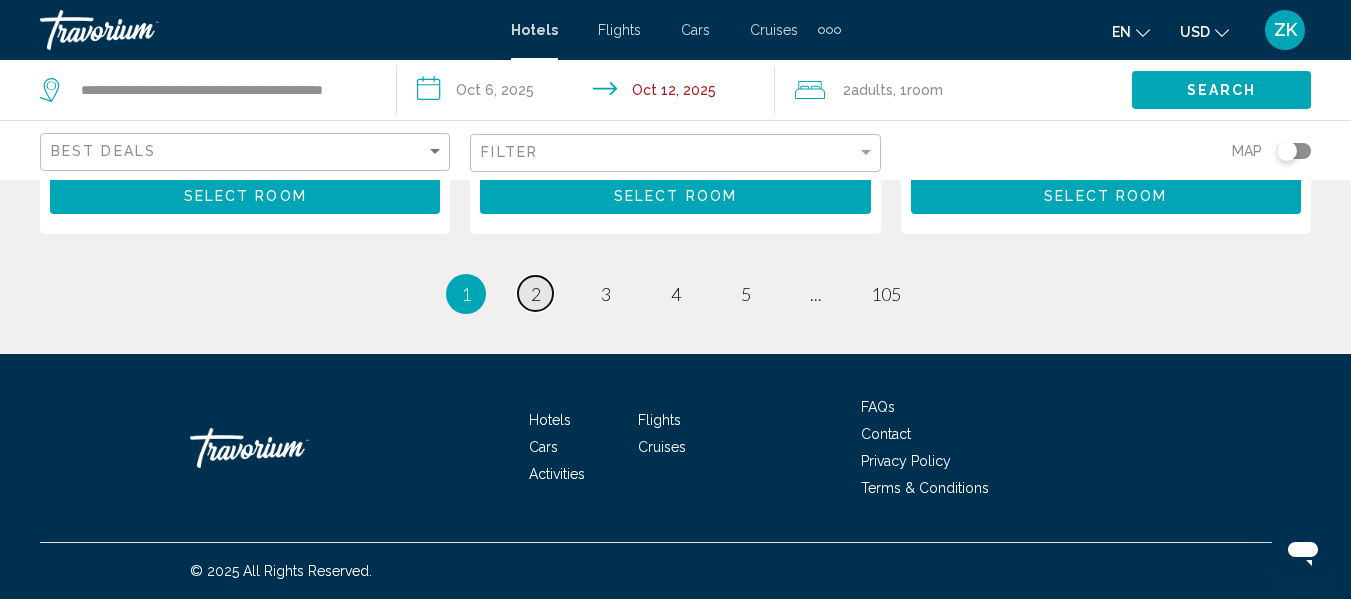 click on "page  2" at bounding box center (535, 293) 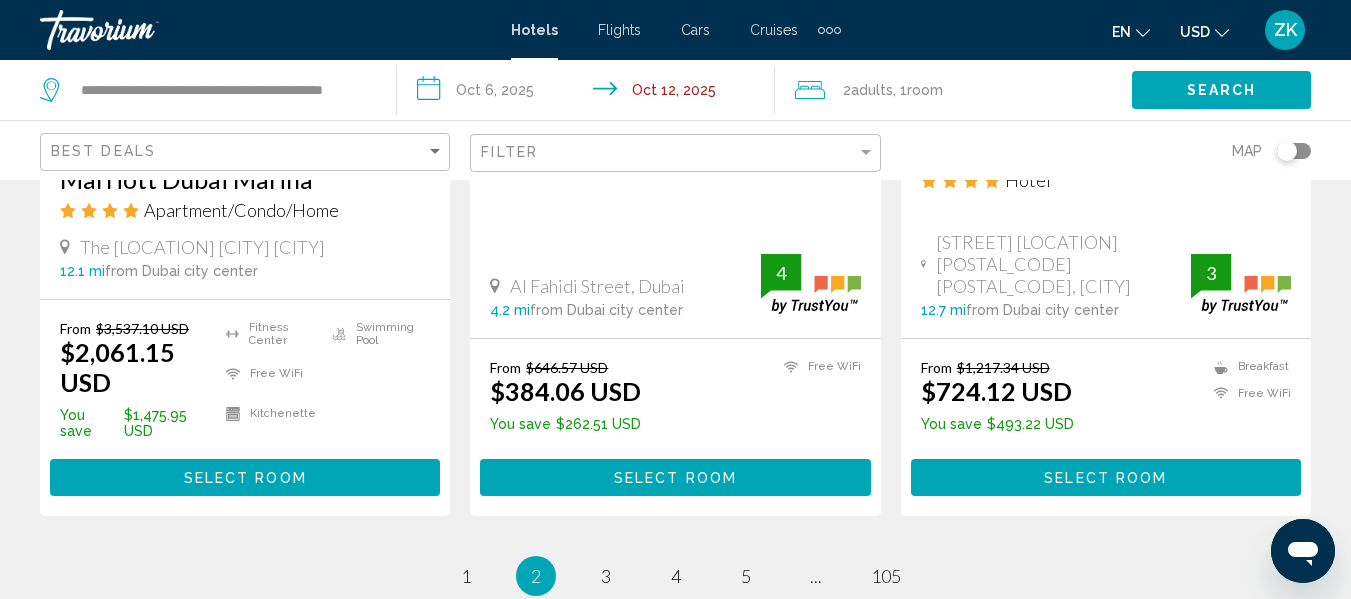 scroll, scrollTop: 2900, scrollLeft: 0, axis: vertical 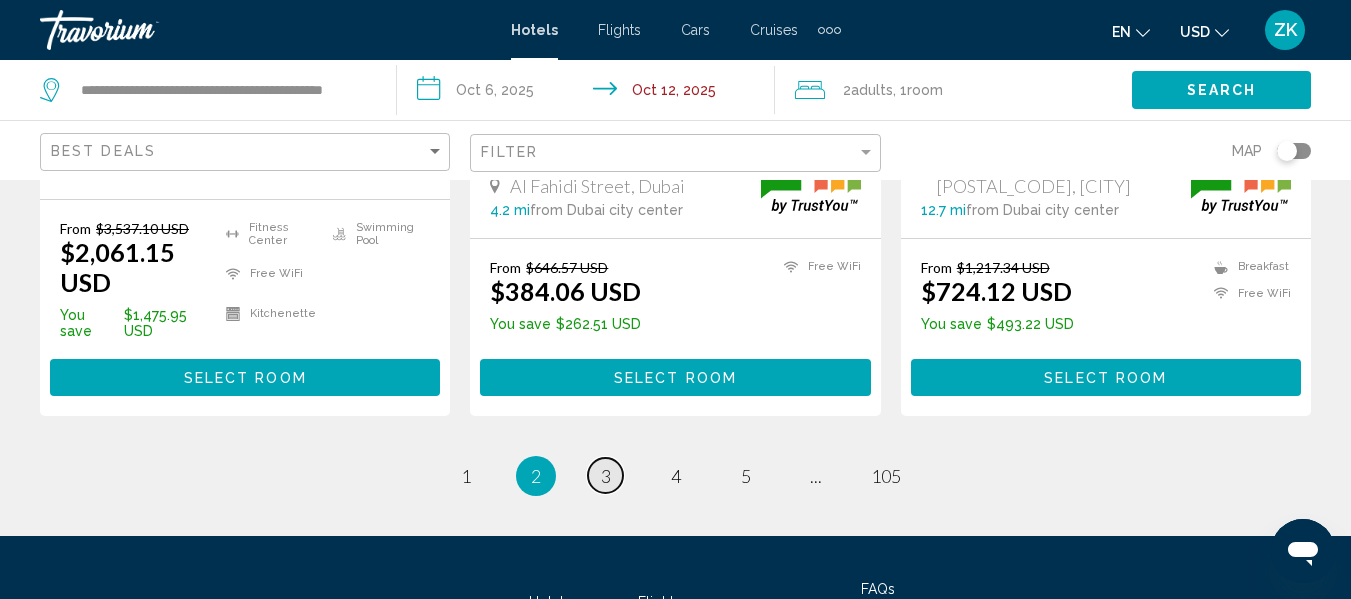 click on "3" at bounding box center (606, 476) 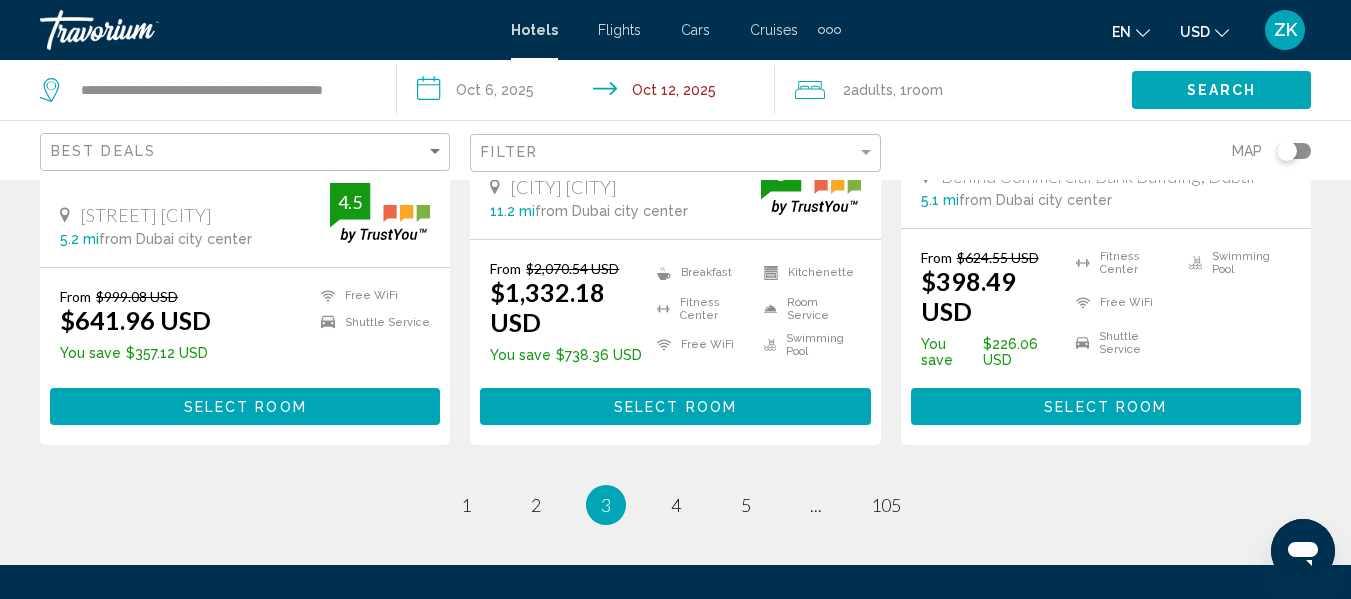scroll, scrollTop: 2900, scrollLeft: 0, axis: vertical 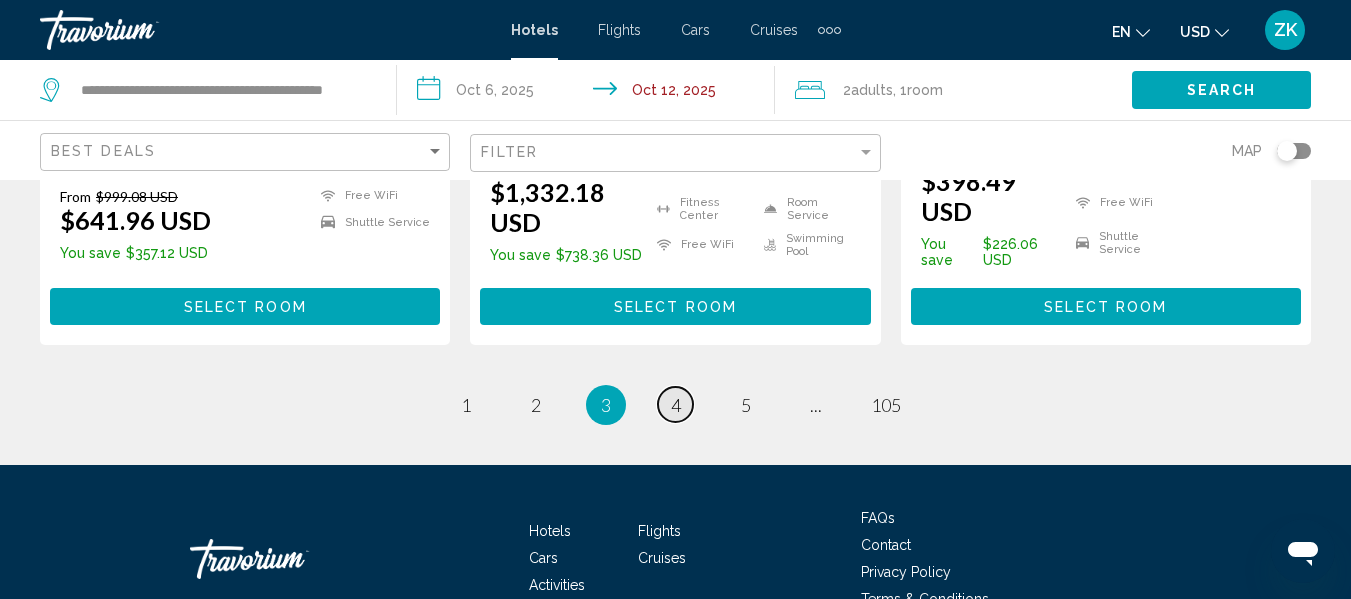 click on "4" at bounding box center [676, 405] 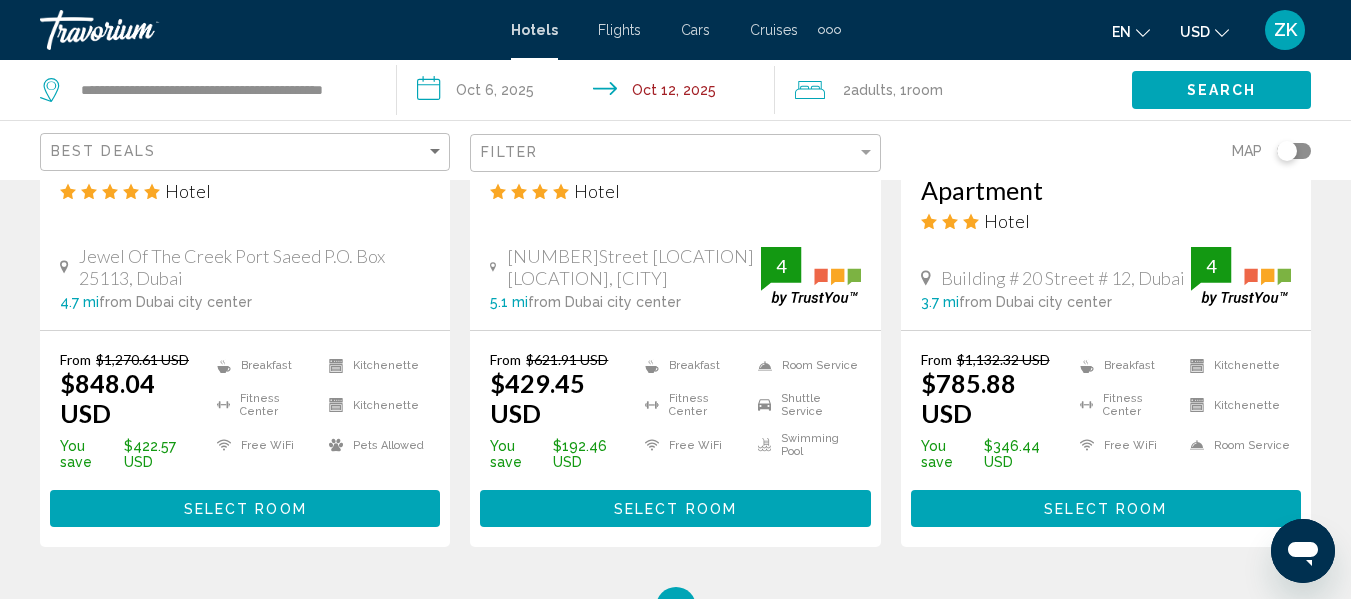 scroll, scrollTop: 2900, scrollLeft: 0, axis: vertical 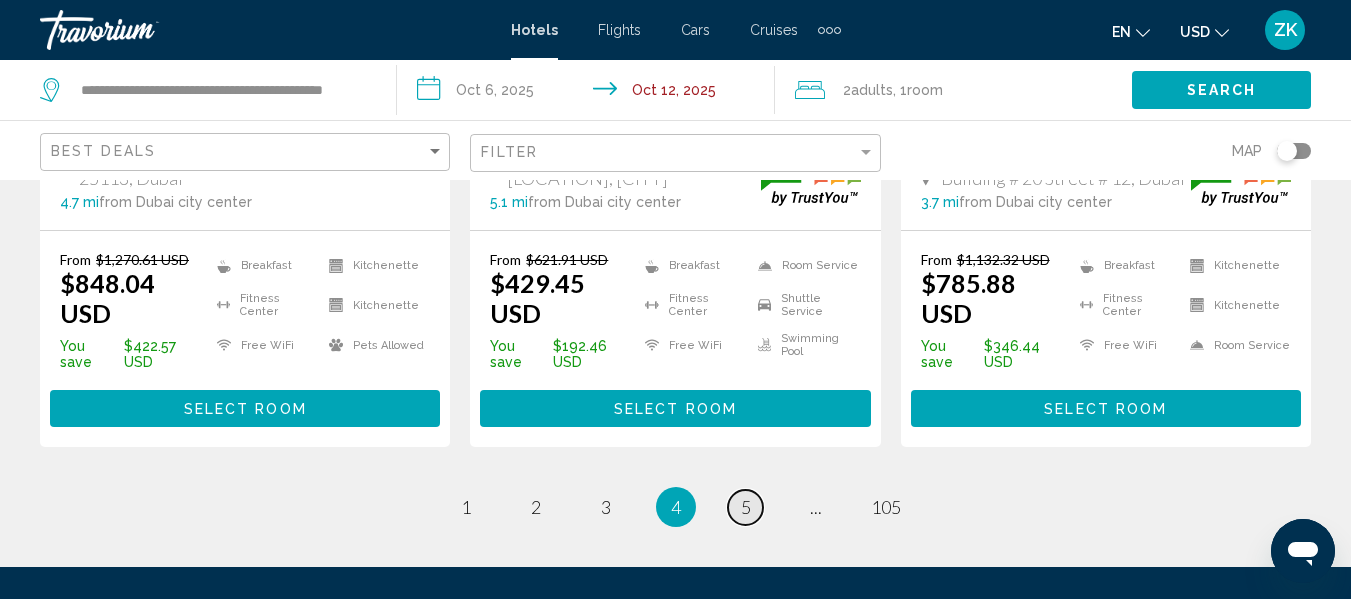 click on "5" at bounding box center (746, 507) 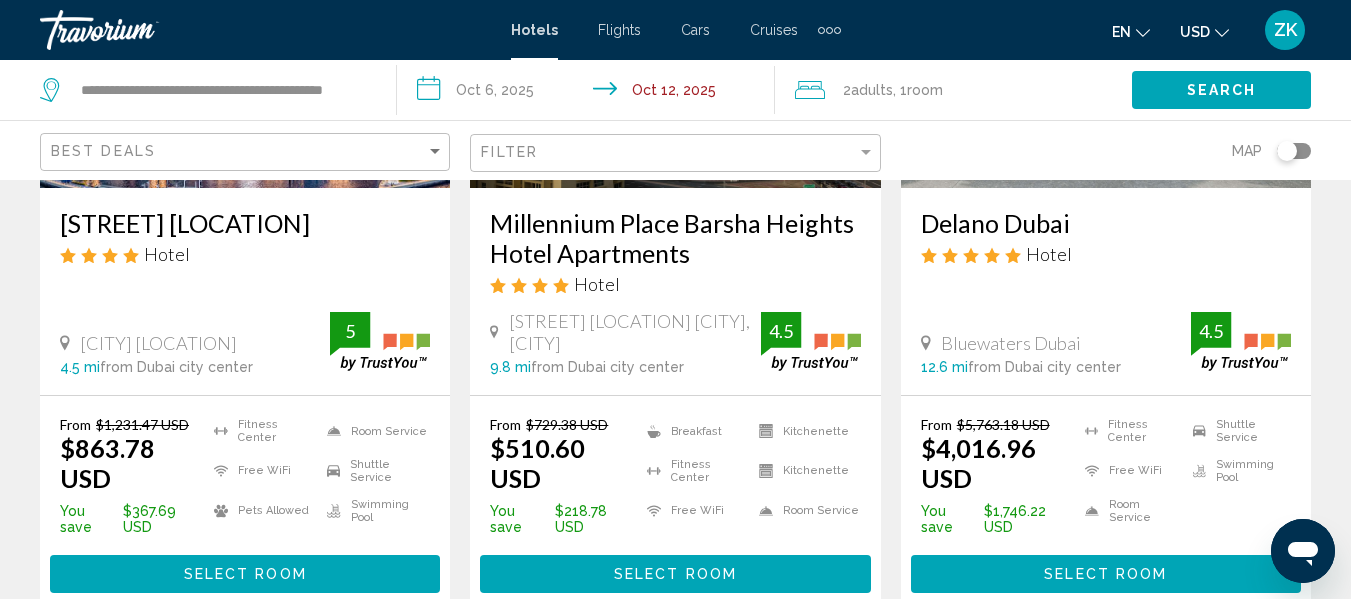 scroll, scrollTop: 2800, scrollLeft: 0, axis: vertical 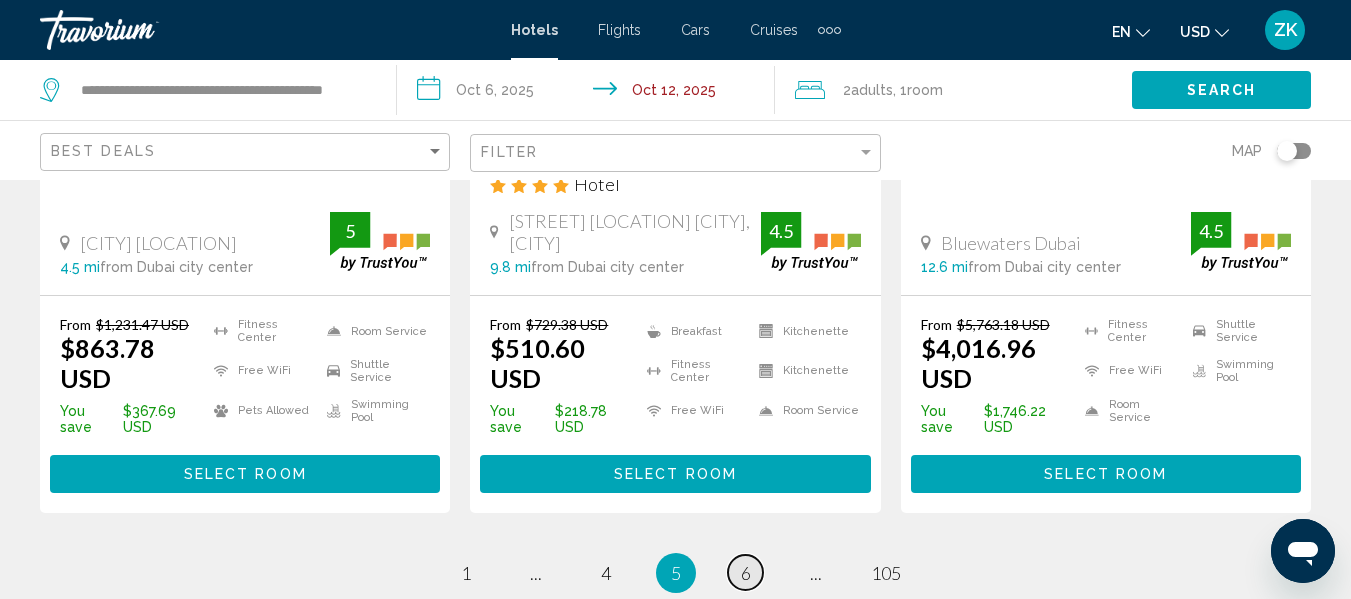 click on "page  6" at bounding box center [745, 572] 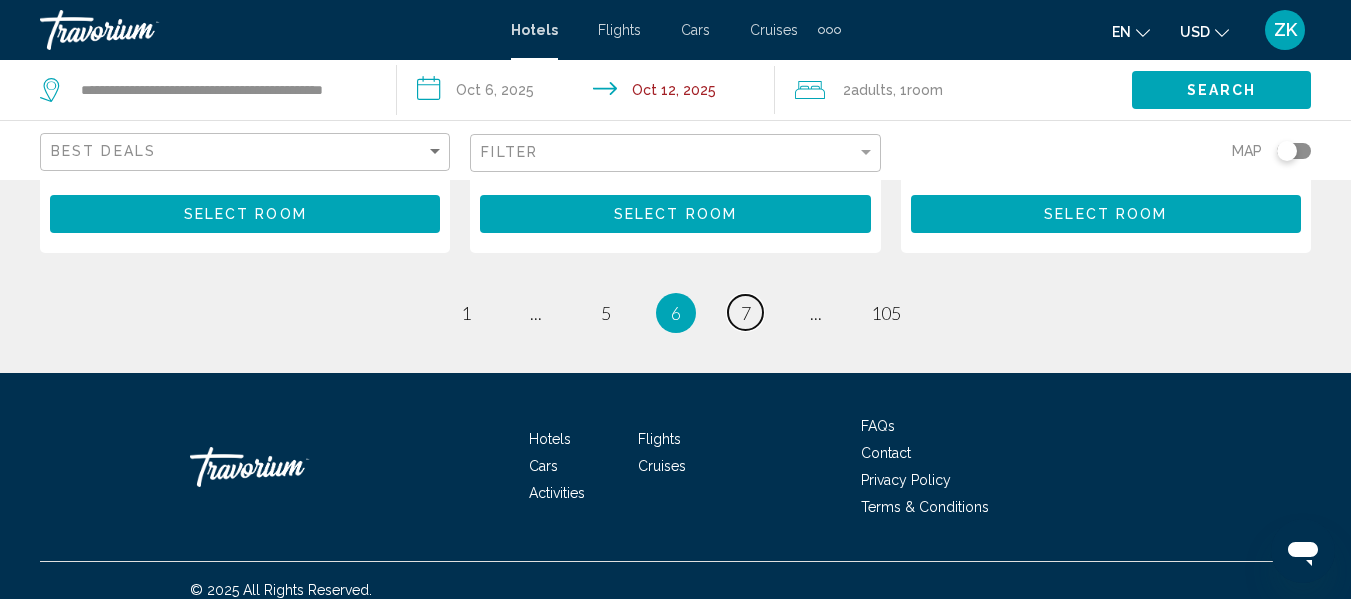 scroll, scrollTop: 3008, scrollLeft: 0, axis: vertical 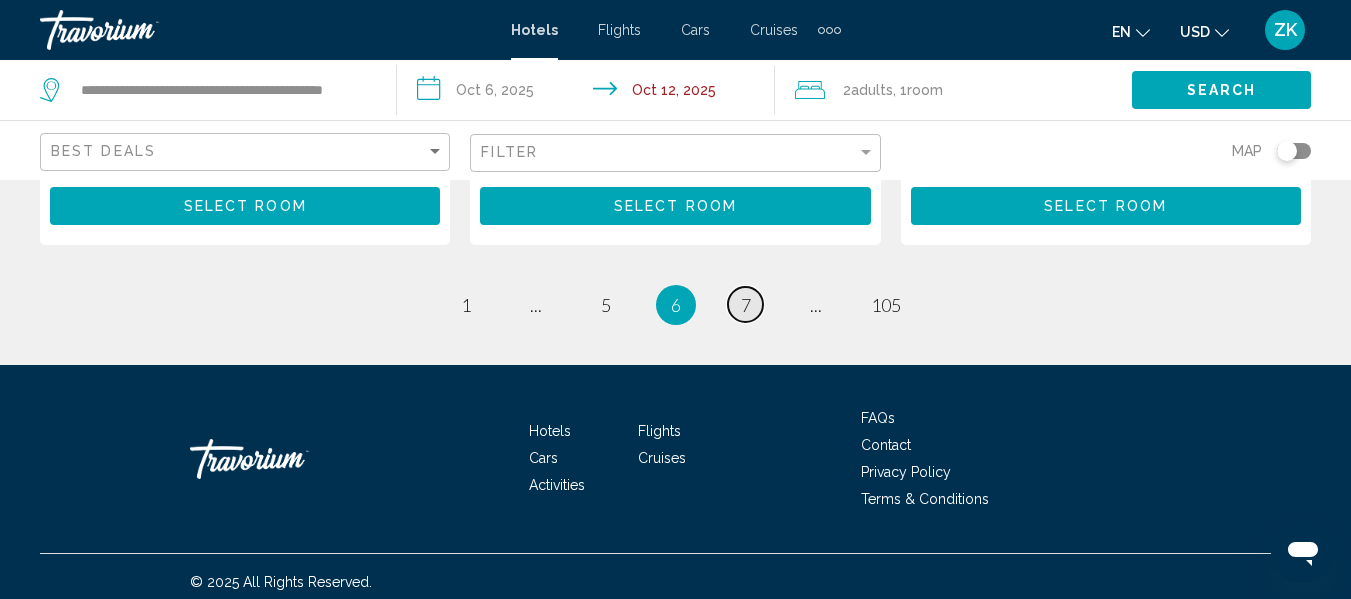 click on "7" at bounding box center (746, 305) 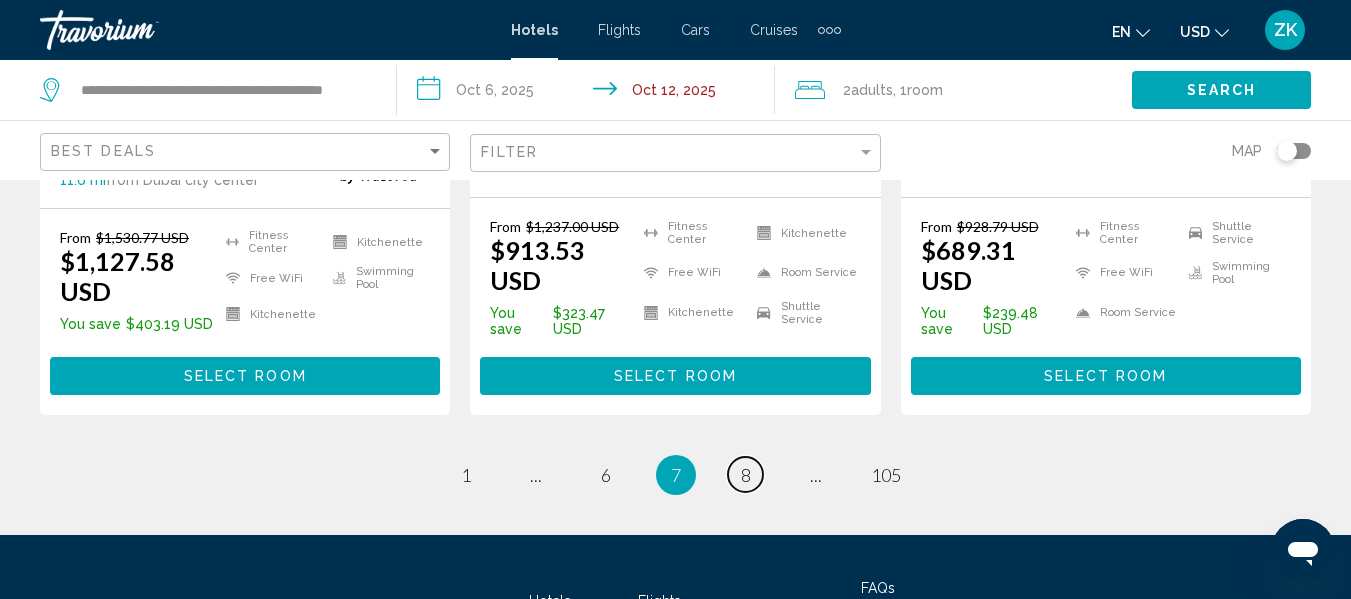 scroll, scrollTop: 3000, scrollLeft: 0, axis: vertical 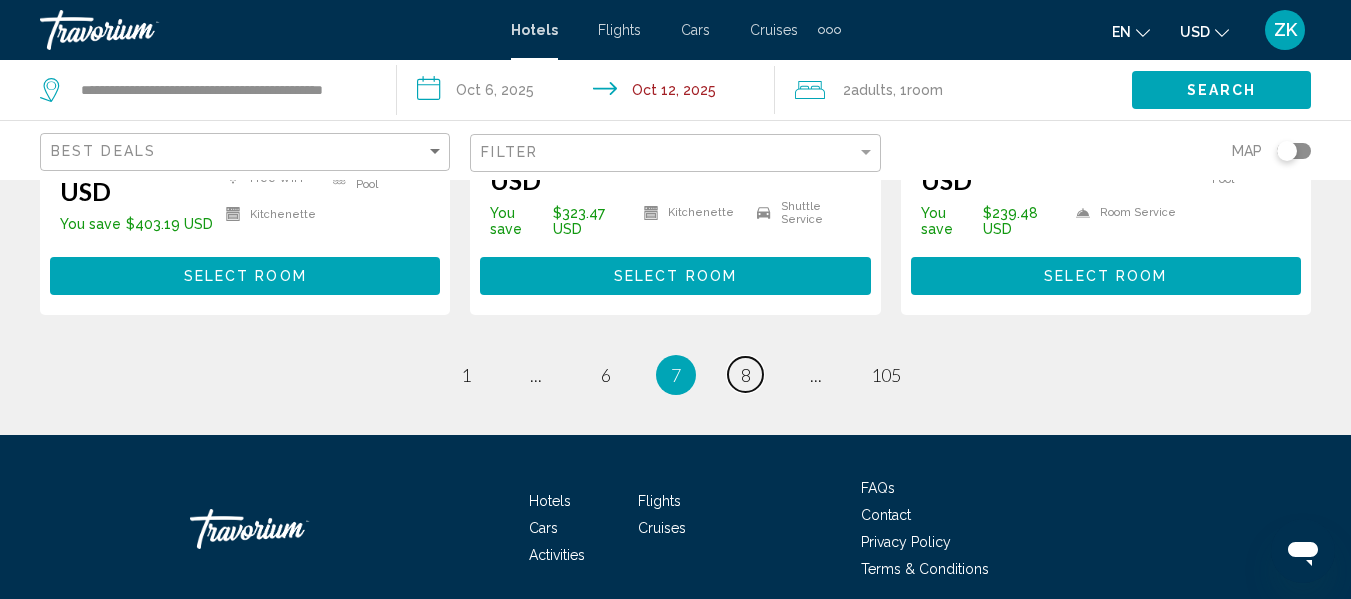 click on "8" at bounding box center (746, 375) 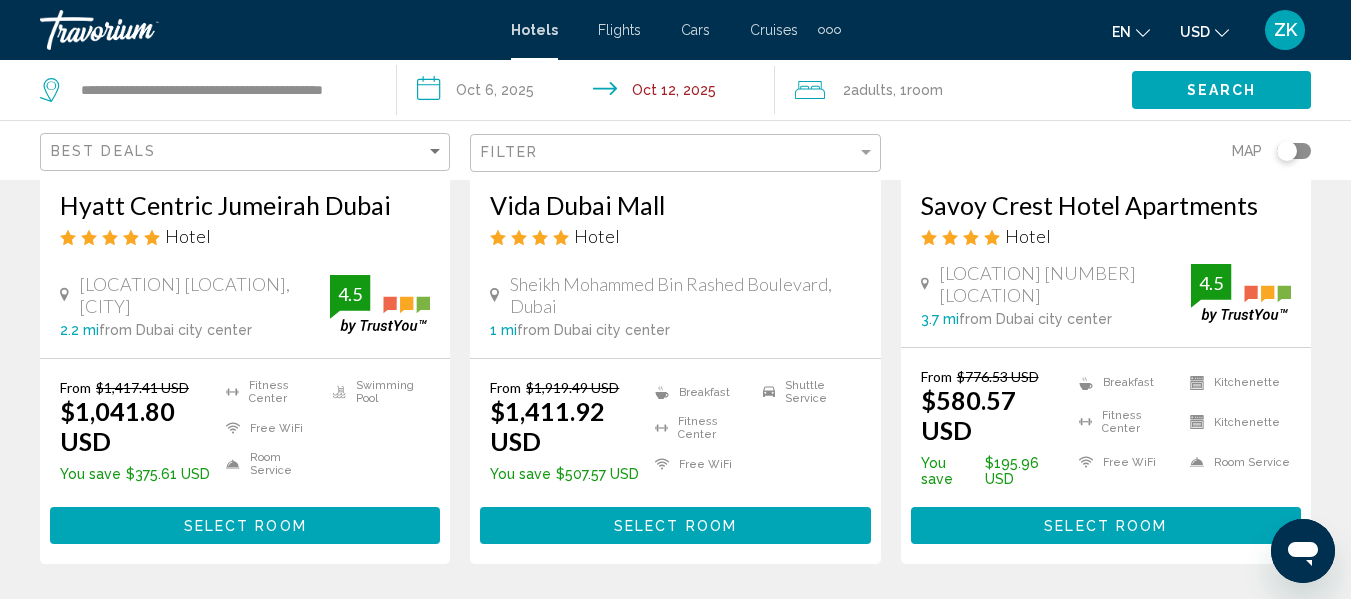 scroll, scrollTop: 500, scrollLeft: 0, axis: vertical 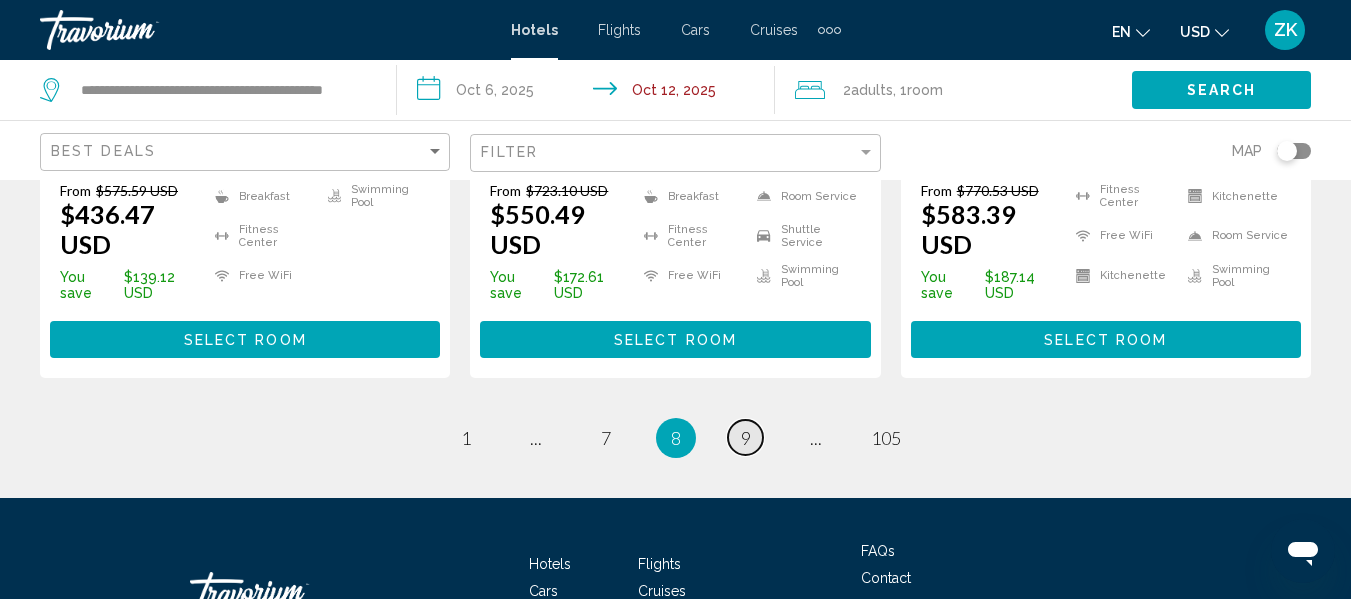 click on "9" at bounding box center (746, 438) 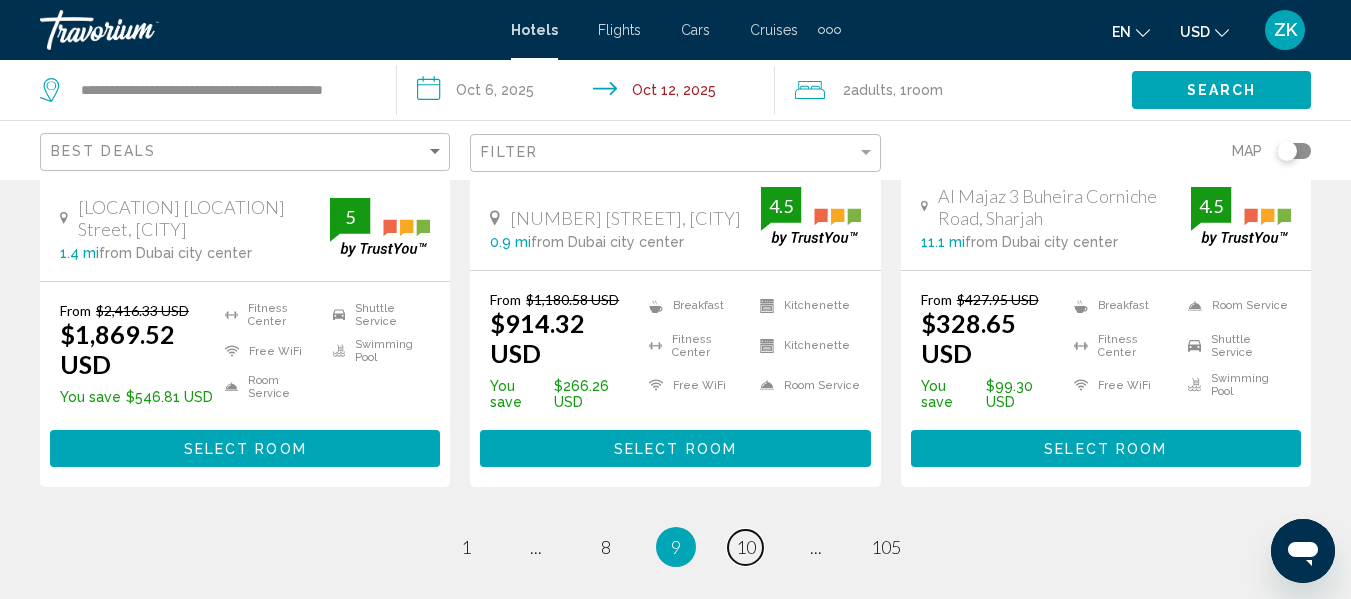 scroll, scrollTop: 3000, scrollLeft: 0, axis: vertical 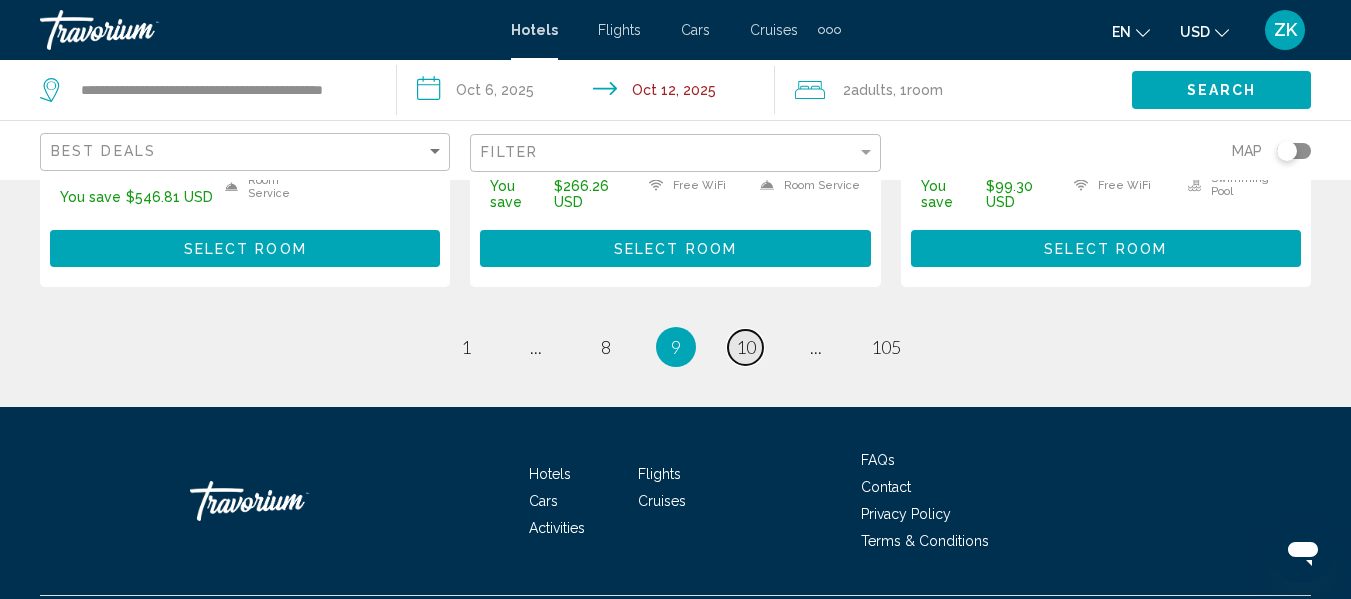 click on "page  10" at bounding box center [745, 347] 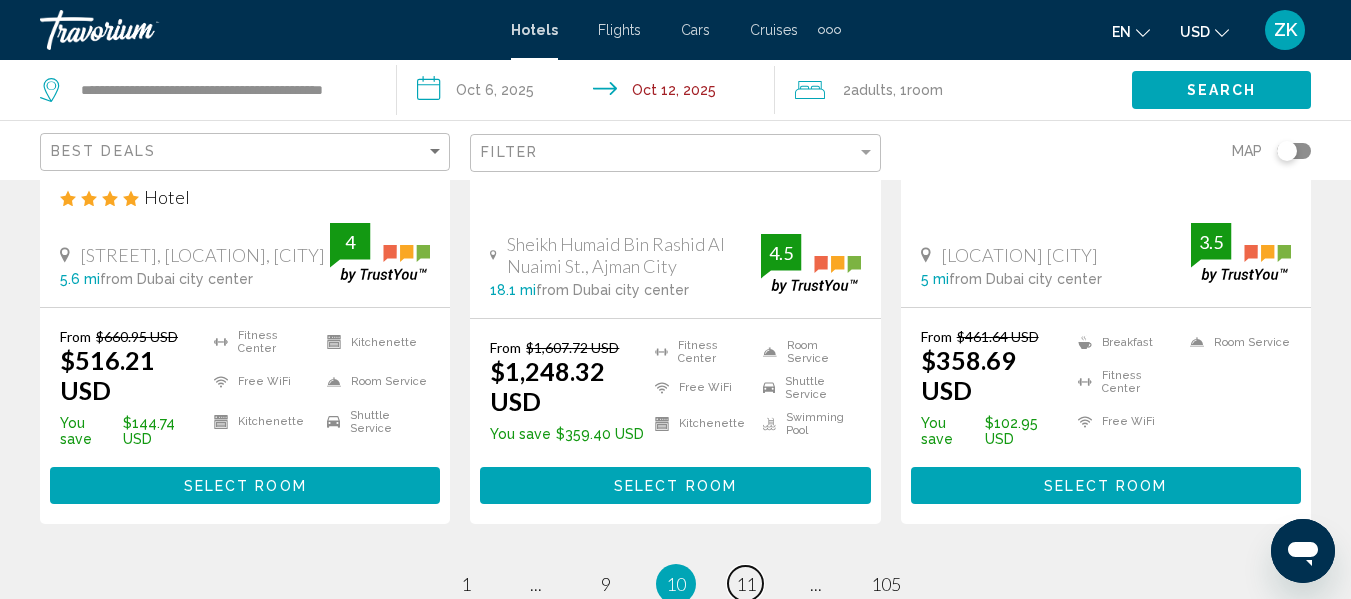 scroll, scrollTop: 3047, scrollLeft: 0, axis: vertical 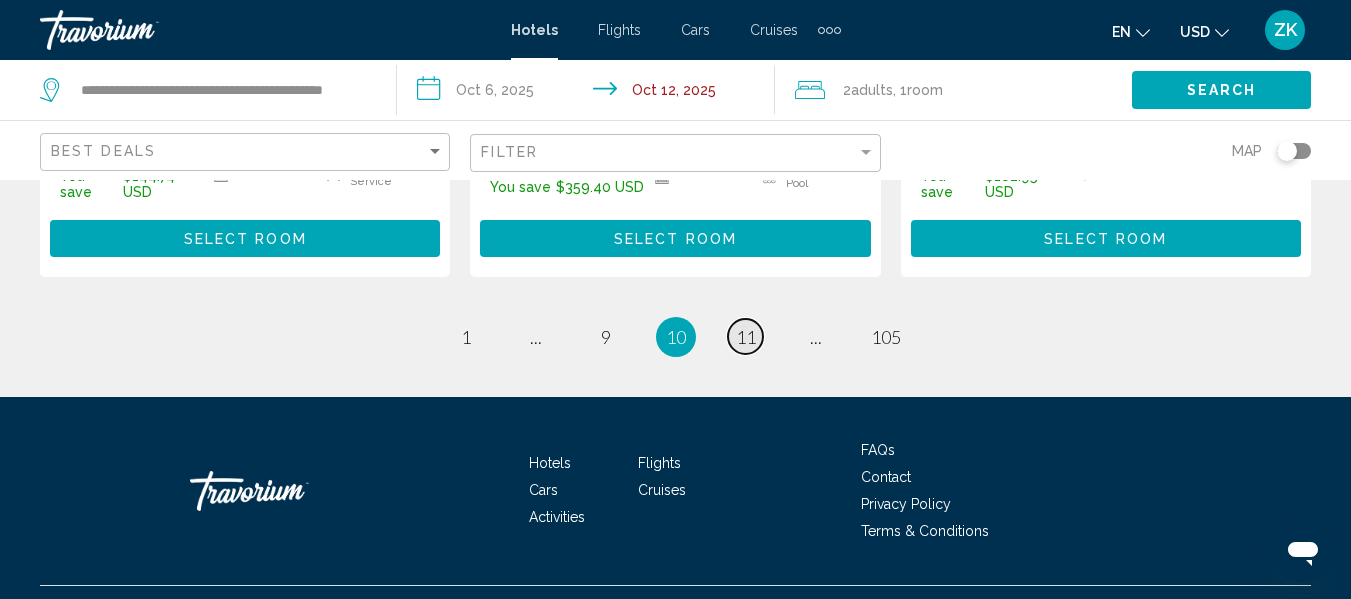 click on "11" at bounding box center (746, 337) 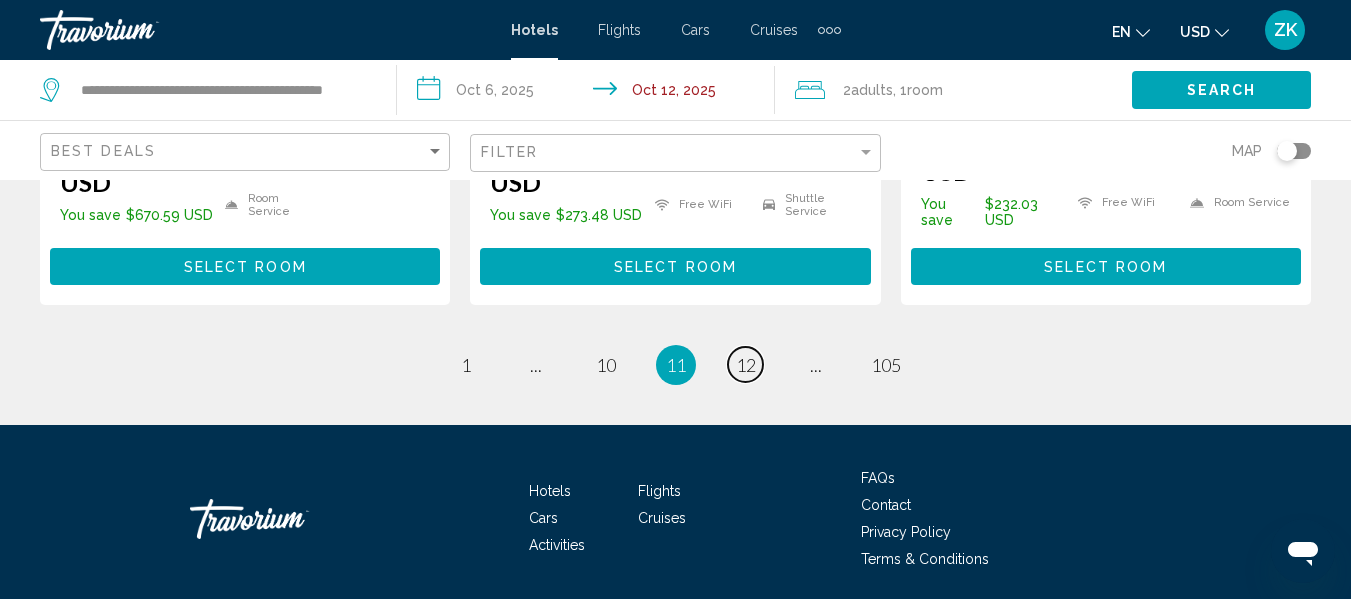 scroll, scrollTop: 3038, scrollLeft: 0, axis: vertical 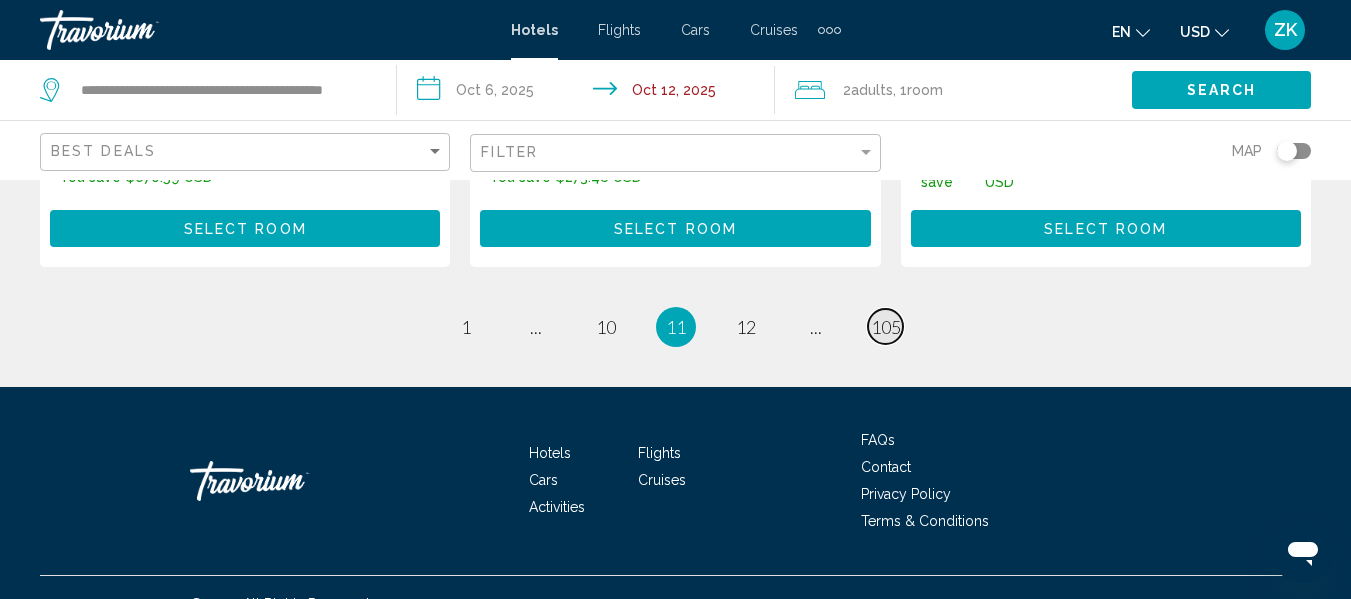 click on "105" at bounding box center [886, 327] 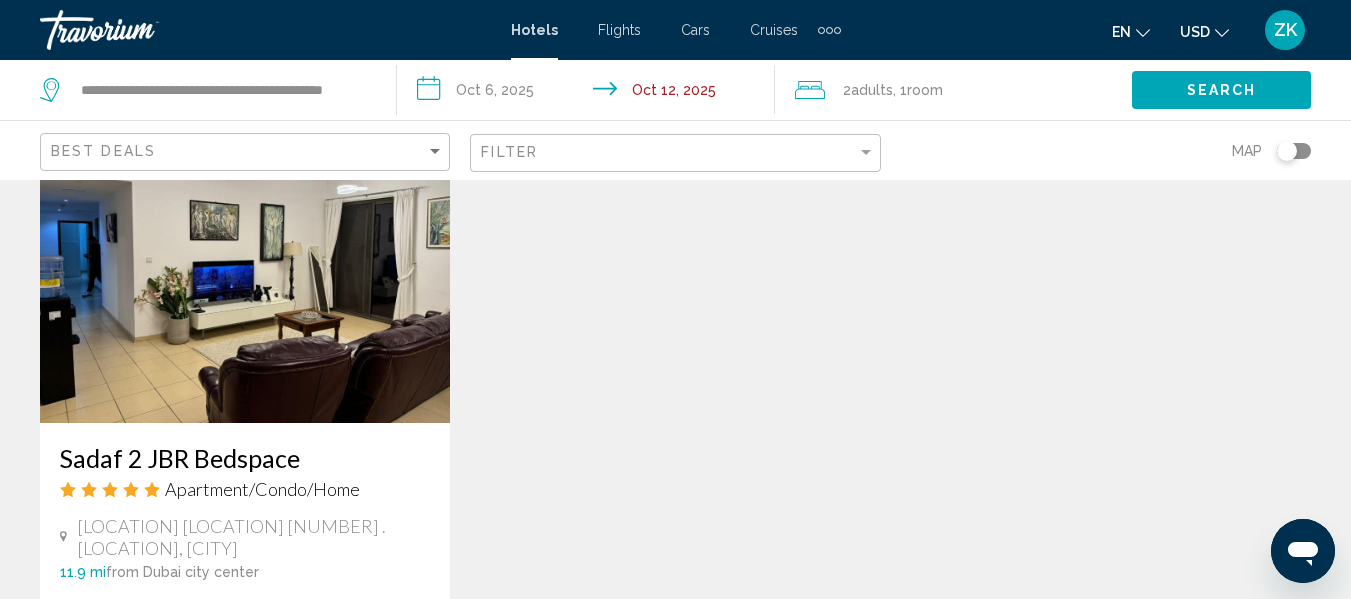 scroll, scrollTop: 1200, scrollLeft: 0, axis: vertical 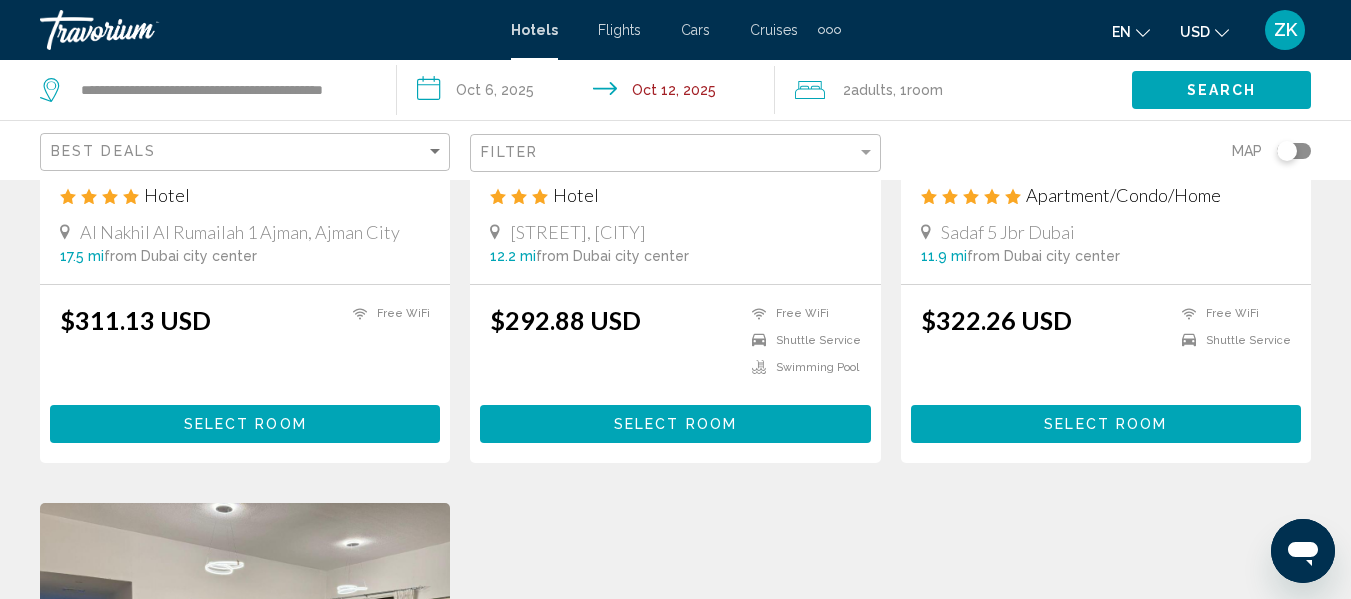 click on "**********" 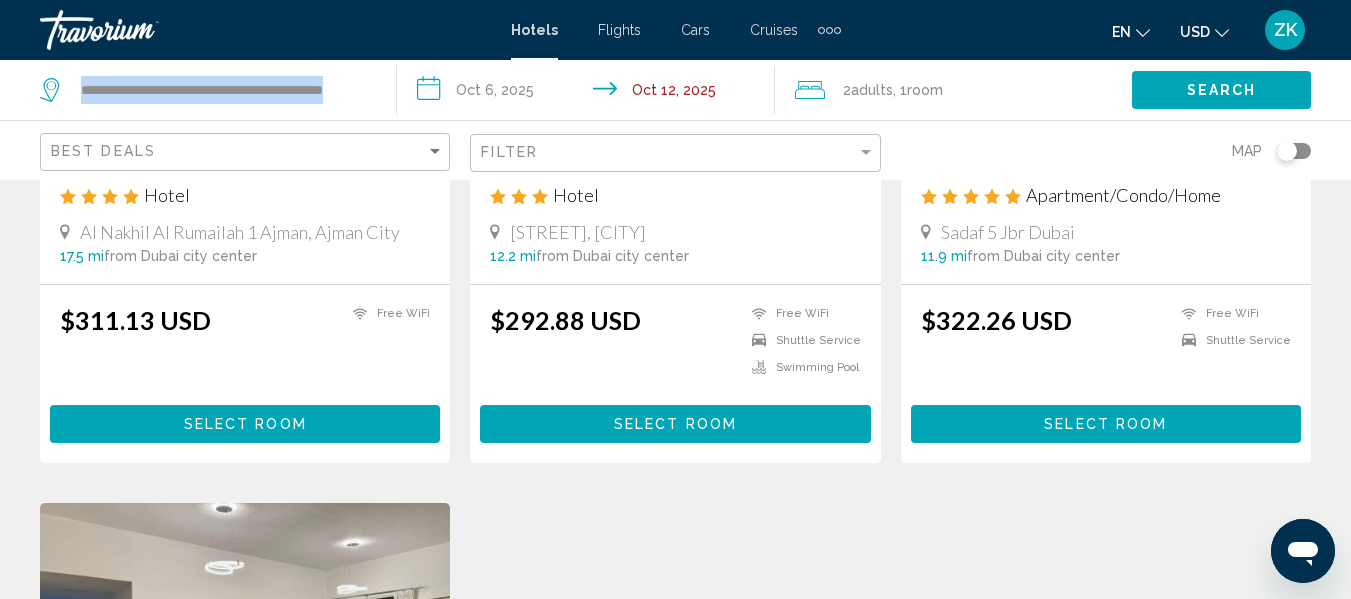 click on "**********" 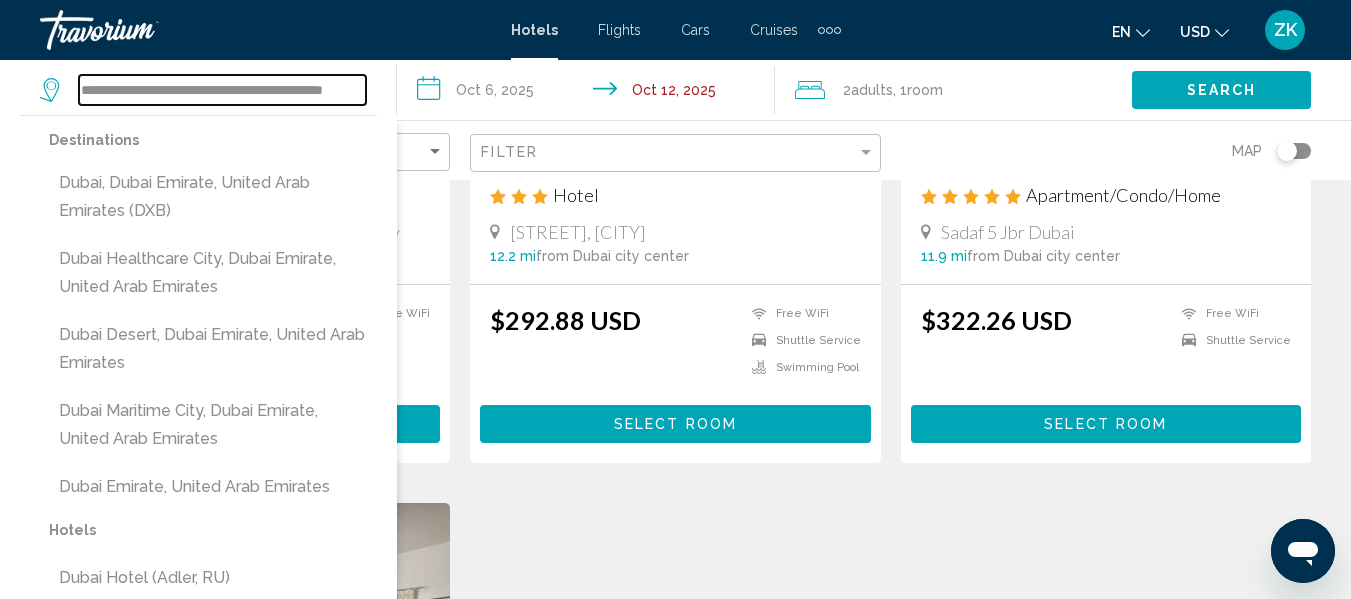 click on "**********" at bounding box center (222, 90) 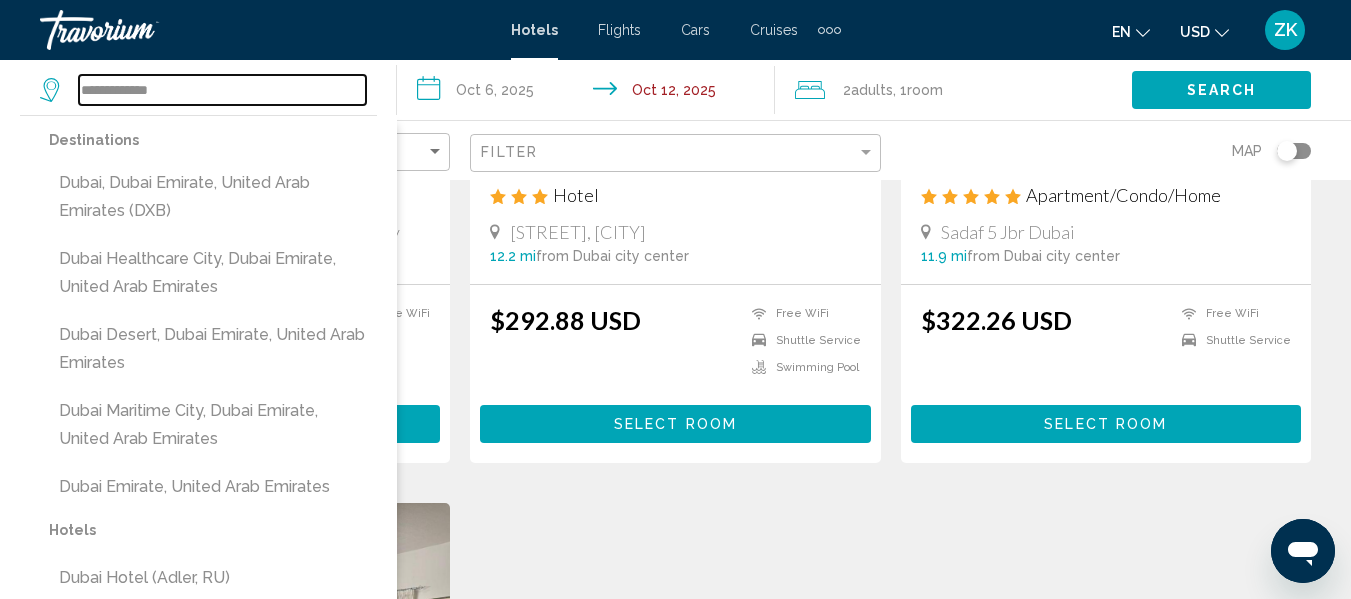 click on "**********" at bounding box center [222, 90] 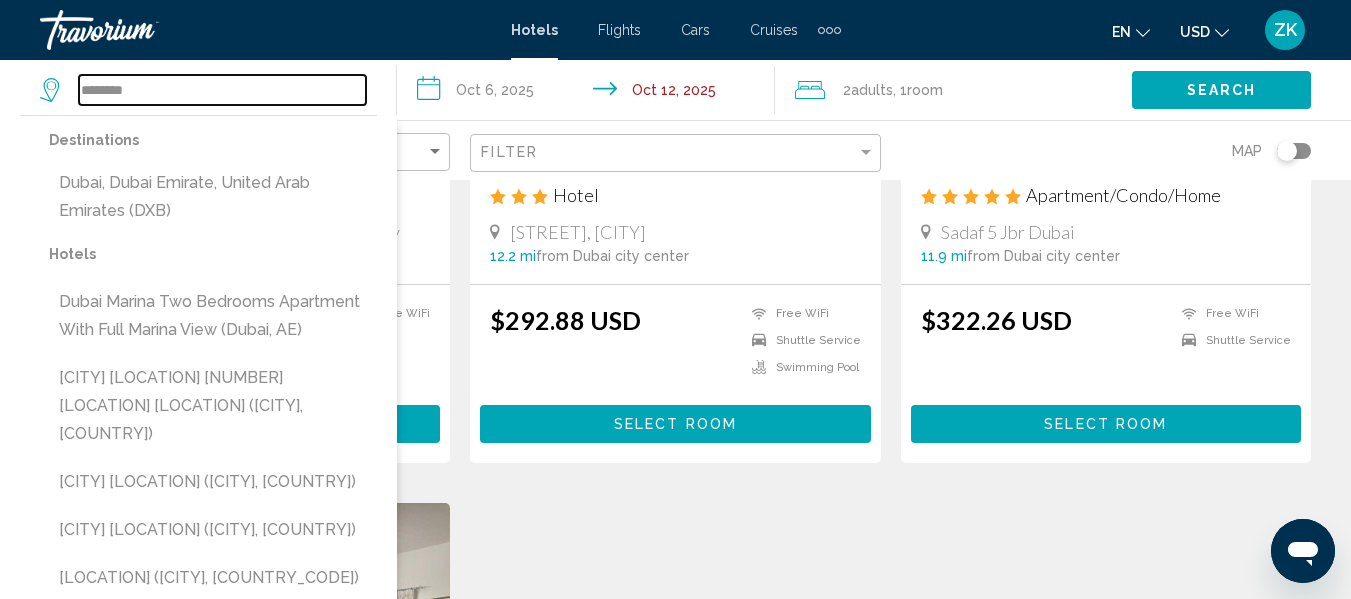 click on "******" at bounding box center [222, 90] 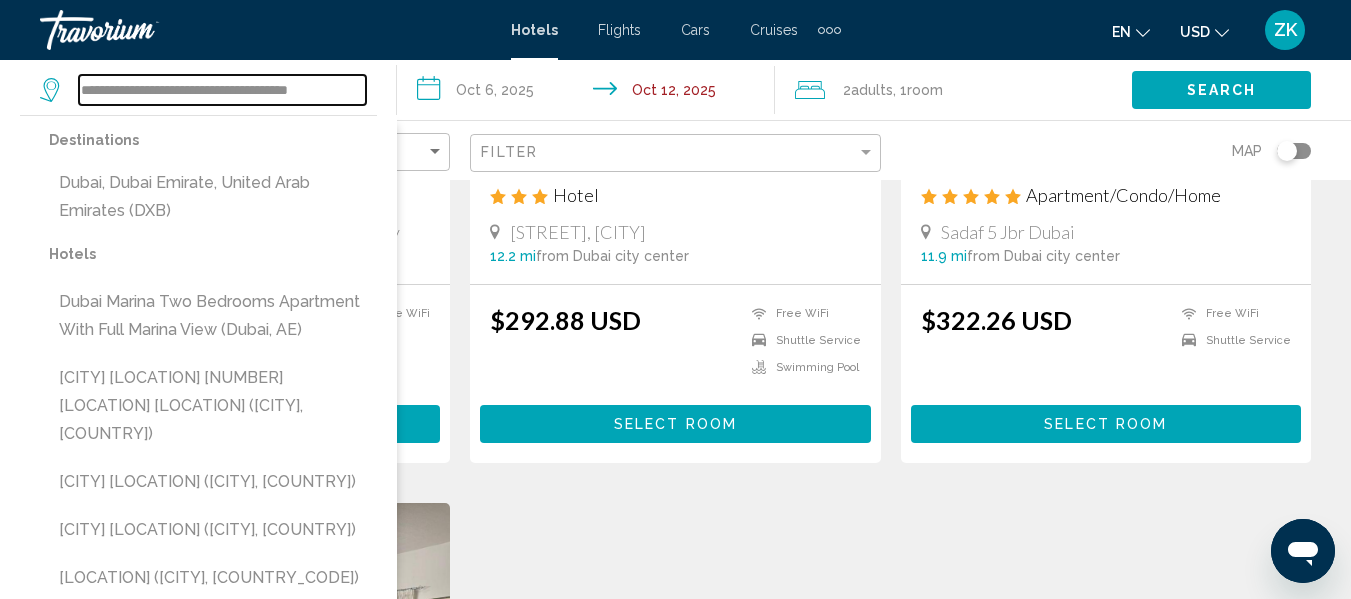 scroll, scrollTop: 0, scrollLeft: 0, axis: both 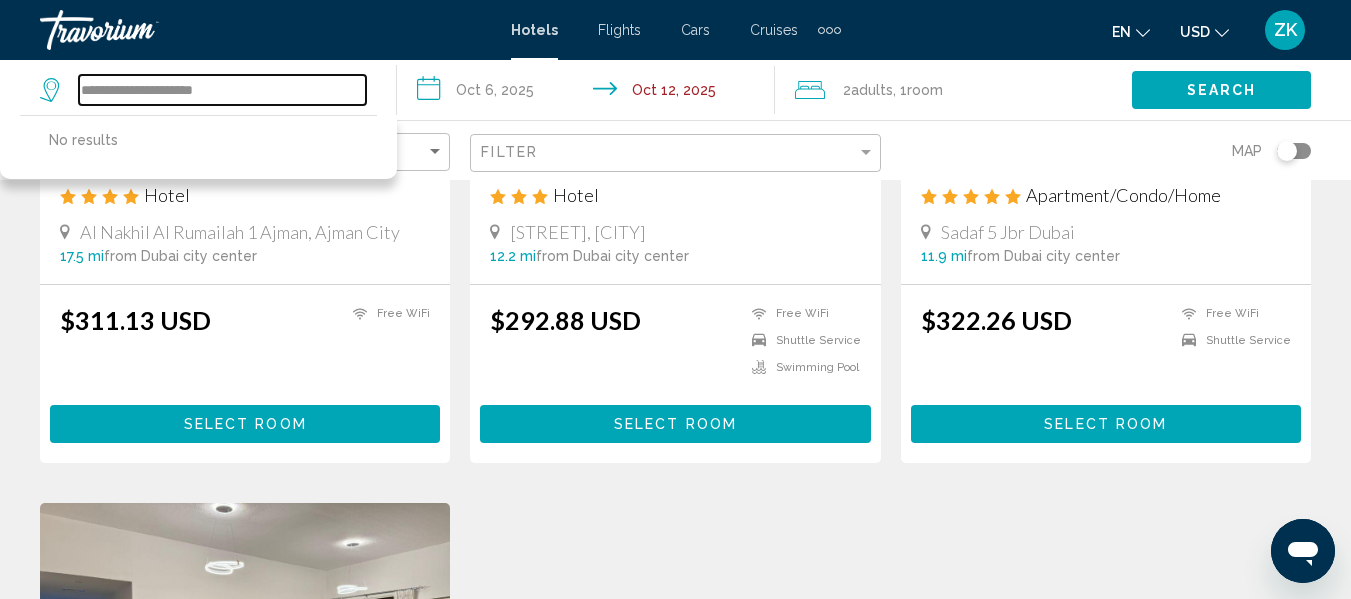 type on "**********" 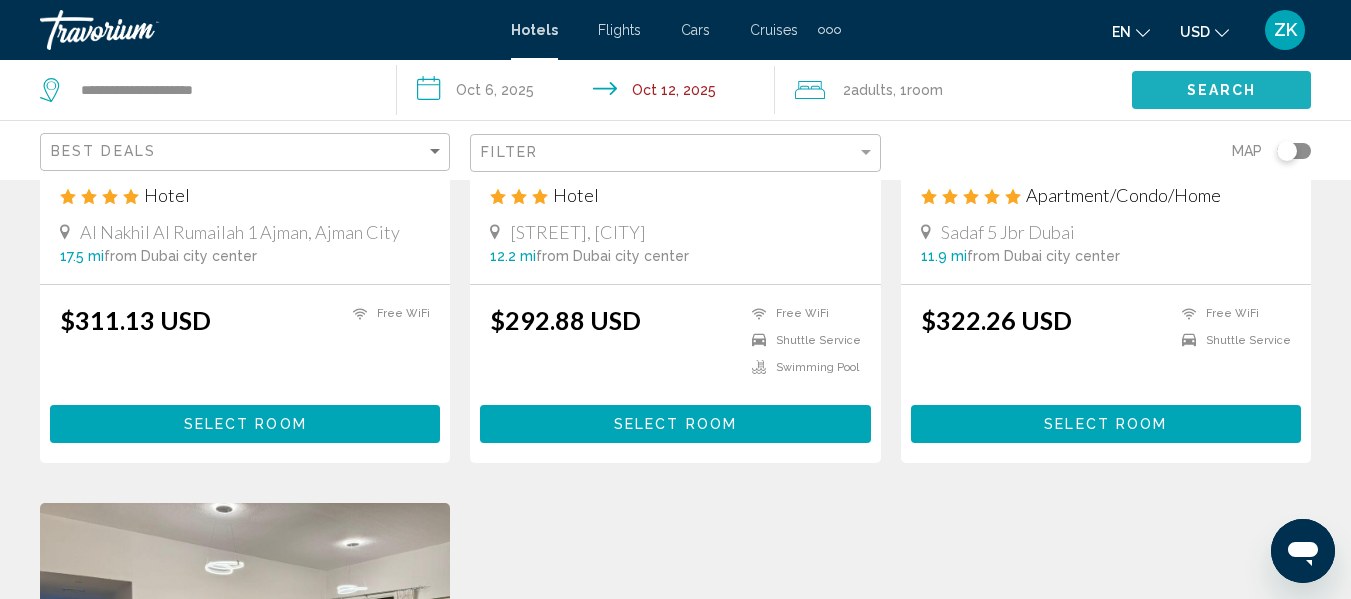 click on "Search" 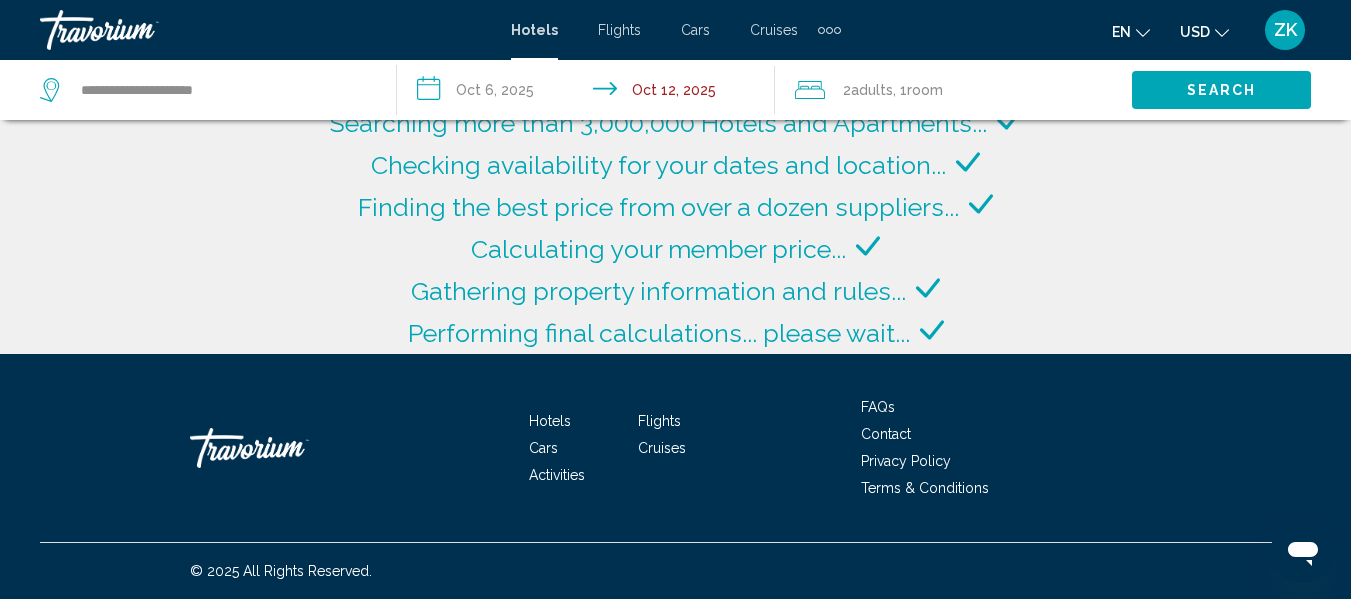 scroll, scrollTop: 0, scrollLeft: 0, axis: both 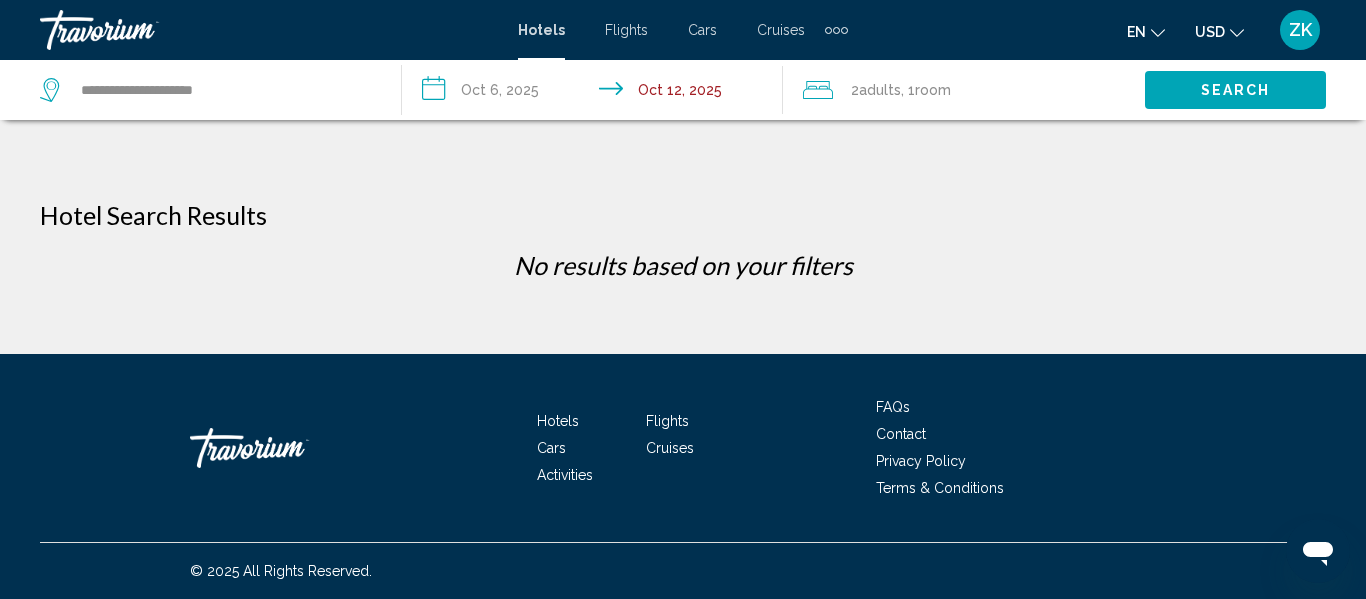 click on "**********" at bounding box center [597, 93] 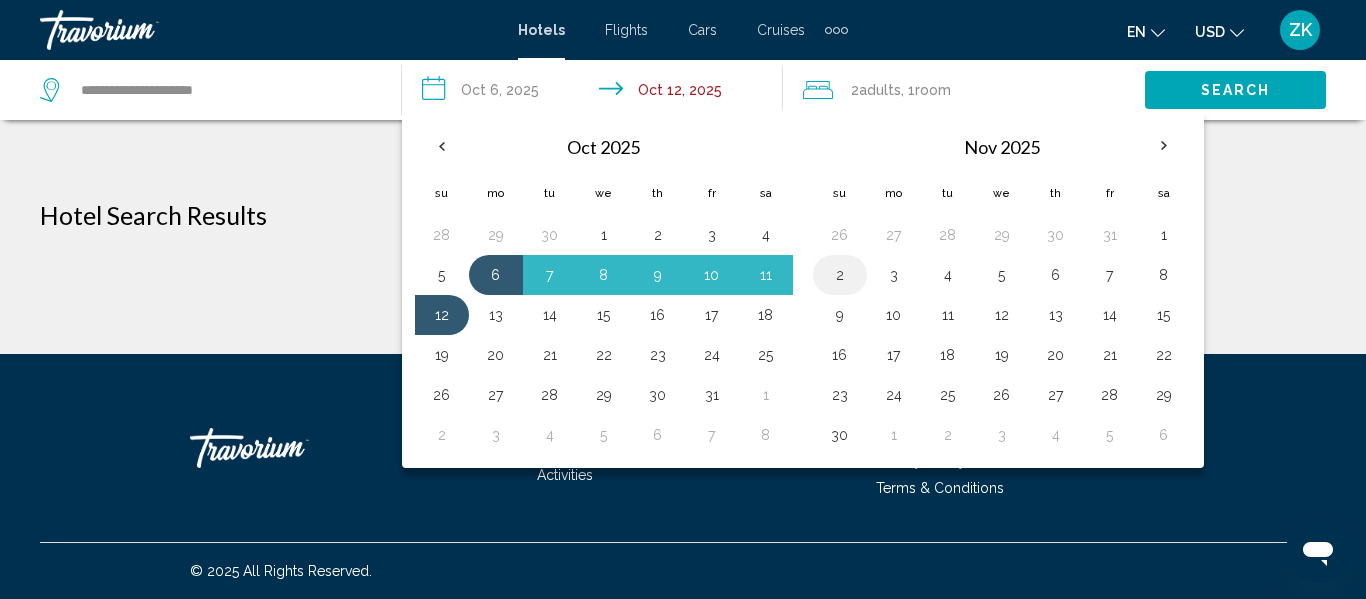 click on "2" at bounding box center (840, 275) 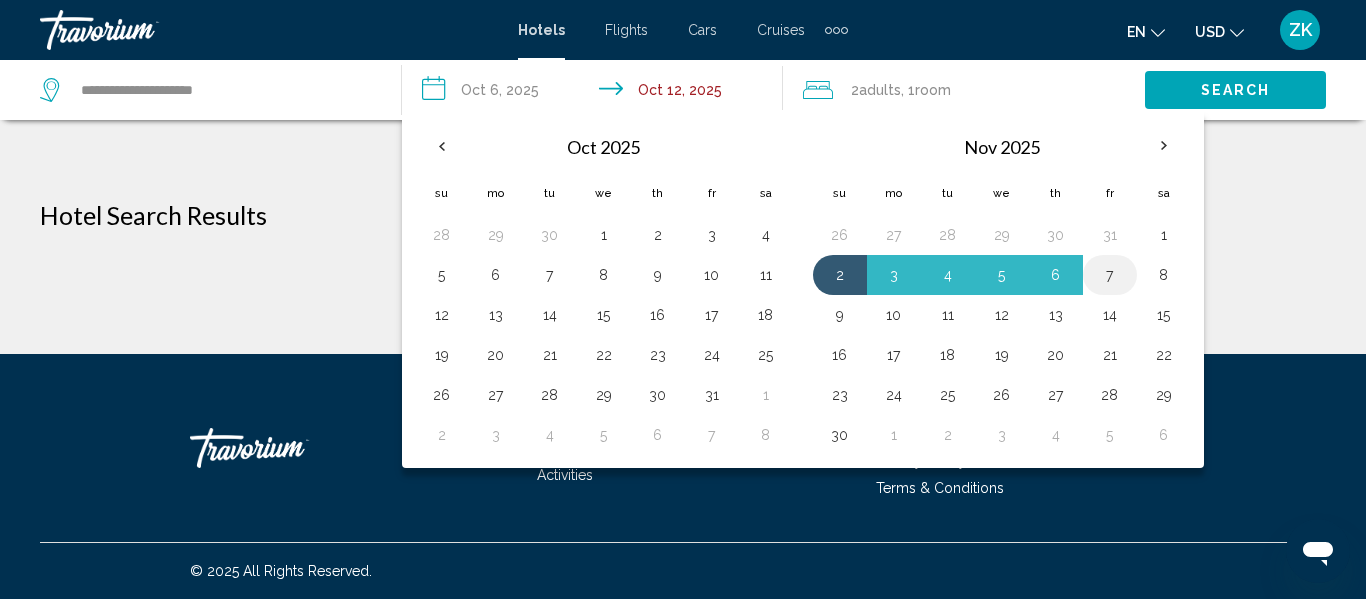 click on "7" at bounding box center [1110, 275] 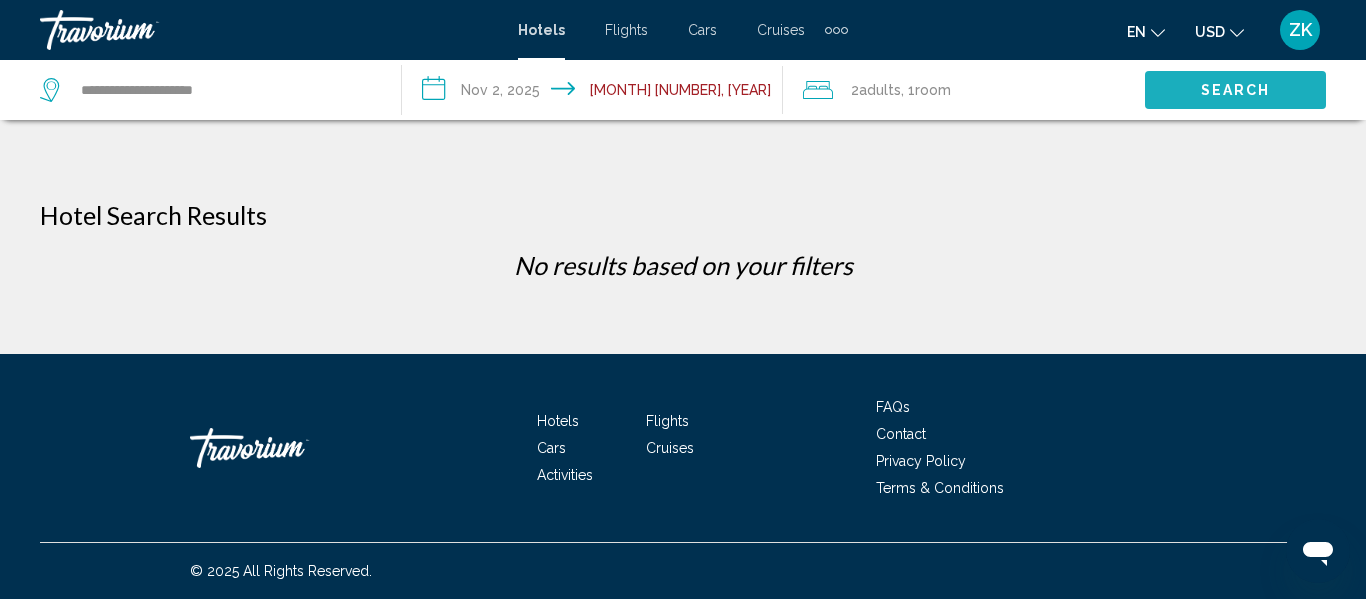 click on "Search" 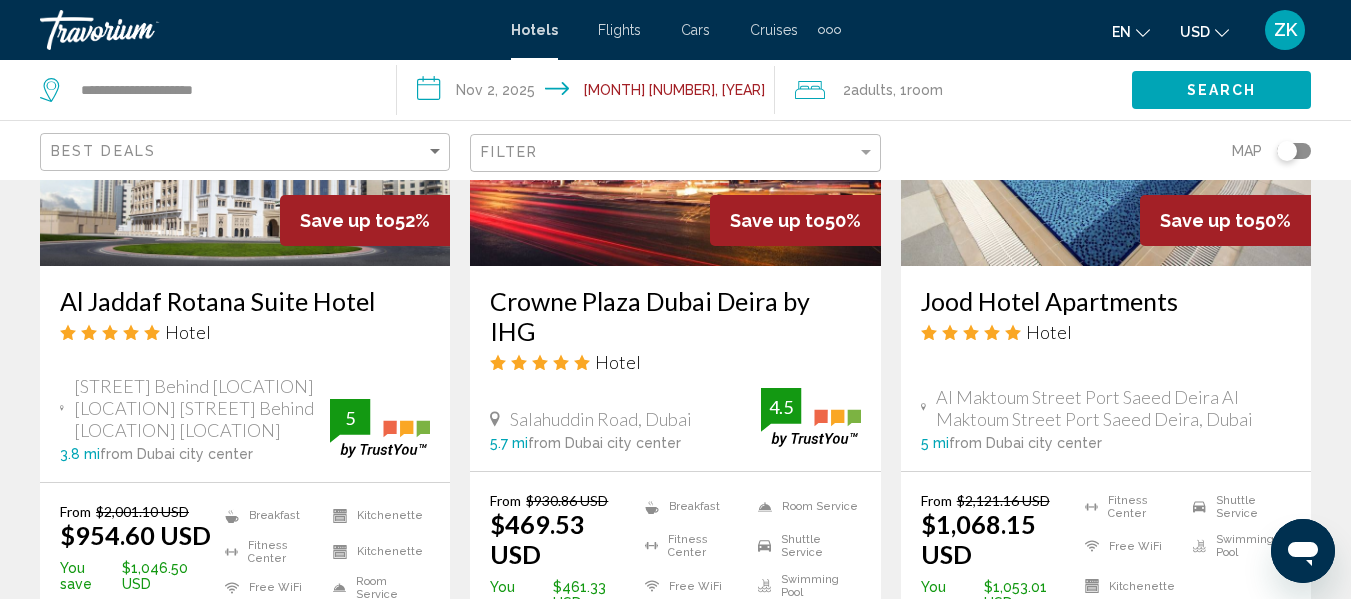 scroll, scrollTop: 2600, scrollLeft: 0, axis: vertical 